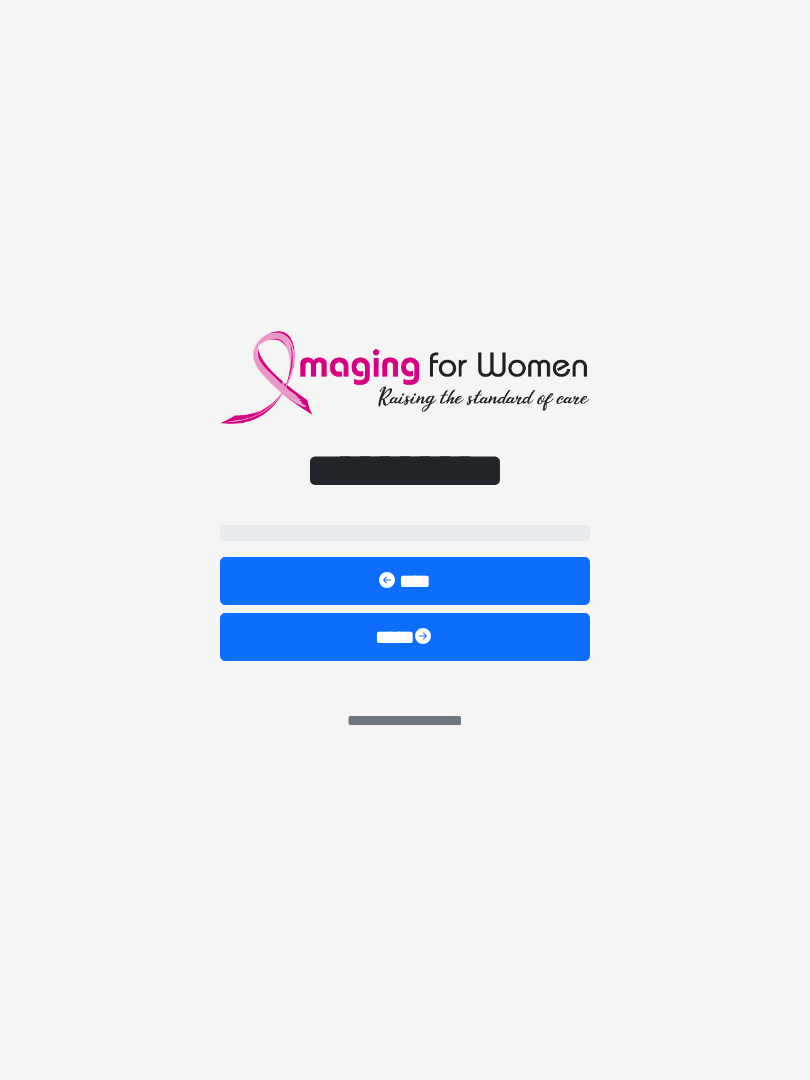scroll, scrollTop: 0, scrollLeft: 0, axis: both 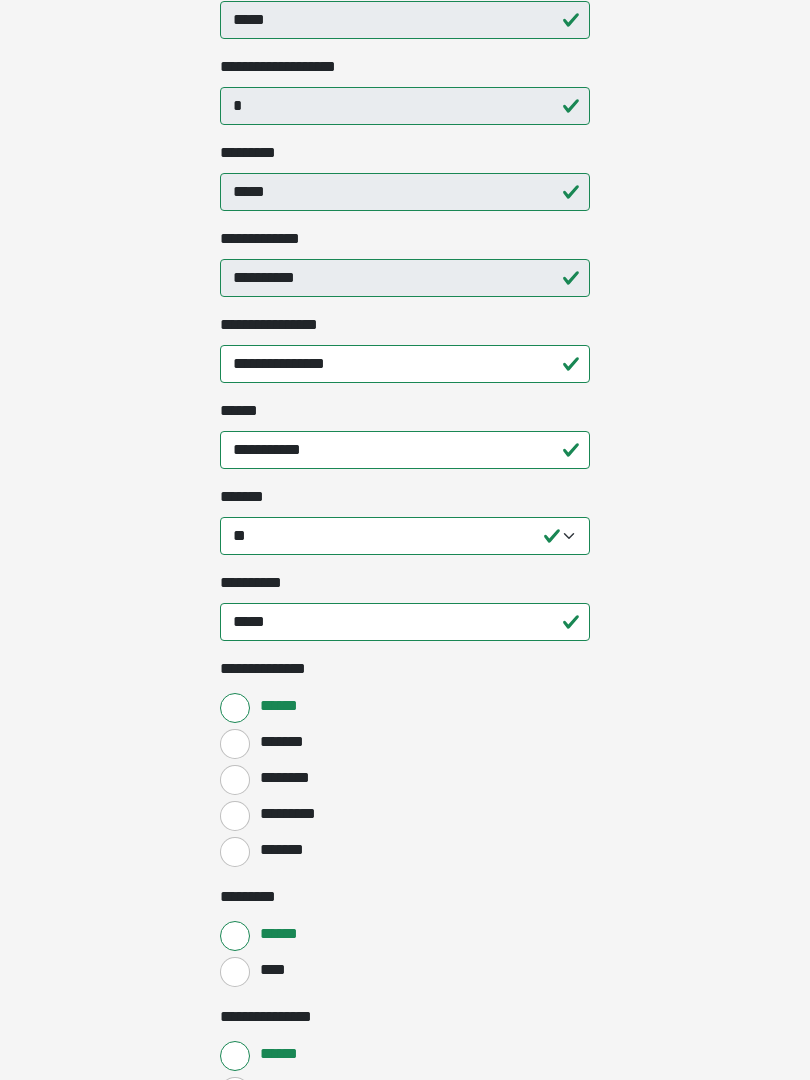 click on "********" at bounding box center [235, 781] 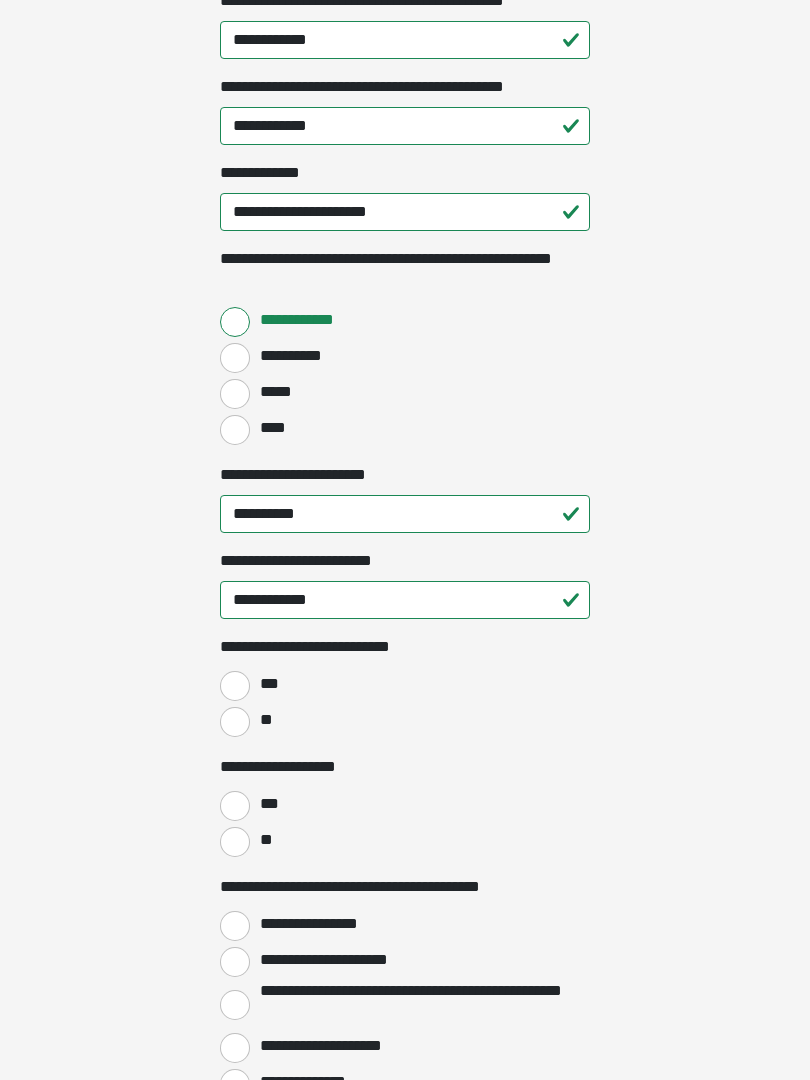 scroll, scrollTop: 2529, scrollLeft: 0, axis: vertical 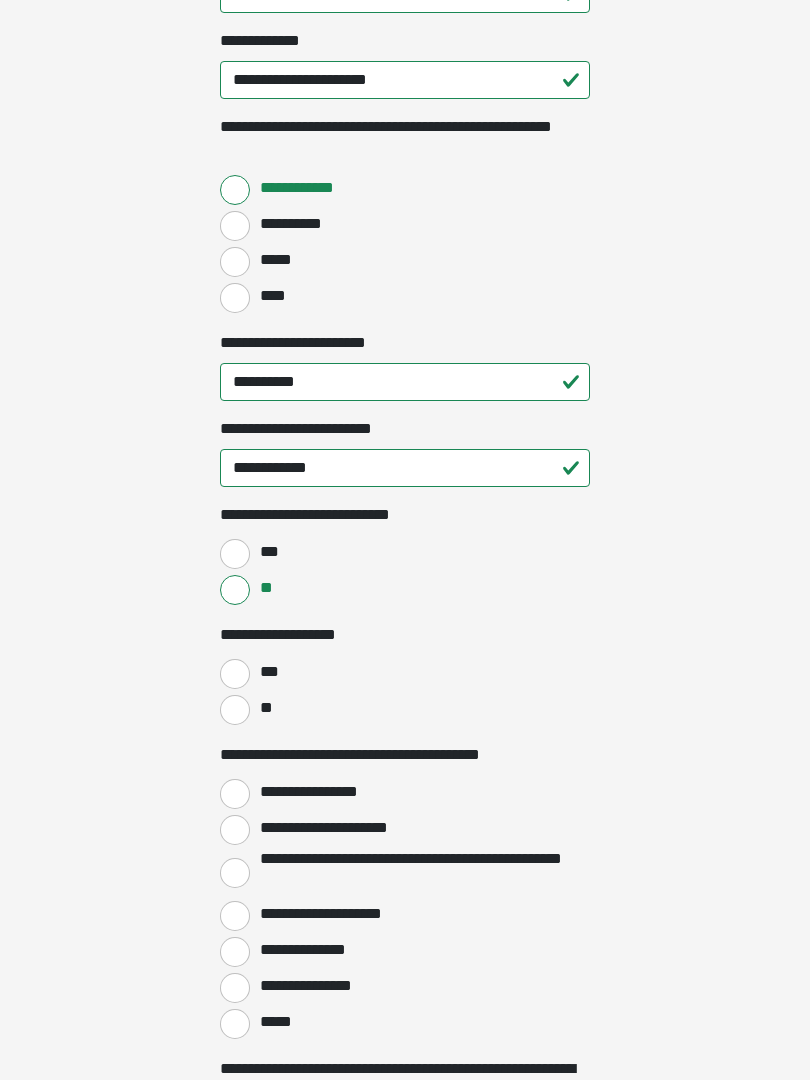 click on "**" at bounding box center [235, 710] 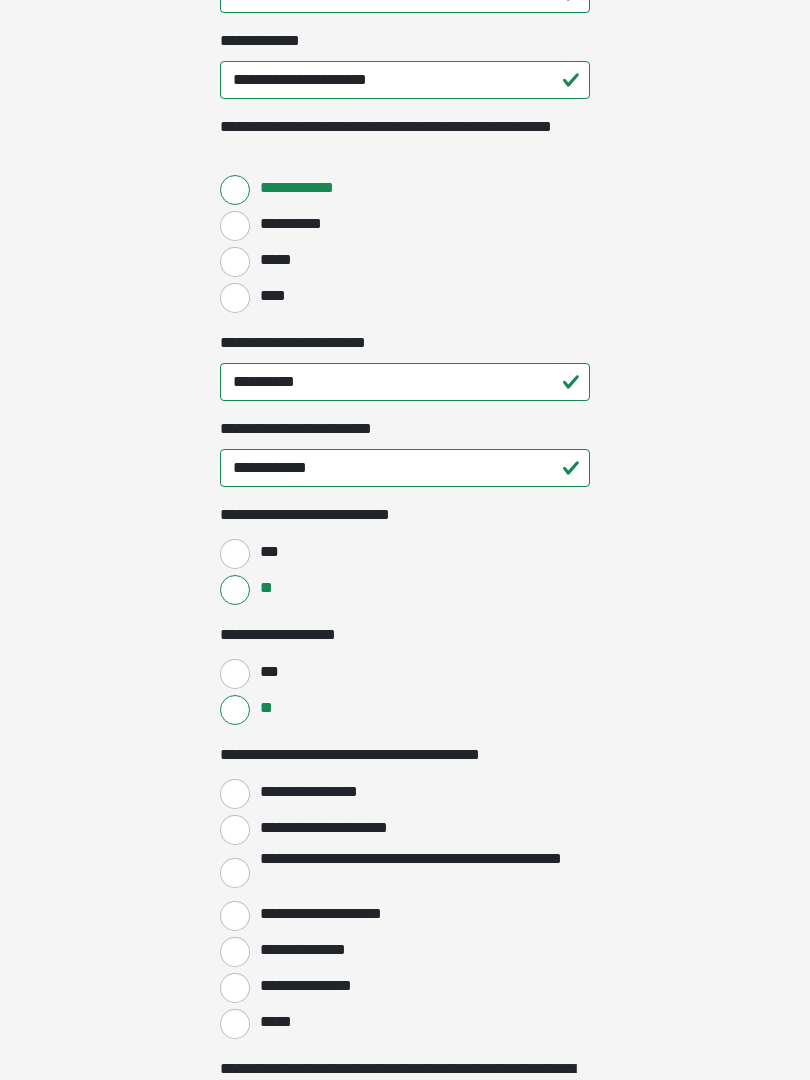 click on "**********" at bounding box center [235, 794] 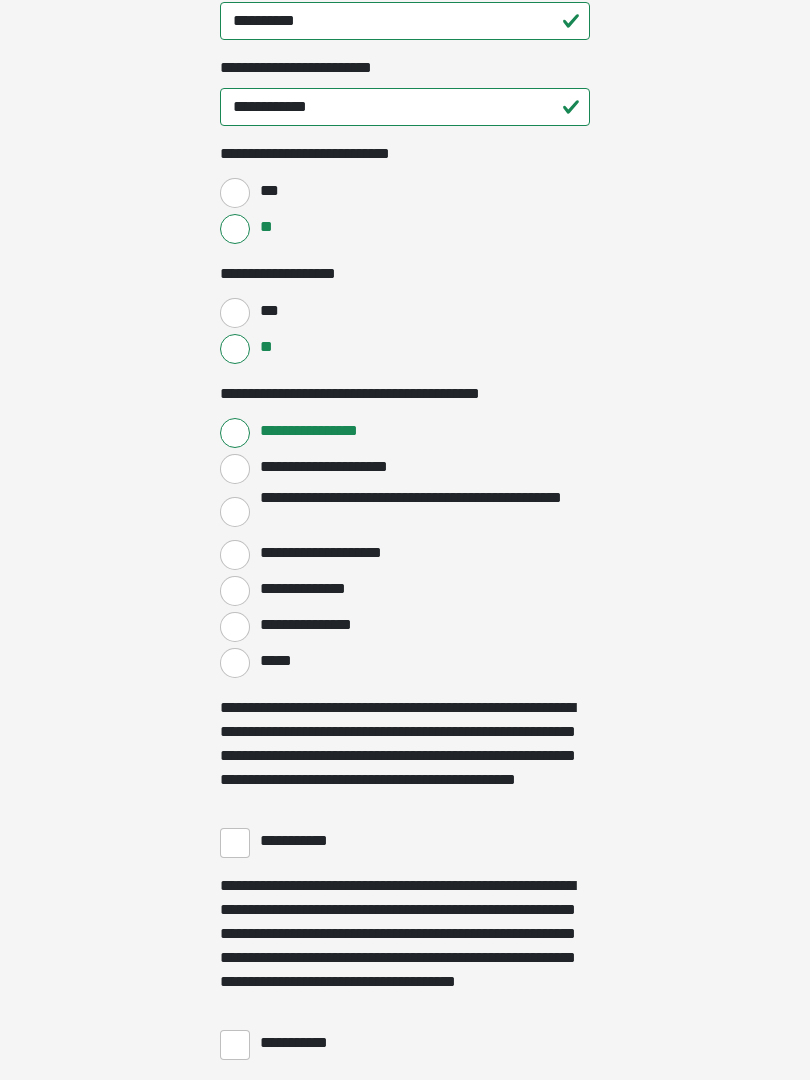 scroll, scrollTop: 3022, scrollLeft: 0, axis: vertical 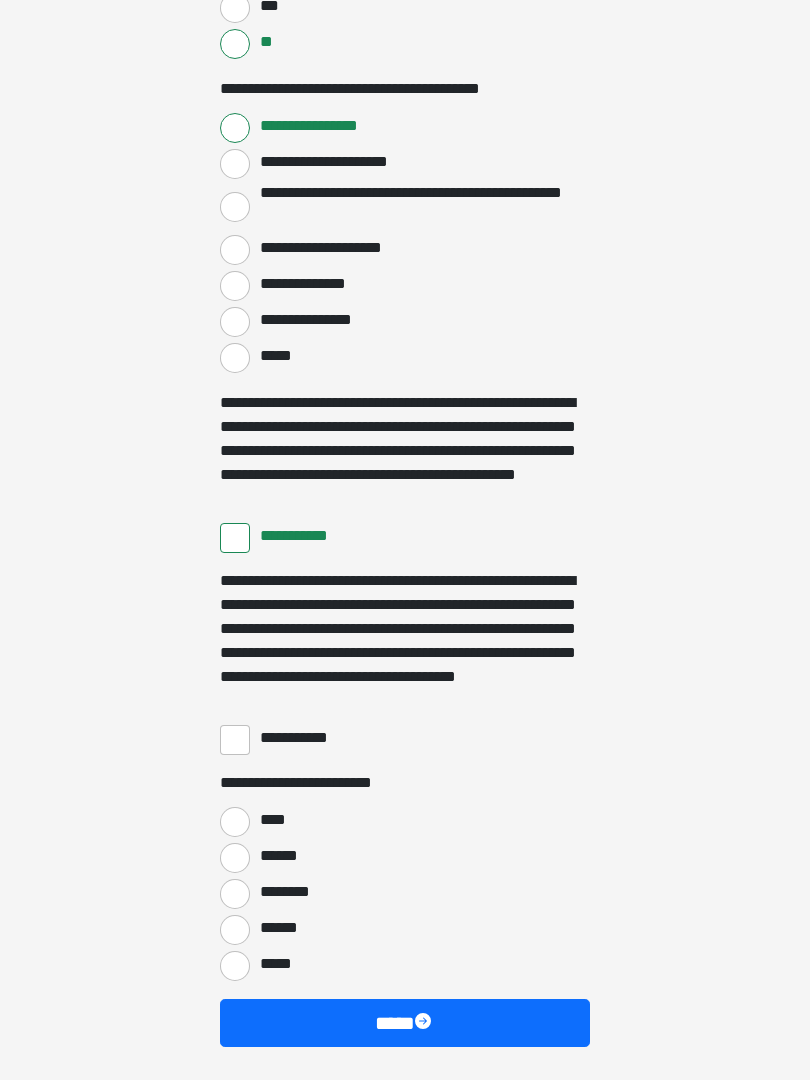 click on "**********" at bounding box center (235, 740) 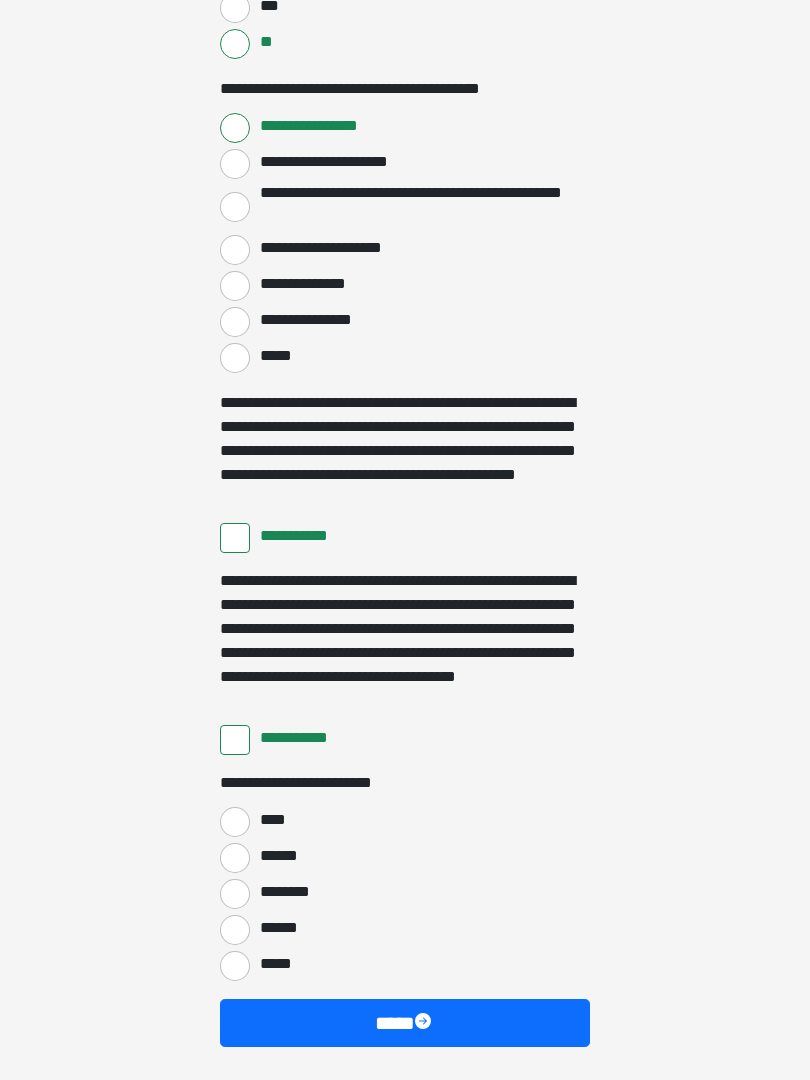 click on "****" at bounding box center [235, 822] 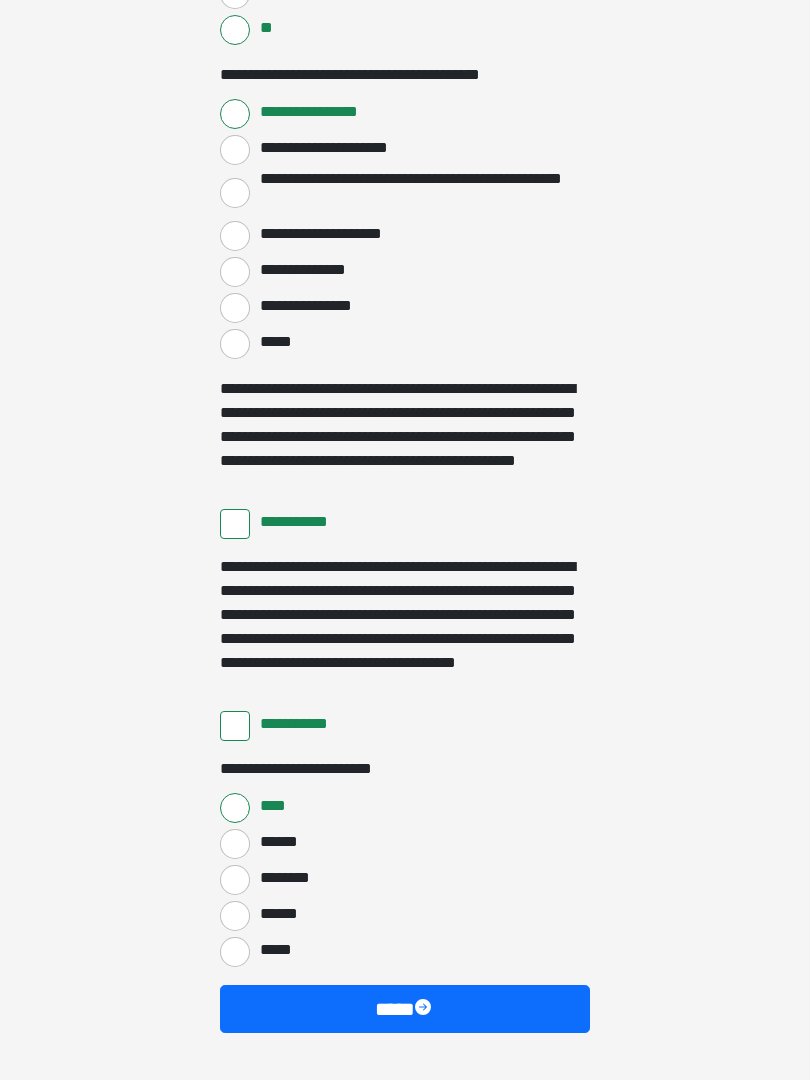 click on "****" at bounding box center [405, 1009] 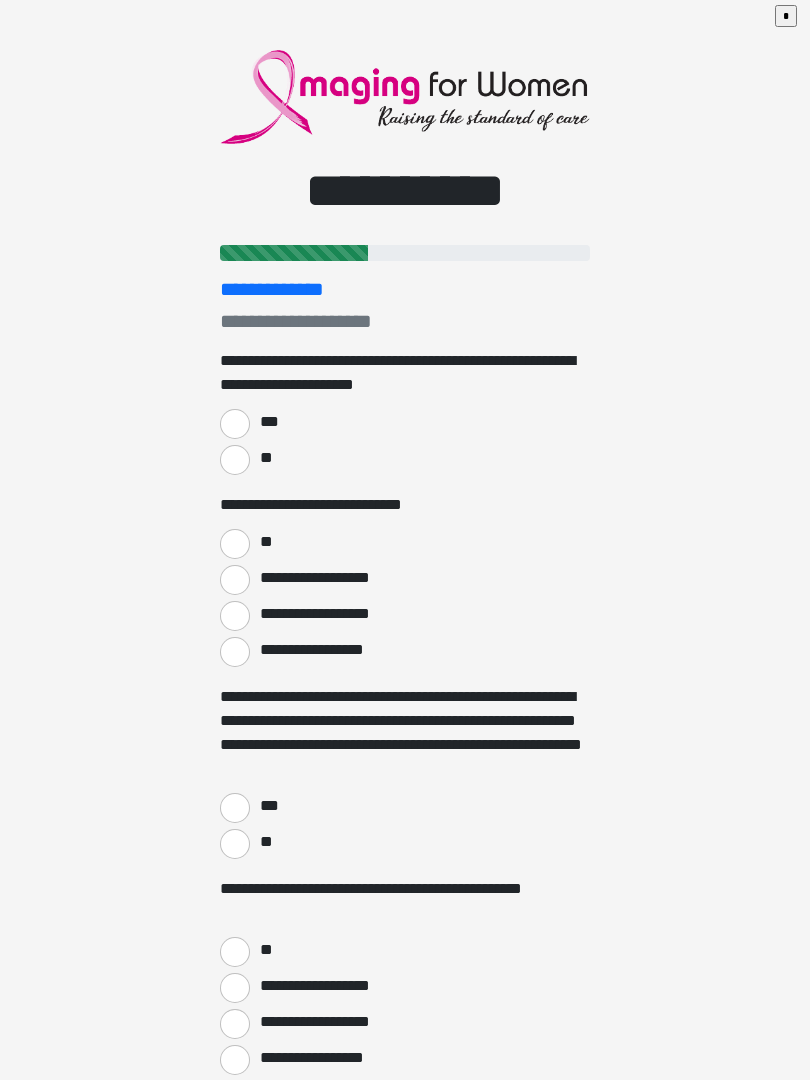 scroll, scrollTop: 0, scrollLeft: 0, axis: both 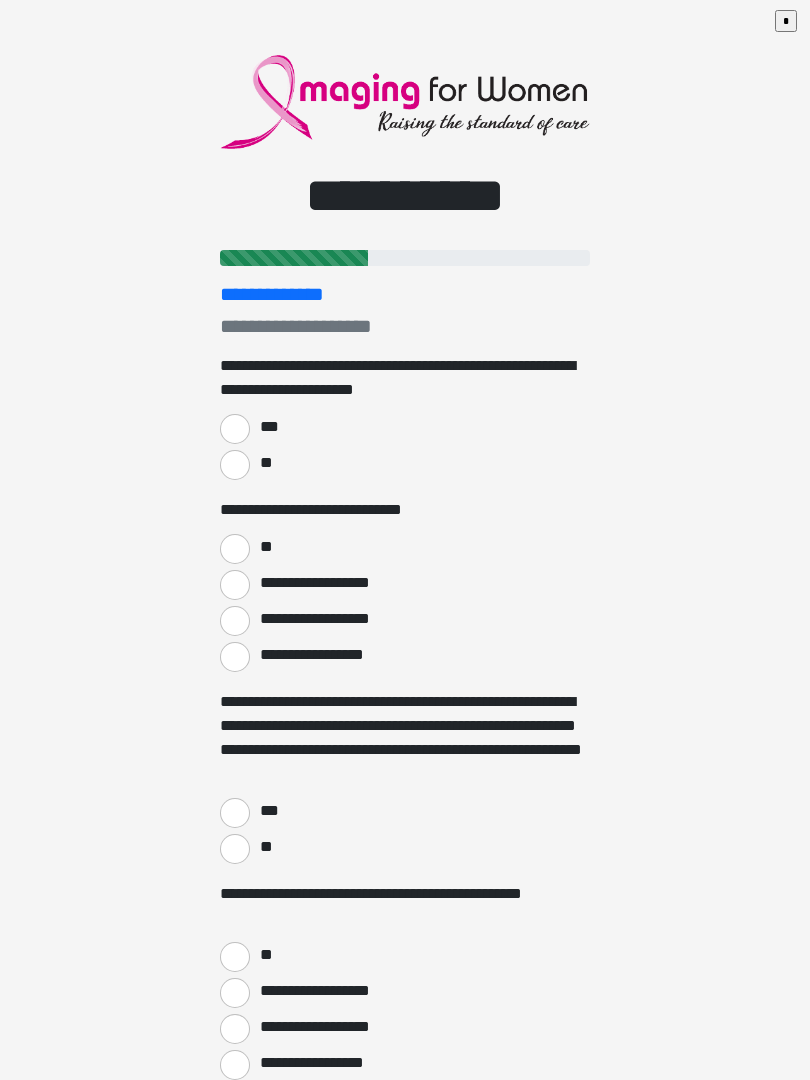 click on "***" at bounding box center [235, 429] 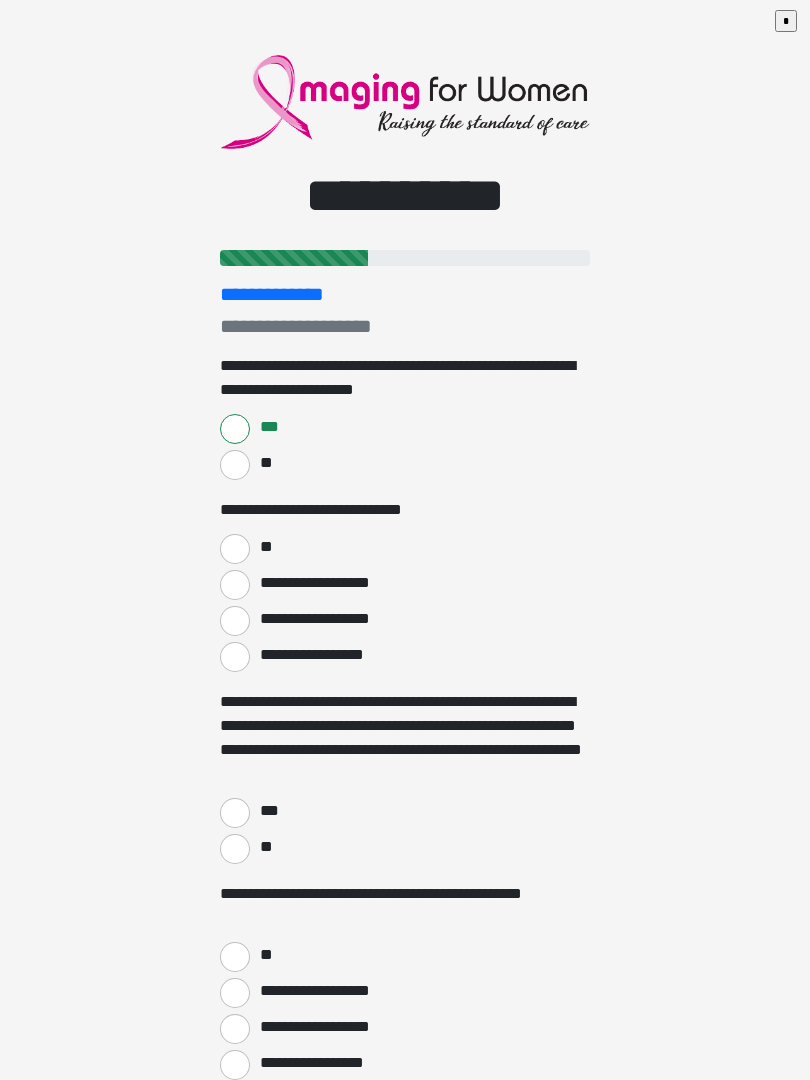 click on "**" at bounding box center [235, 549] 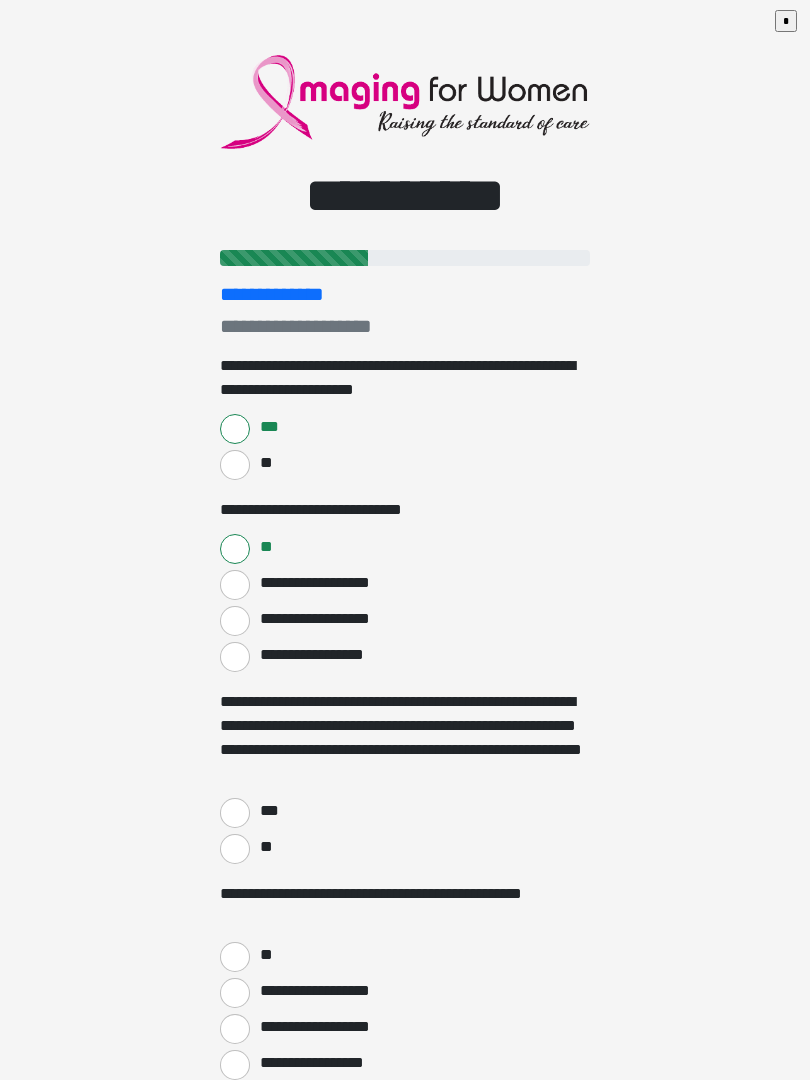 click on "***" at bounding box center (235, 813) 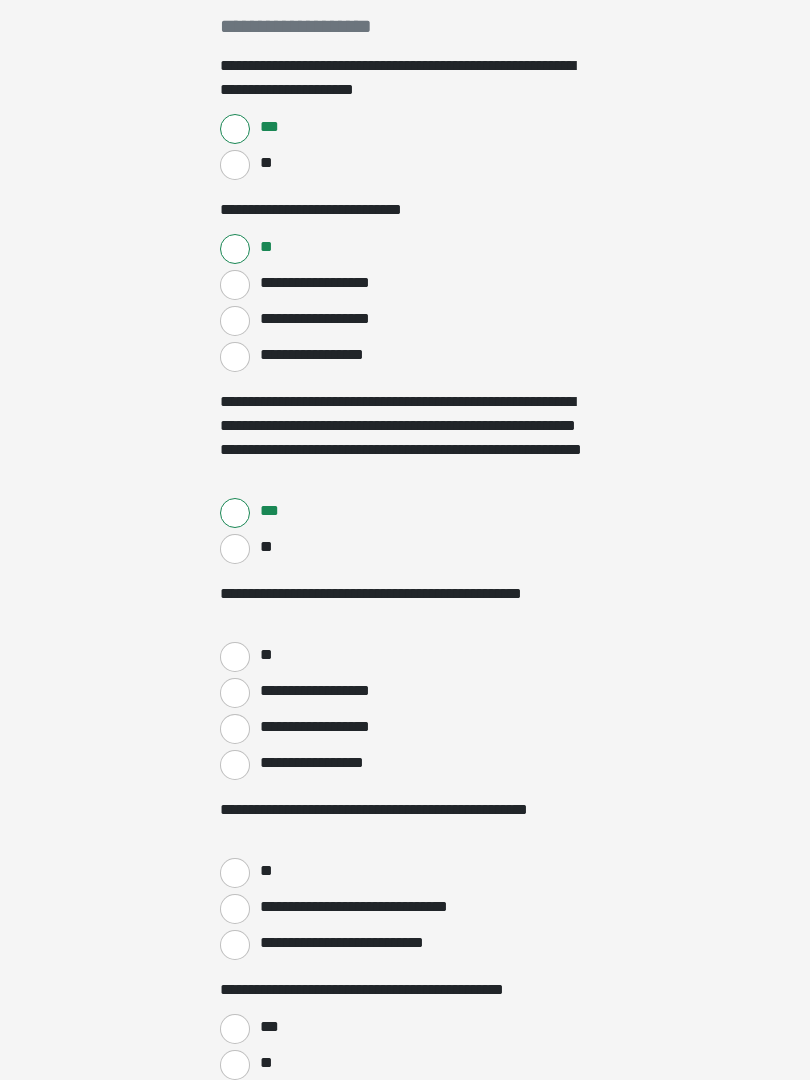 scroll, scrollTop: 299, scrollLeft: 0, axis: vertical 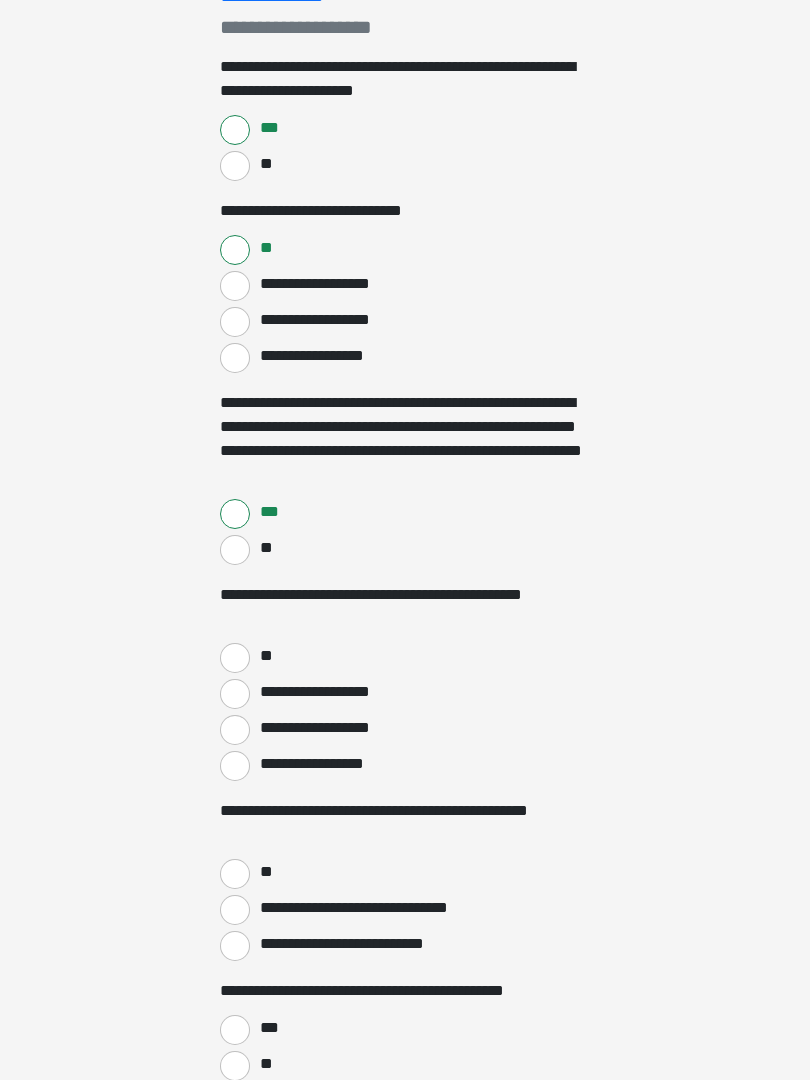 click on "**" at bounding box center [235, 658] 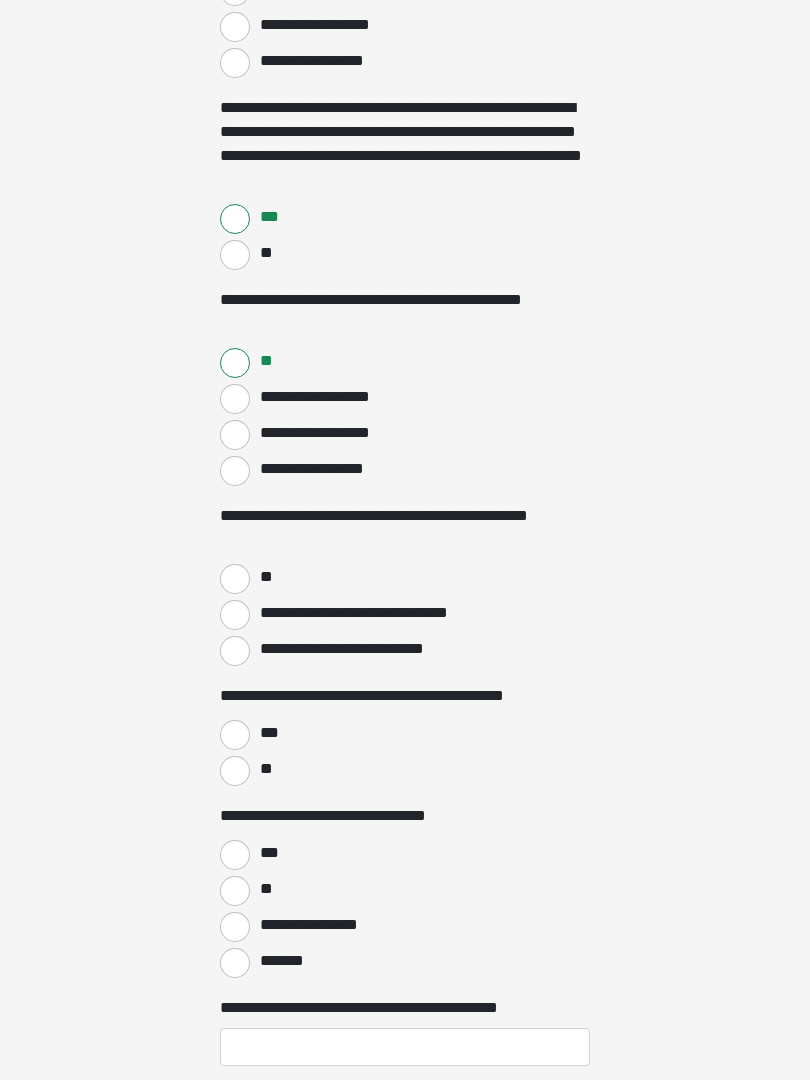 scroll, scrollTop: 594, scrollLeft: 0, axis: vertical 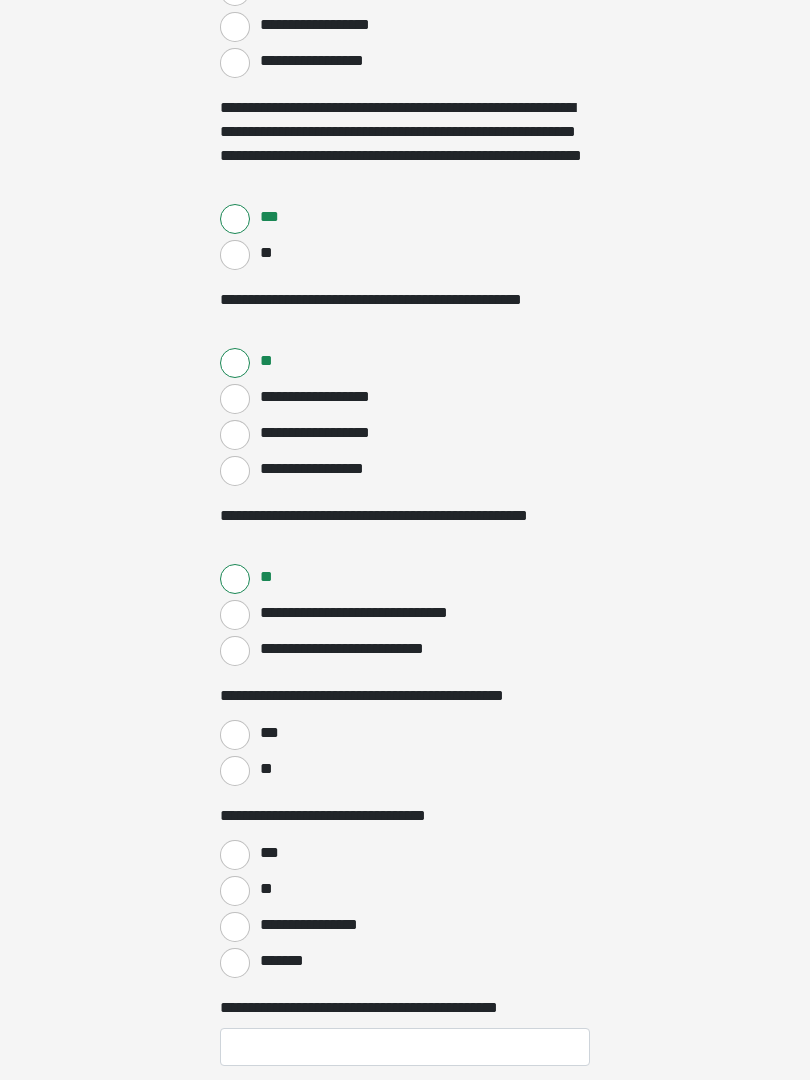 click on "***" at bounding box center (235, 735) 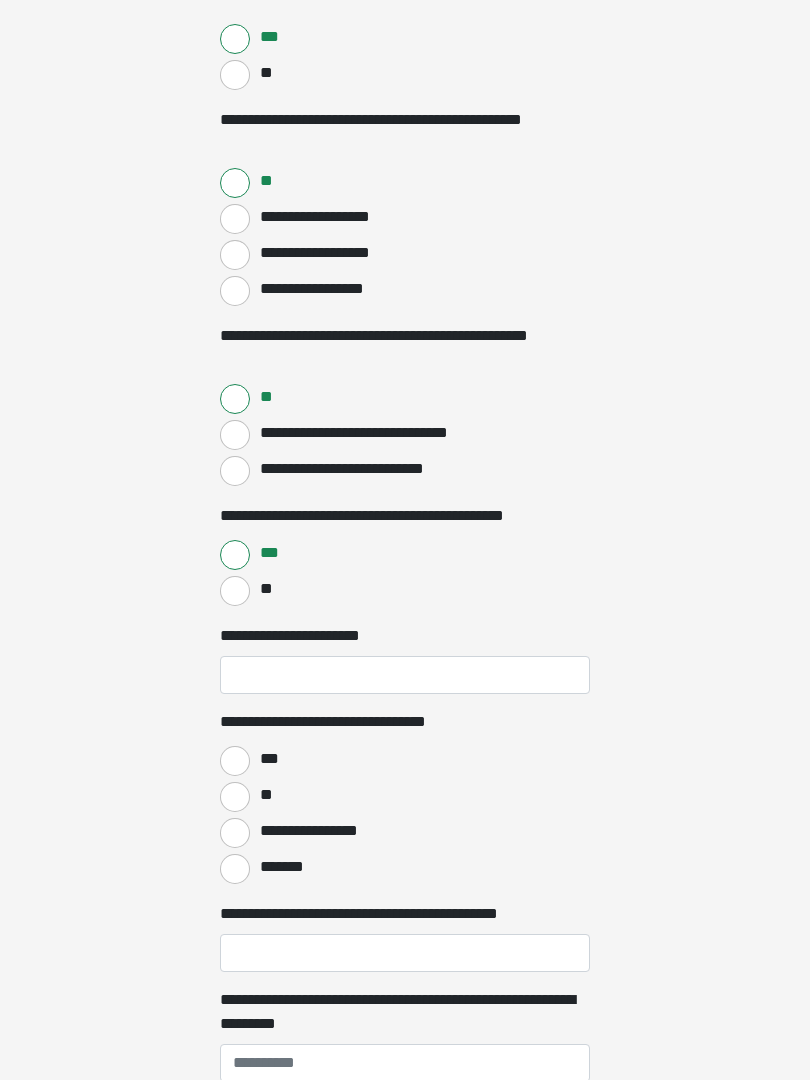 scroll, scrollTop: 776, scrollLeft: 0, axis: vertical 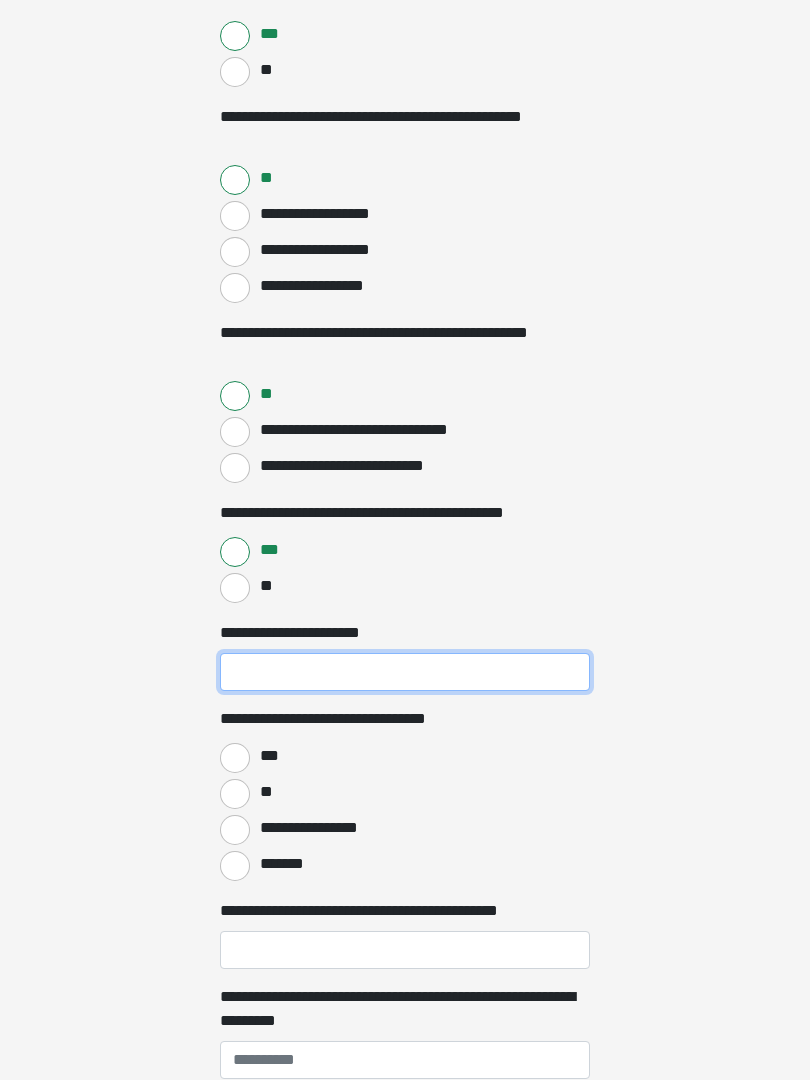 click on "**********" at bounding box center (405, 673) 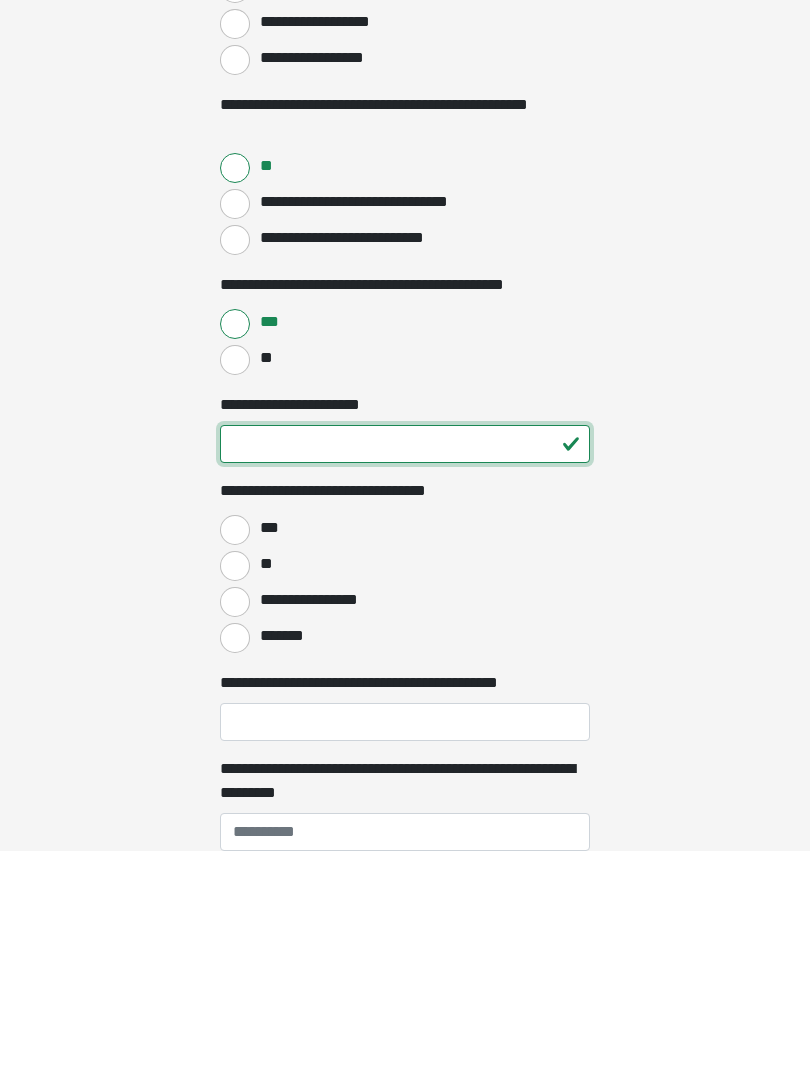 type on "**" 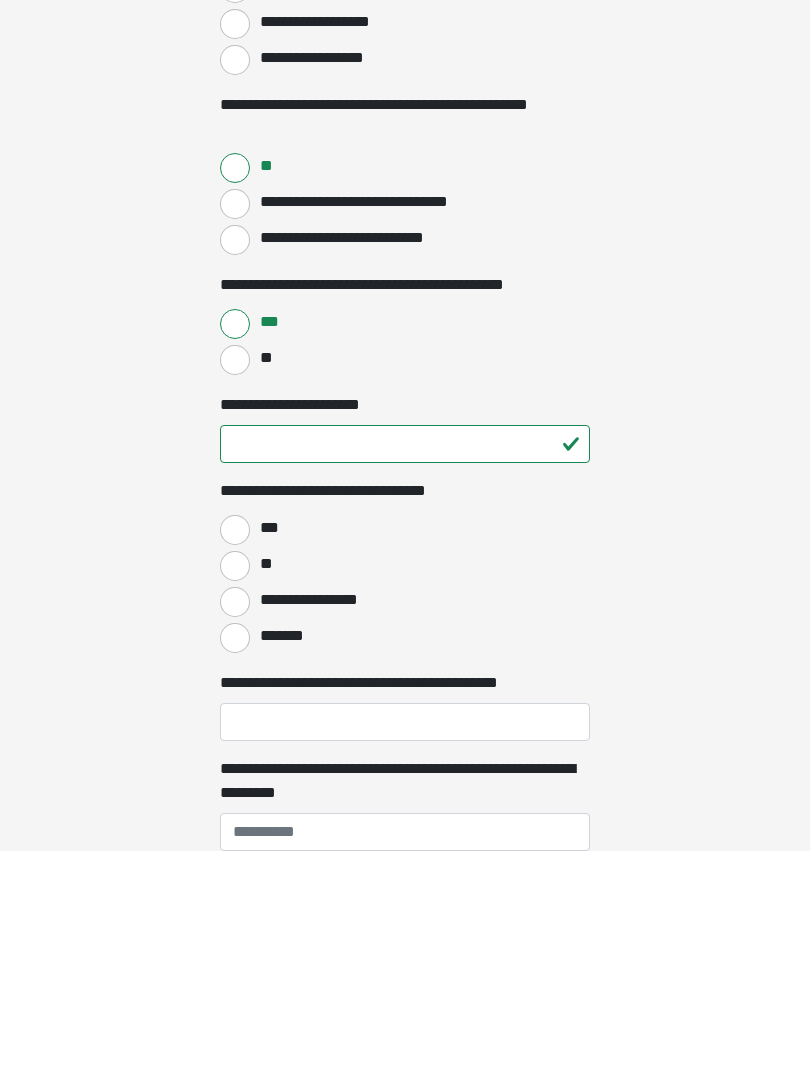 click on "***" at bounding box center (405, 757) 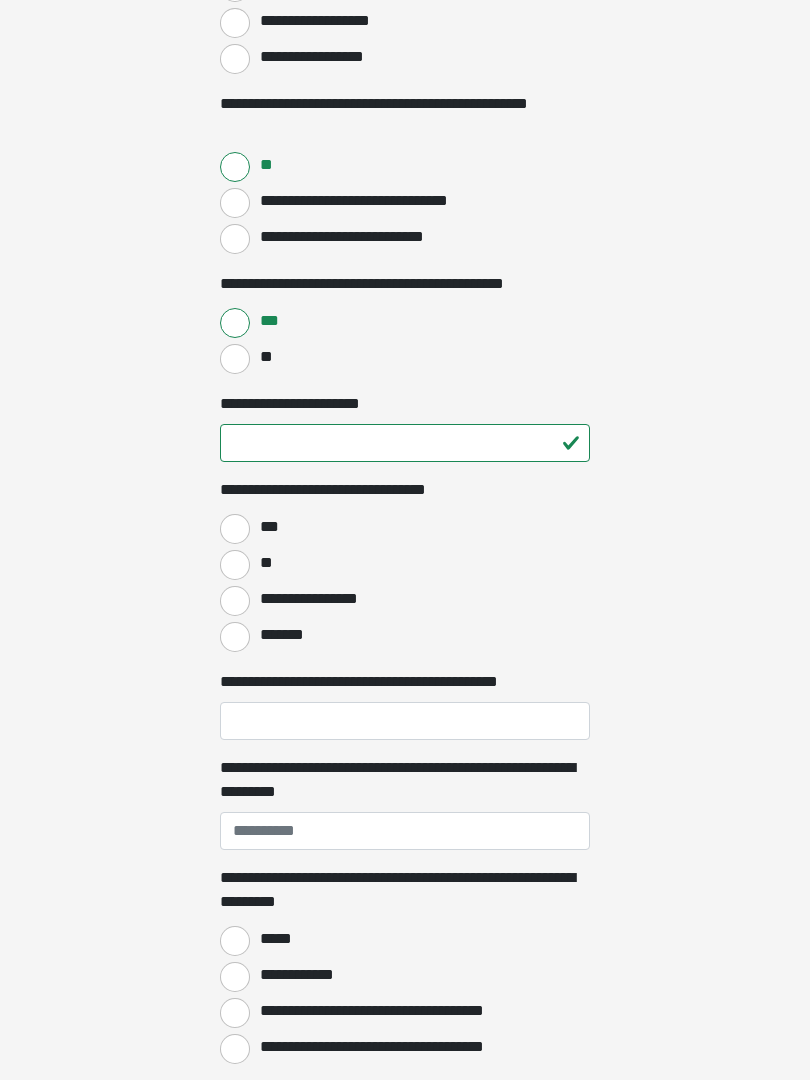click on "***" at bounding box center (235, 529) 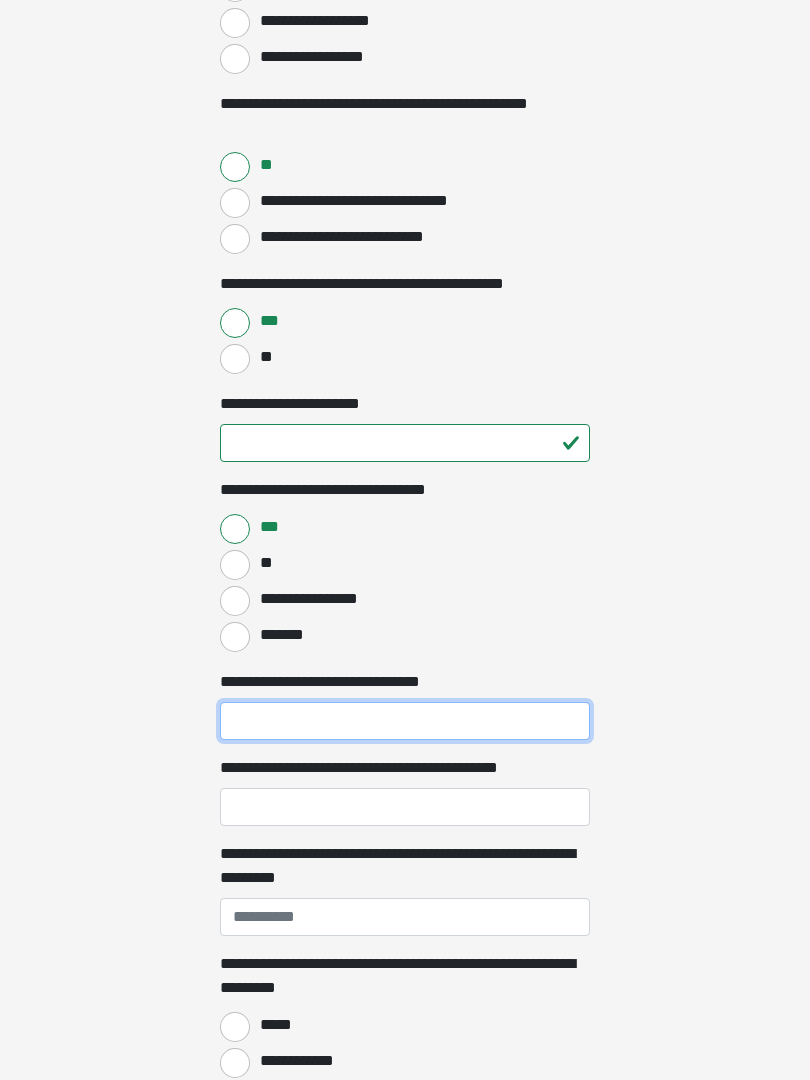 click on "**********" at bounding box center (405, 721) 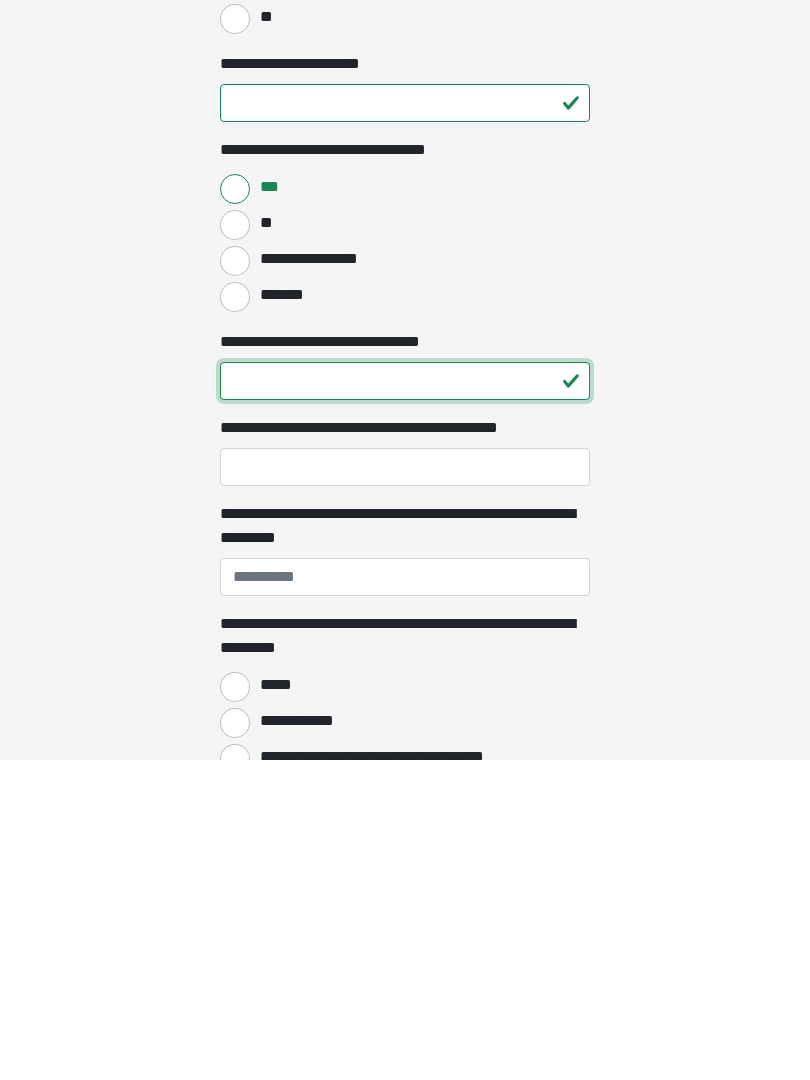 type on "**" 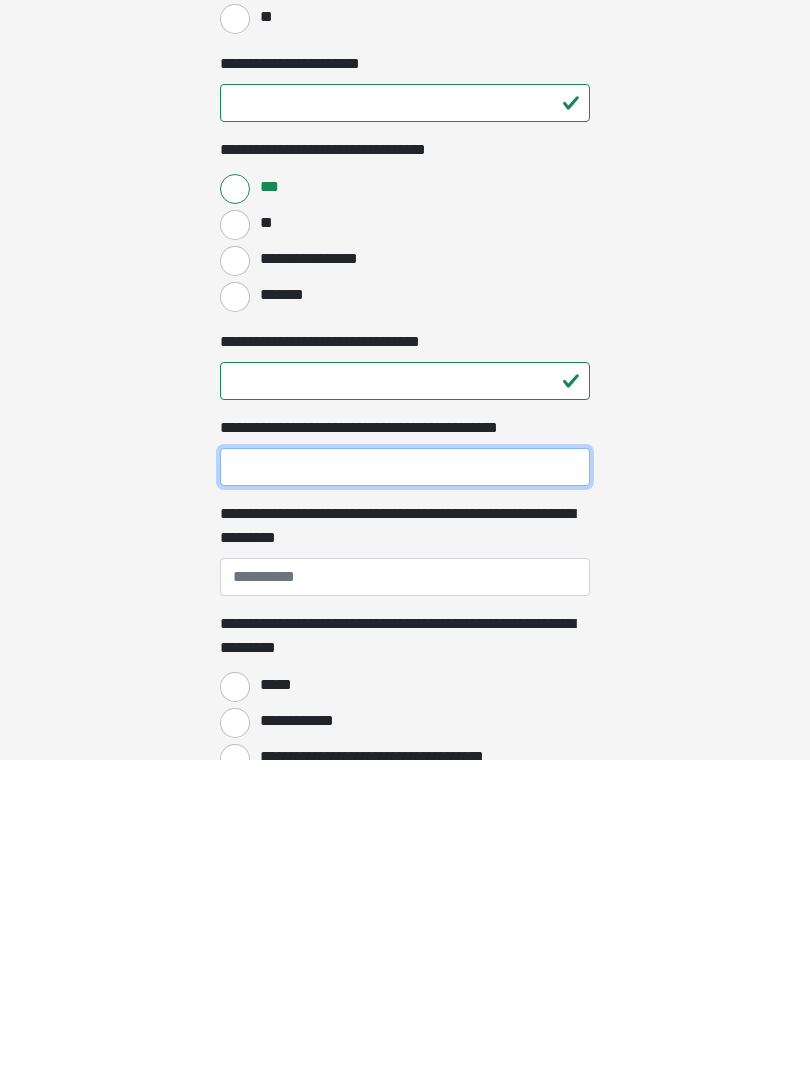 click on "**********" at bounding box center [405, 787] 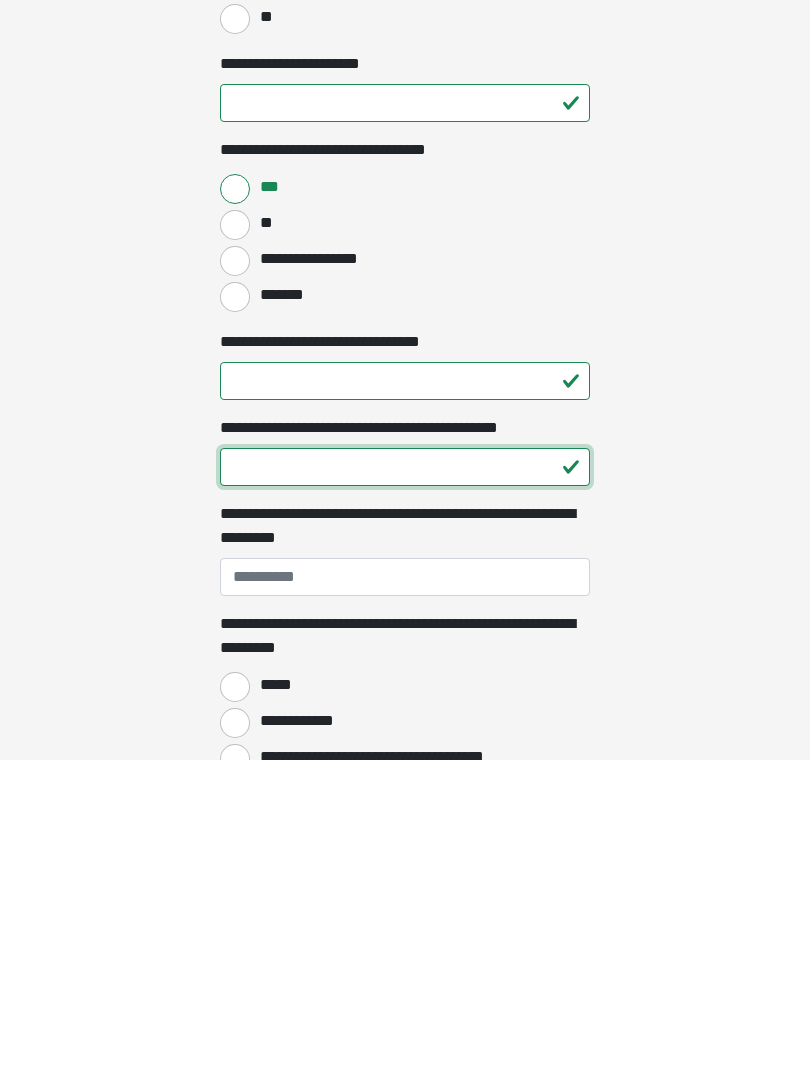 type on "**" 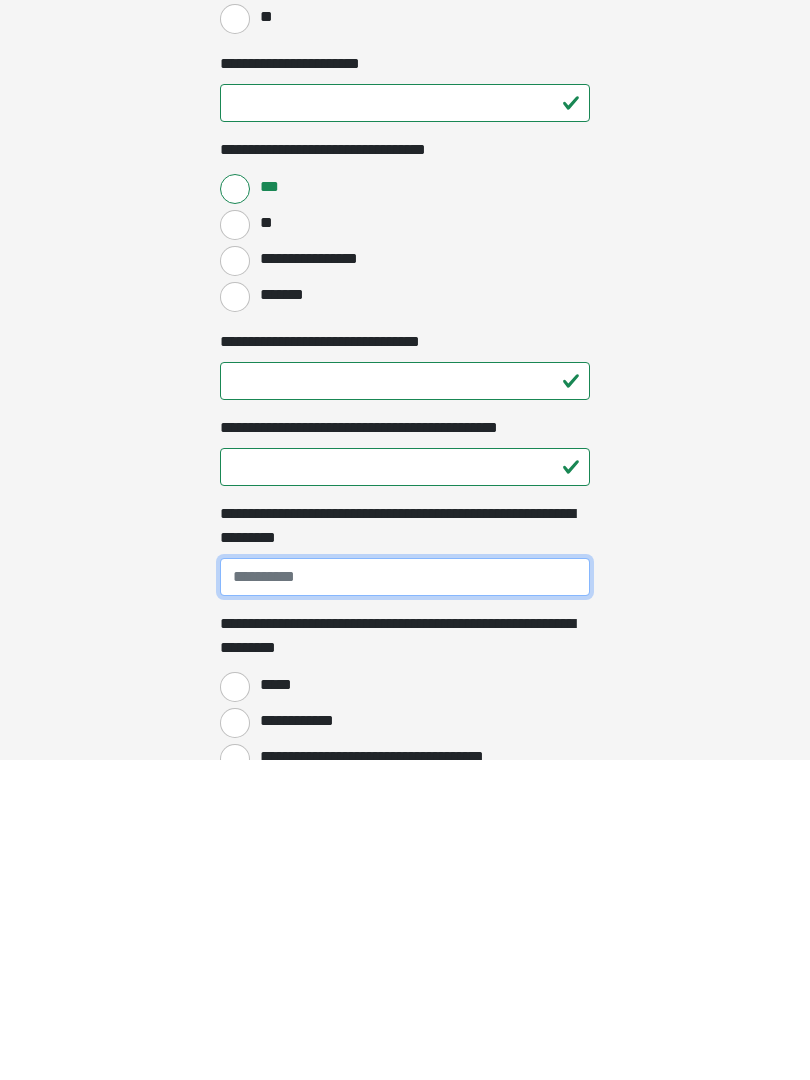 click on "**********" at bounding box center [405, 897] 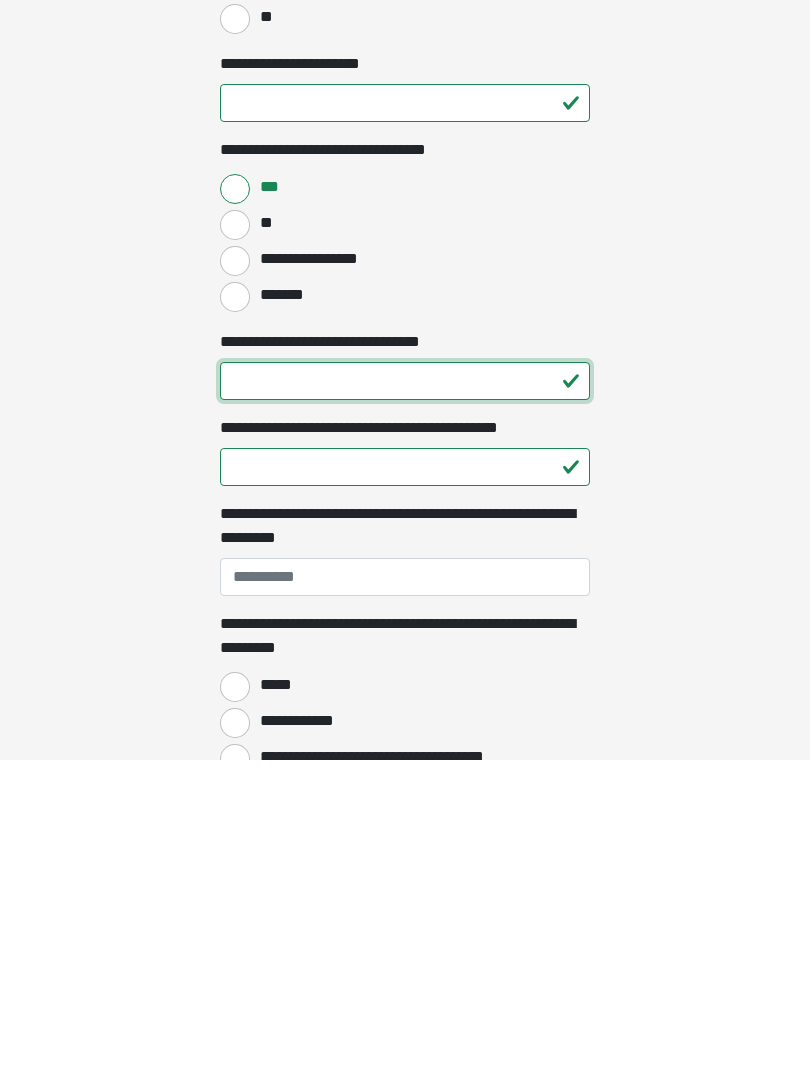click on "**" at bounding box center [405, 701] 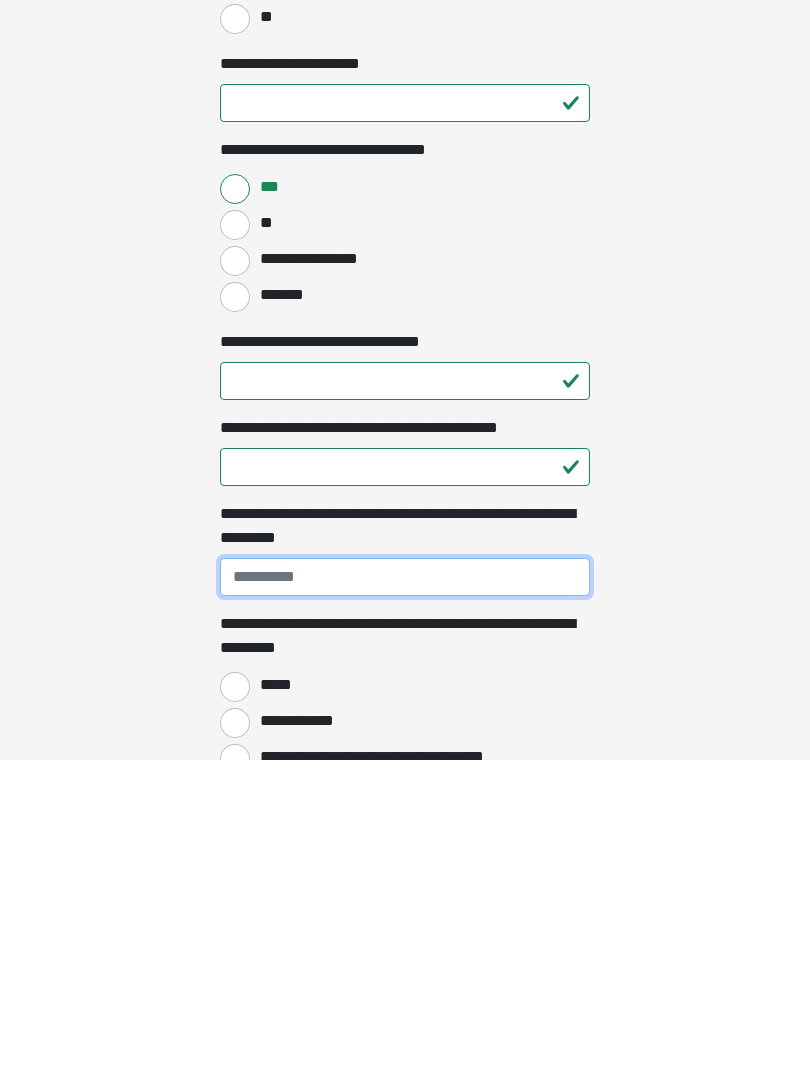 click on "**********" at bounding box center (405, 897) 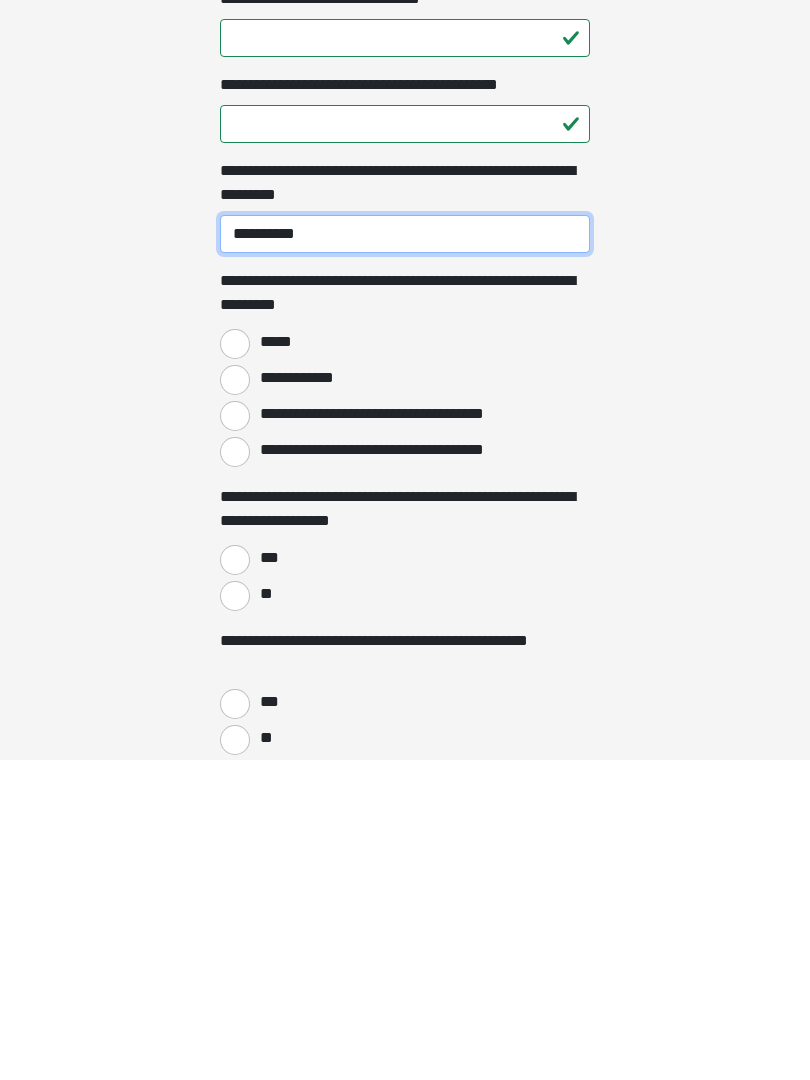 type on "**********" 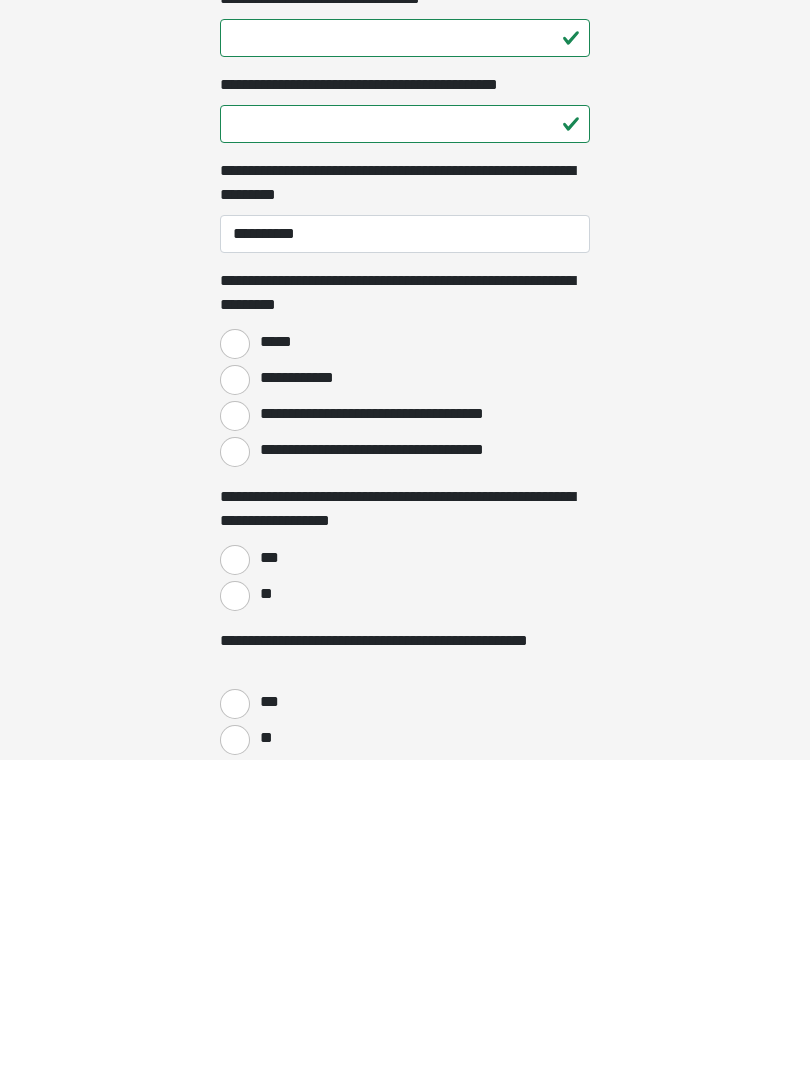 click on "*****" at bounding box center (235, 664) 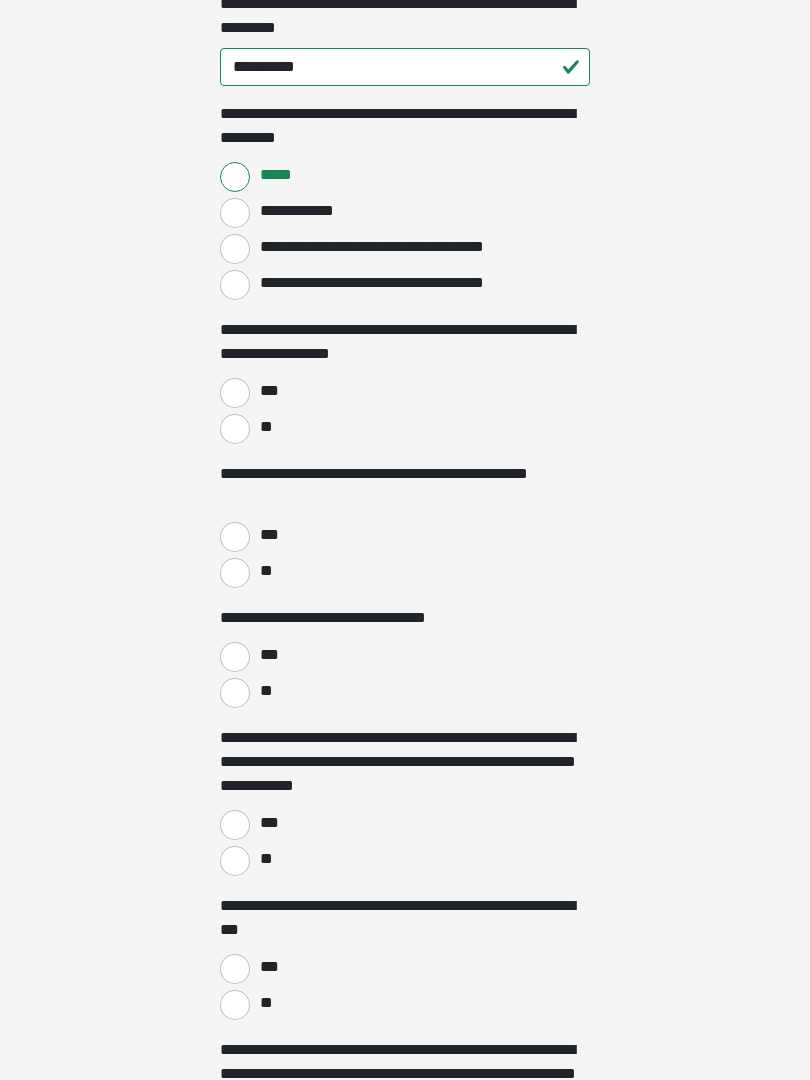 scroll, scrollTop: 1859, scrollLeft: 0, axis: vertical 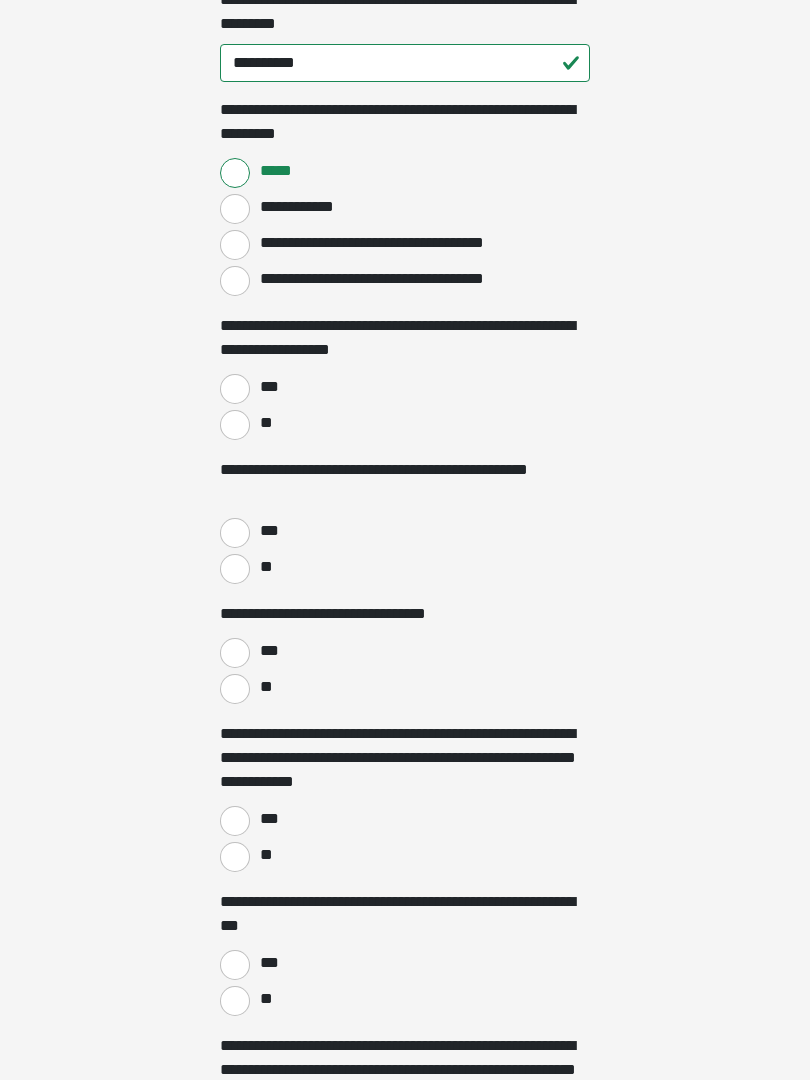 click on "**" at bounding box center (235, 426) 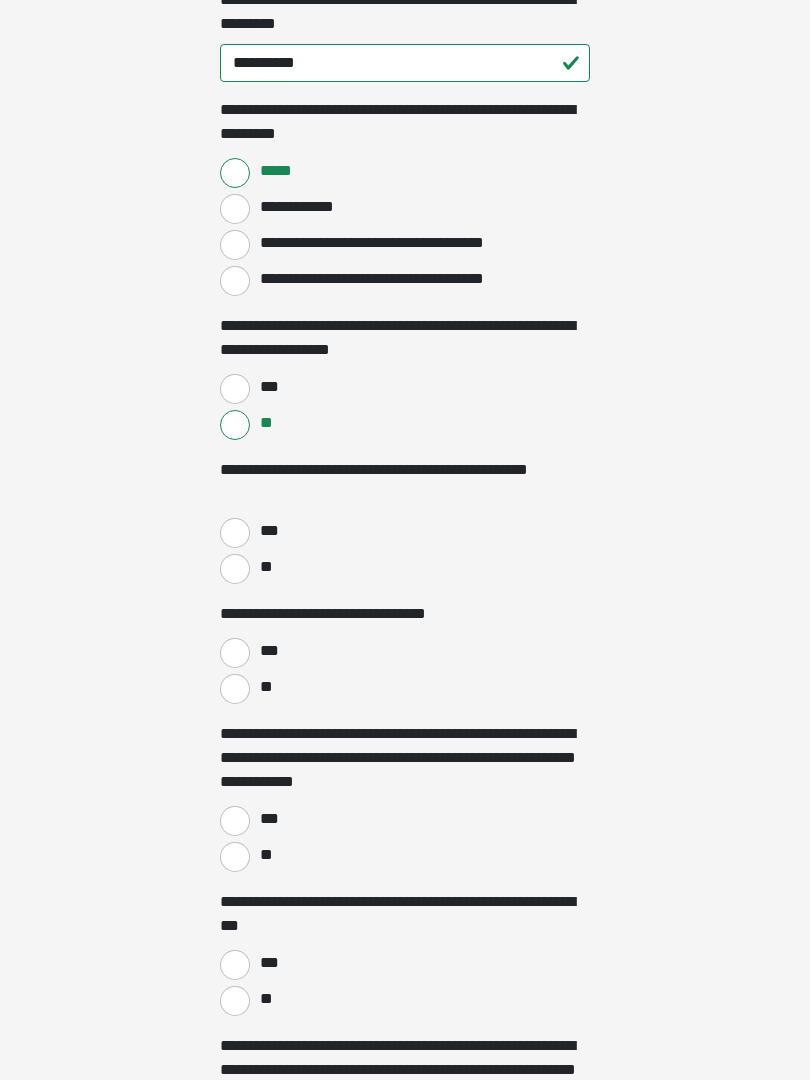 click on "**" at bounding box center [235, 569] 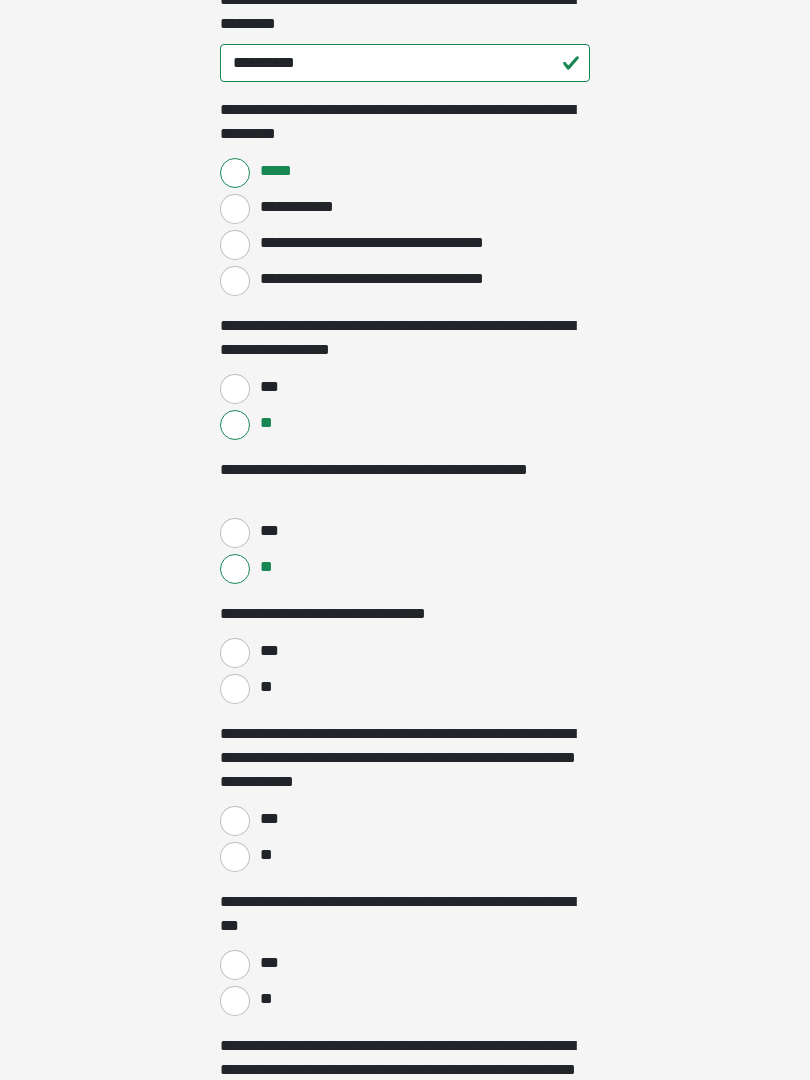 click on "***" at bounding box center (235, 653) 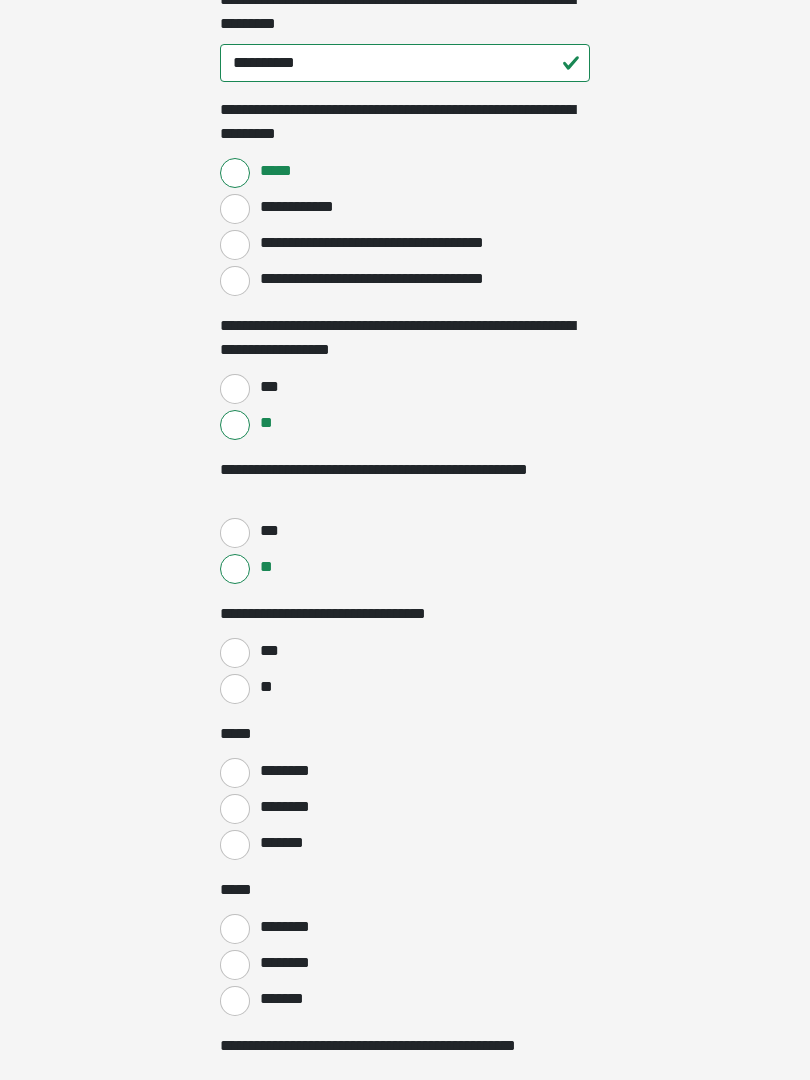 click on "**********" at bounding box center [405, -1320] 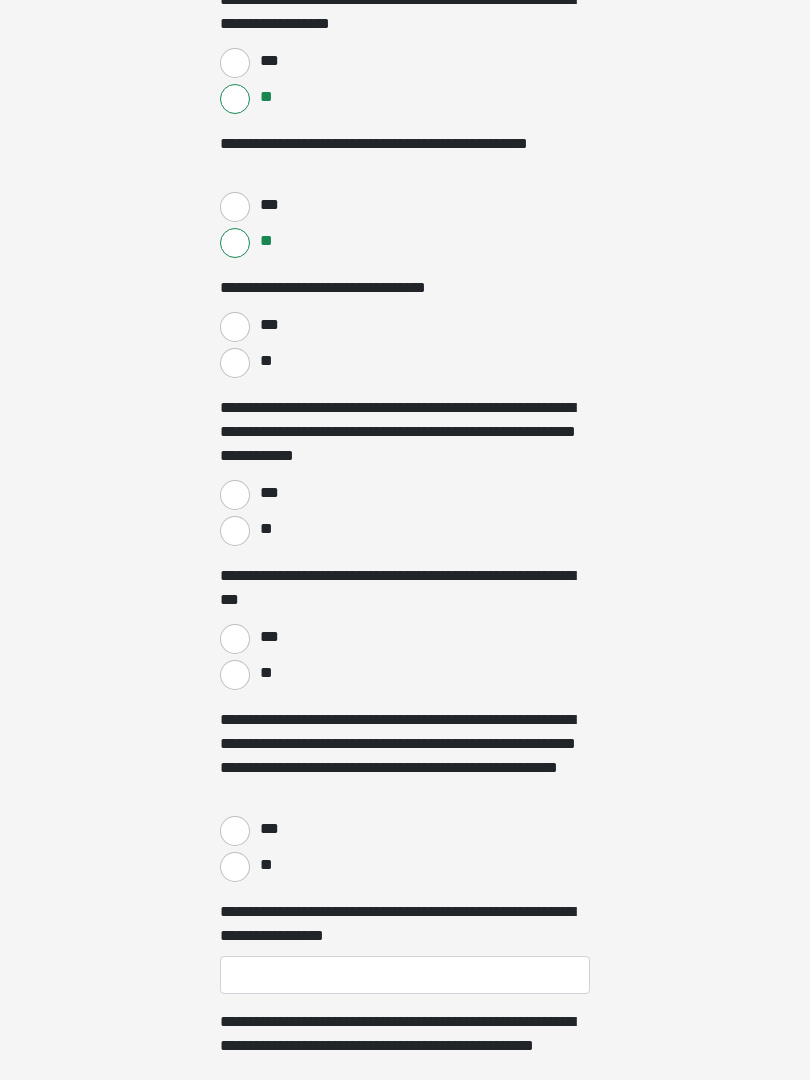 scroll, scrollTop: 2205, scrollLeft: 0, axis: vertical 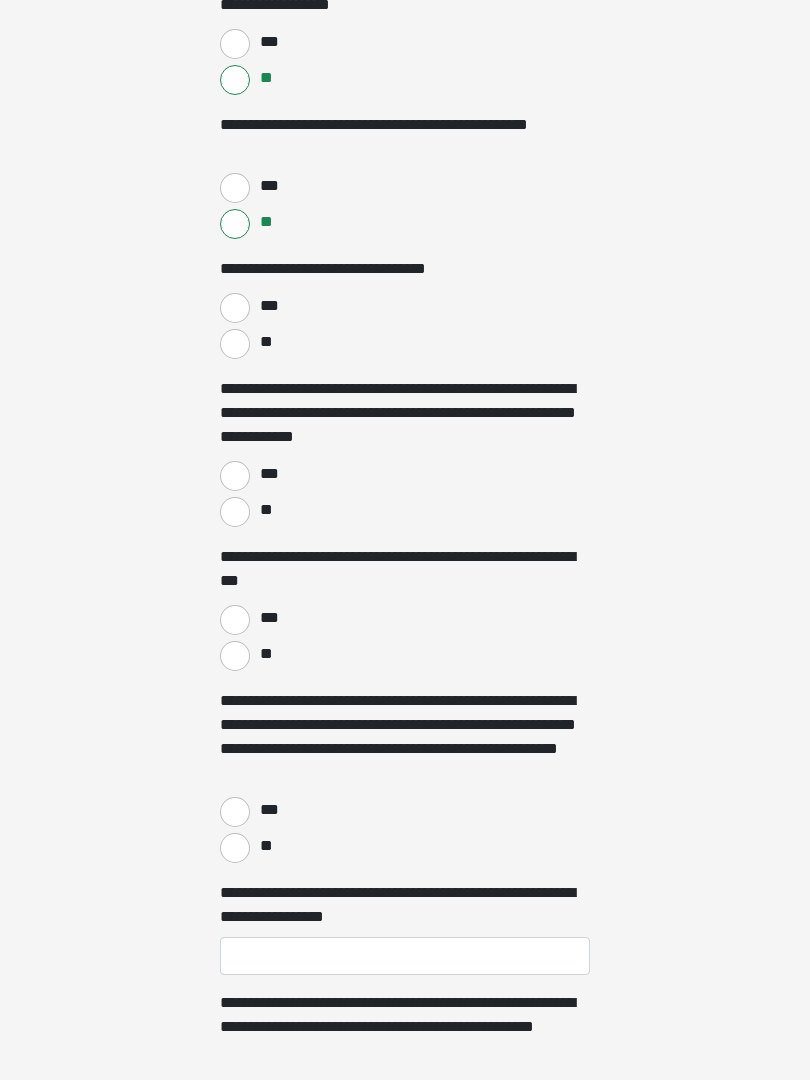 click on "**" at bounding box center (235, 512) 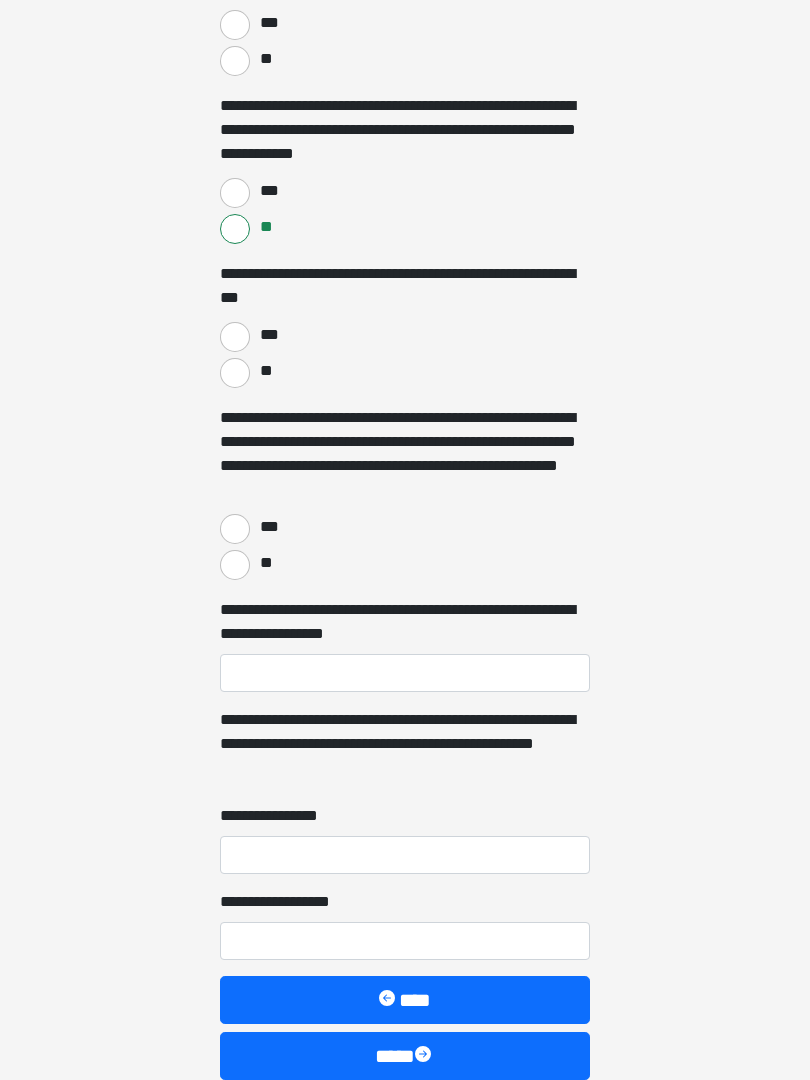 scroll, scrollTop: 2490, scrollLeft: 0, axis: vertical 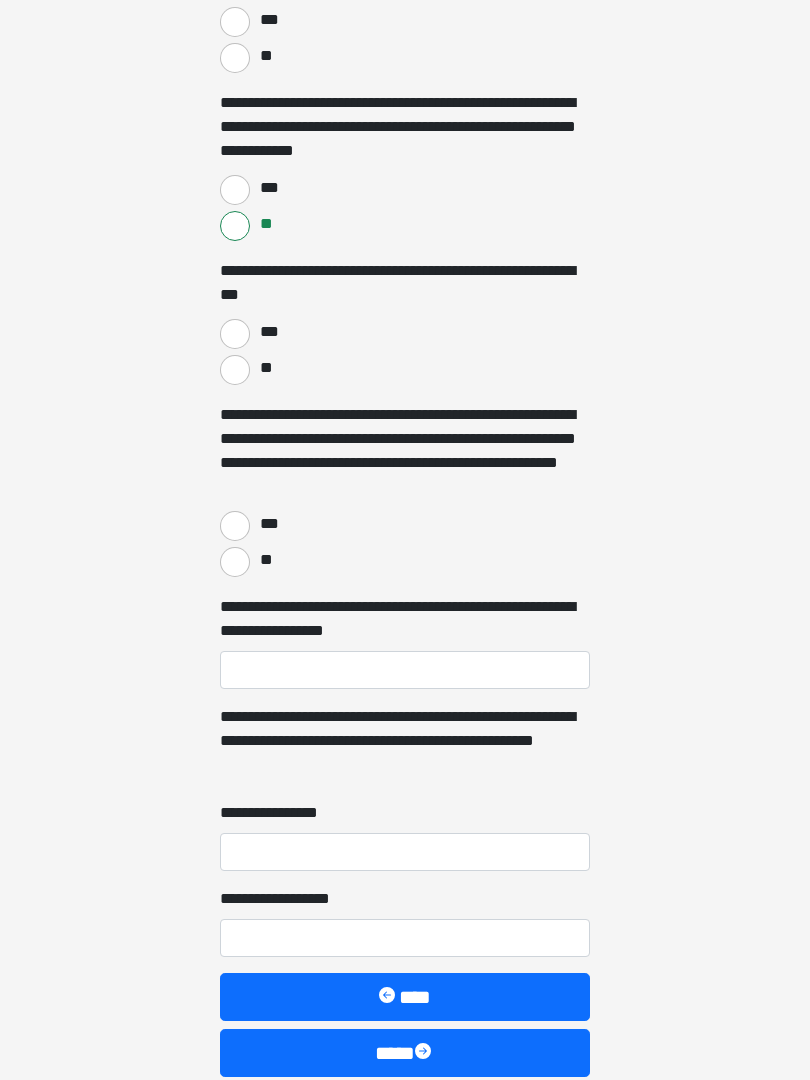 click on "**" at bounding box center (235, 371) 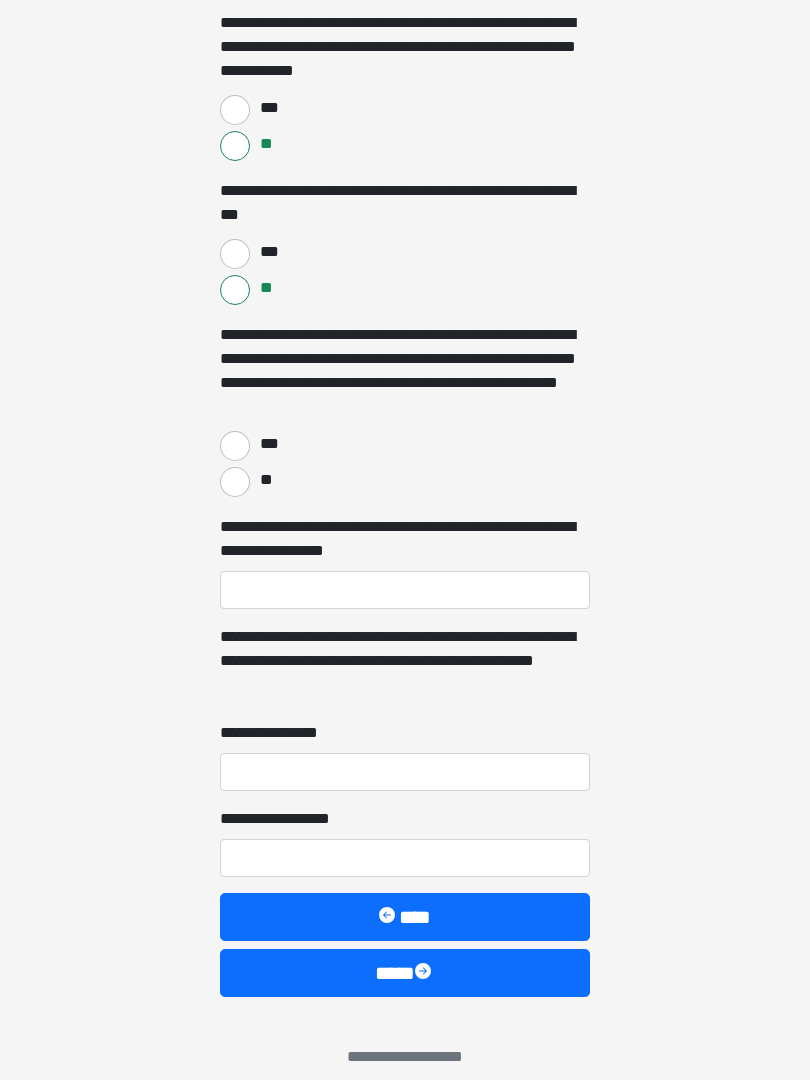 scroll, scrollTop: 2591, scrollLeft: 0, axis: vertical 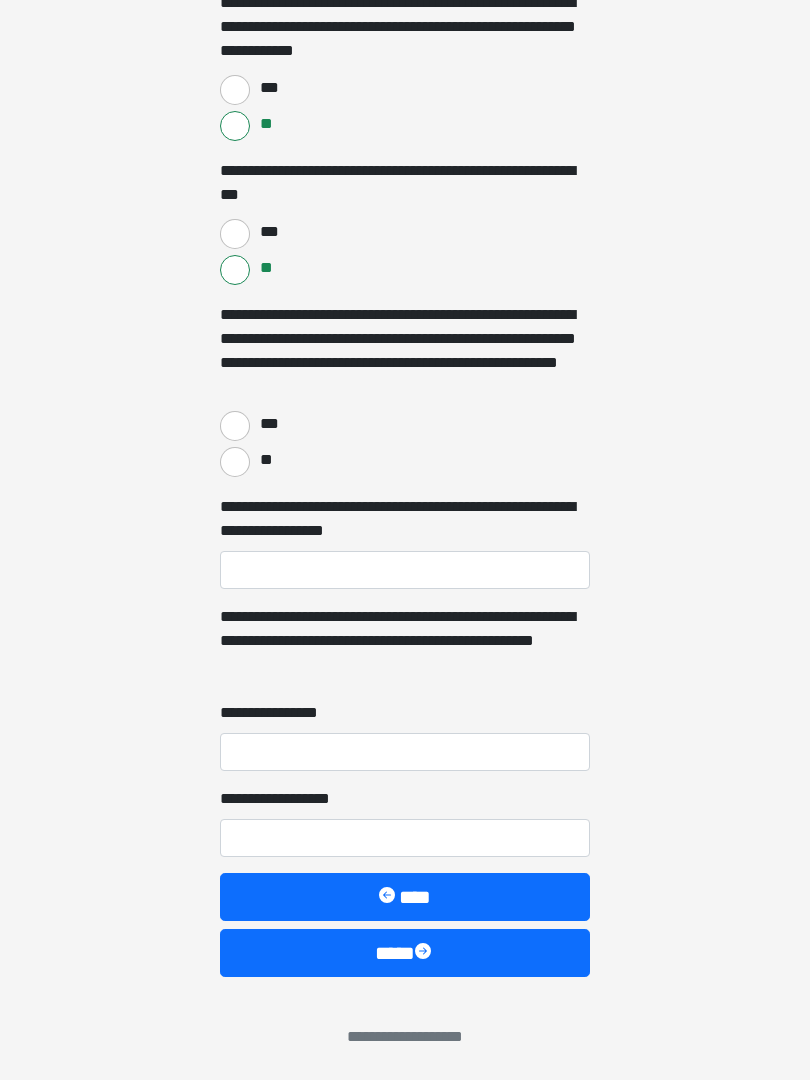 click on "**" at bounding box center (235, 462) 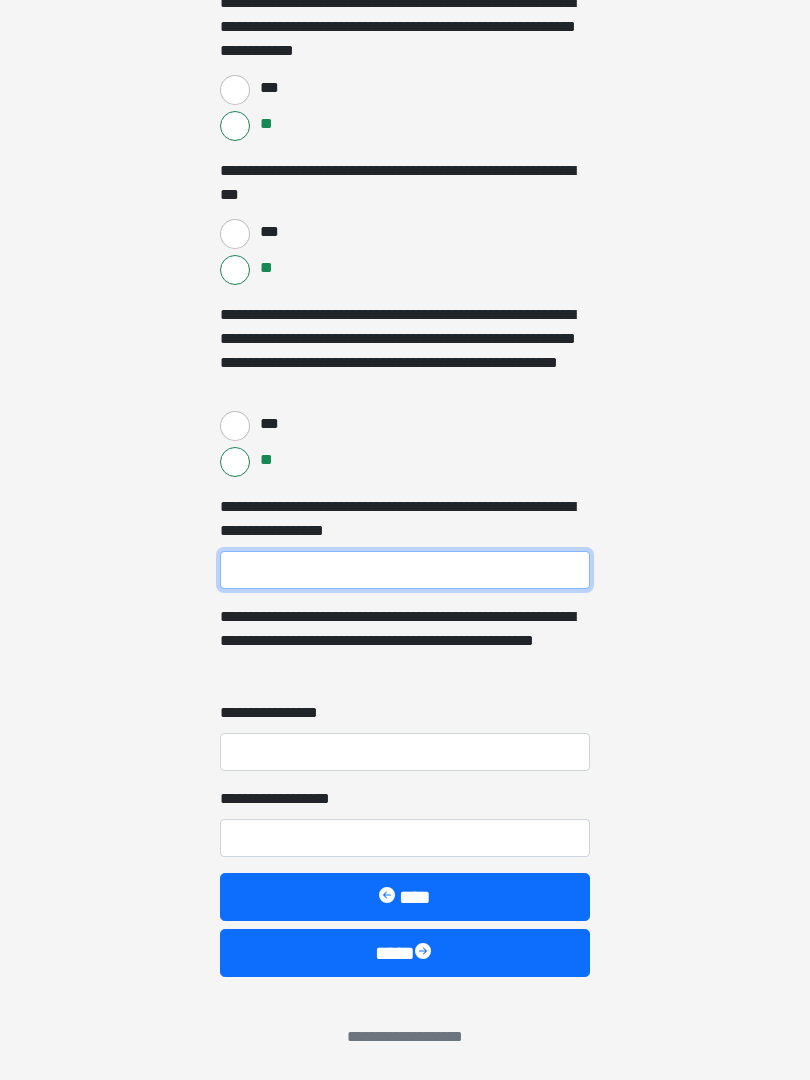 click on "**********" at bounding box center (405, 570) 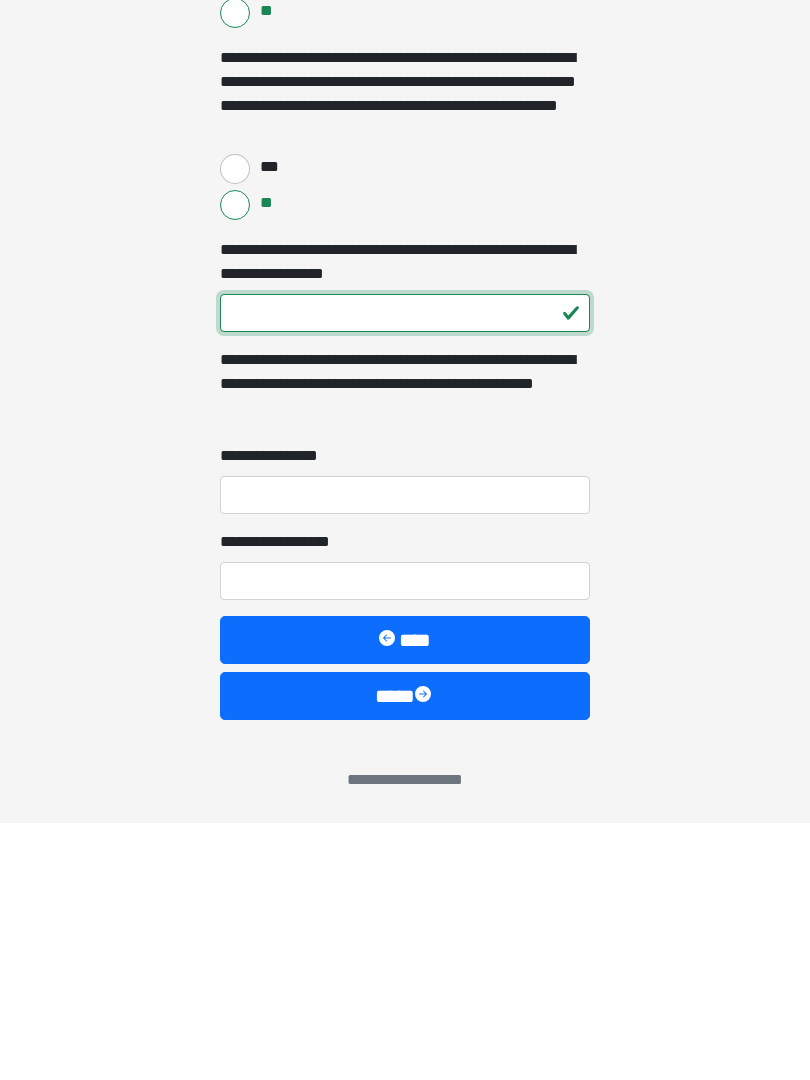 type on "***" 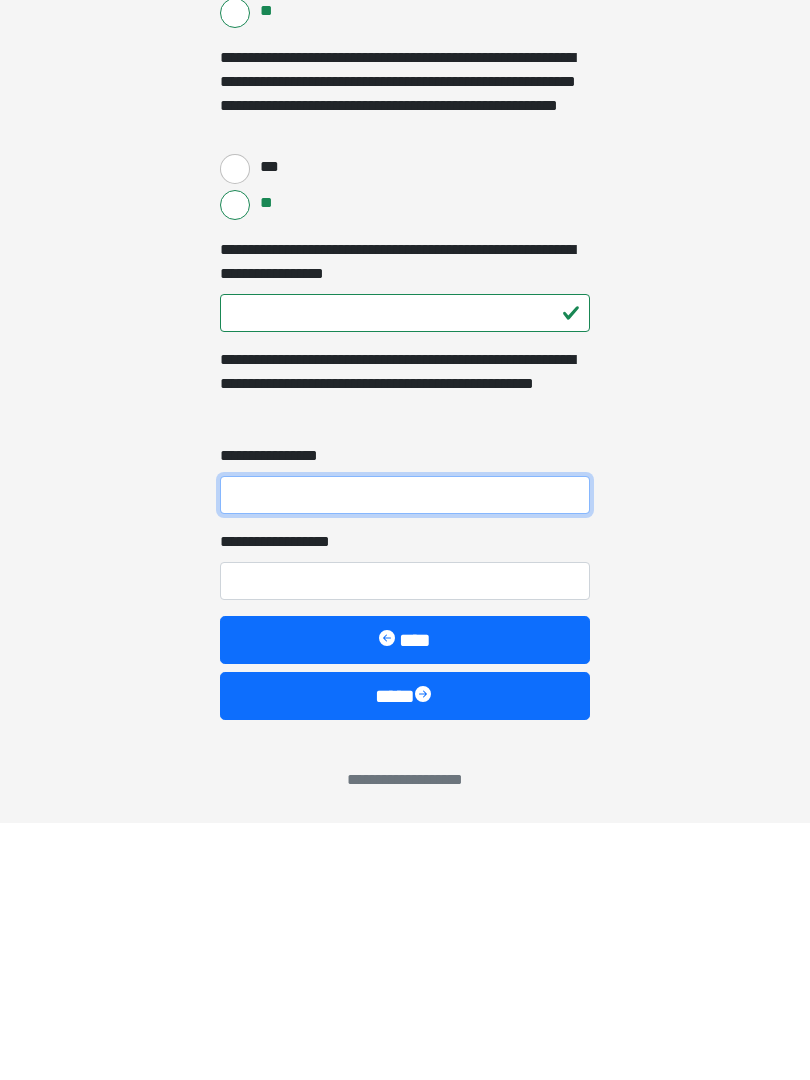 click on "**********" at bounding box center [405, 752] 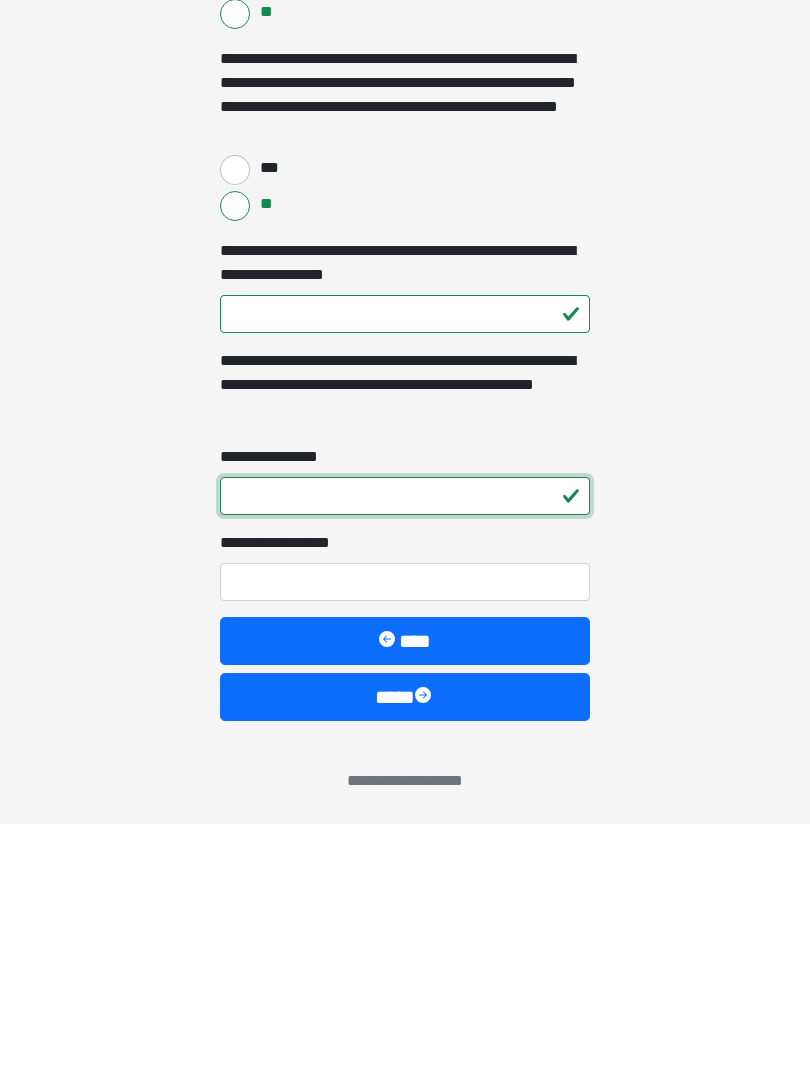 type on "*" 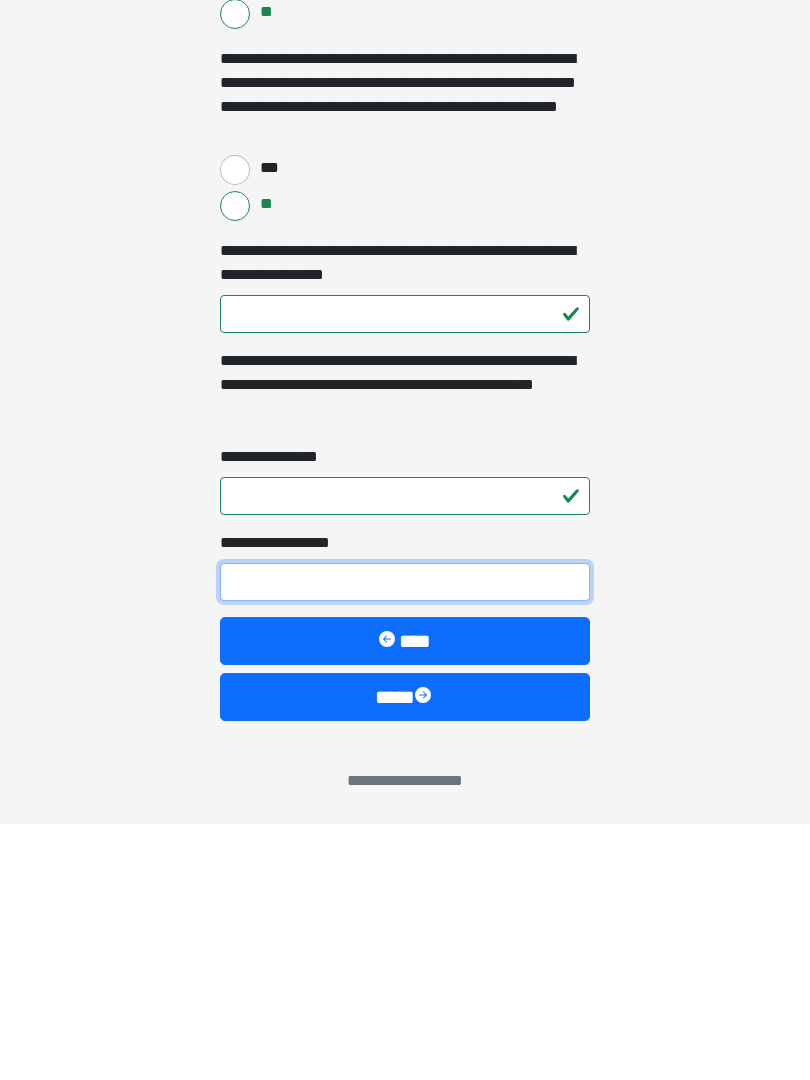 click on "**********" at bounding box center (405, 838) 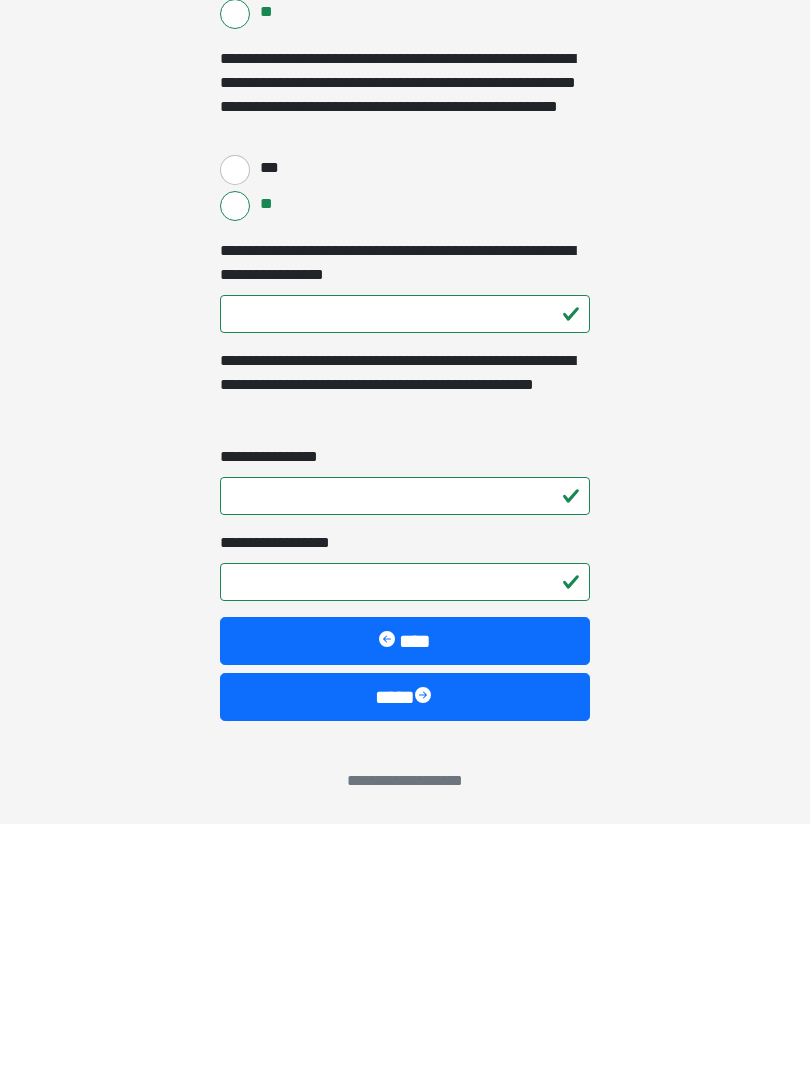 click on "****" at bounding box center [405, 953] 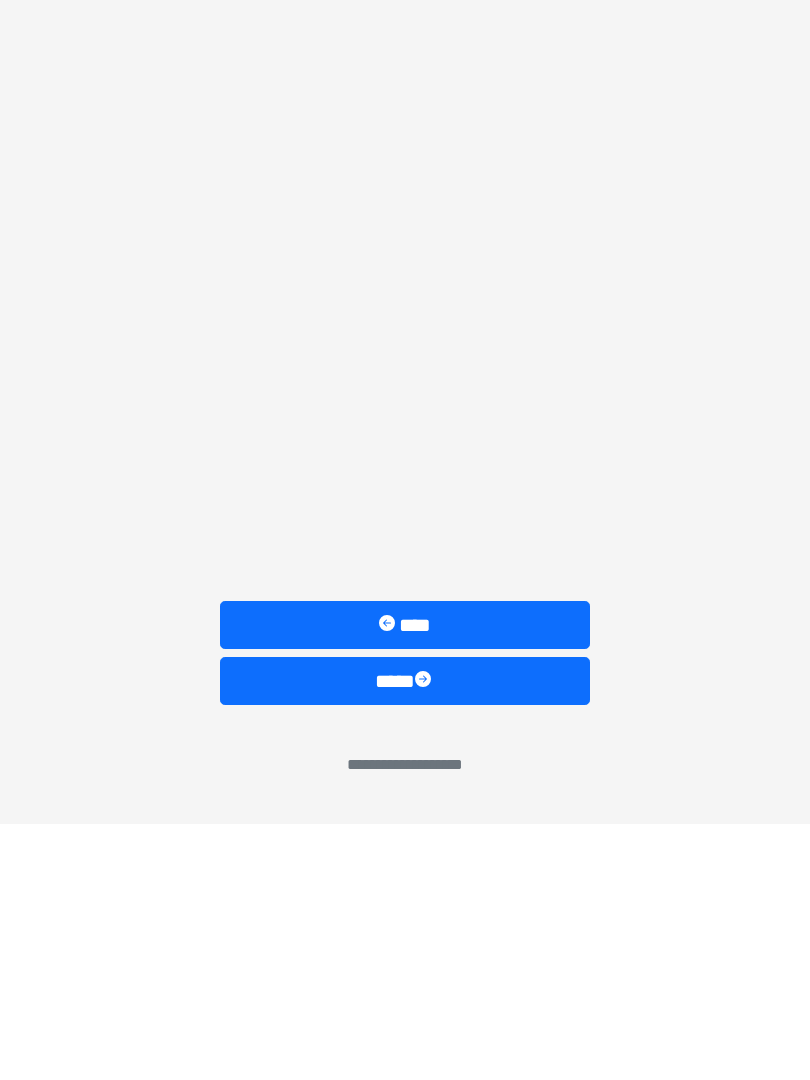scroll, scrollTop: 0, scrollLeft: 0, axis: both 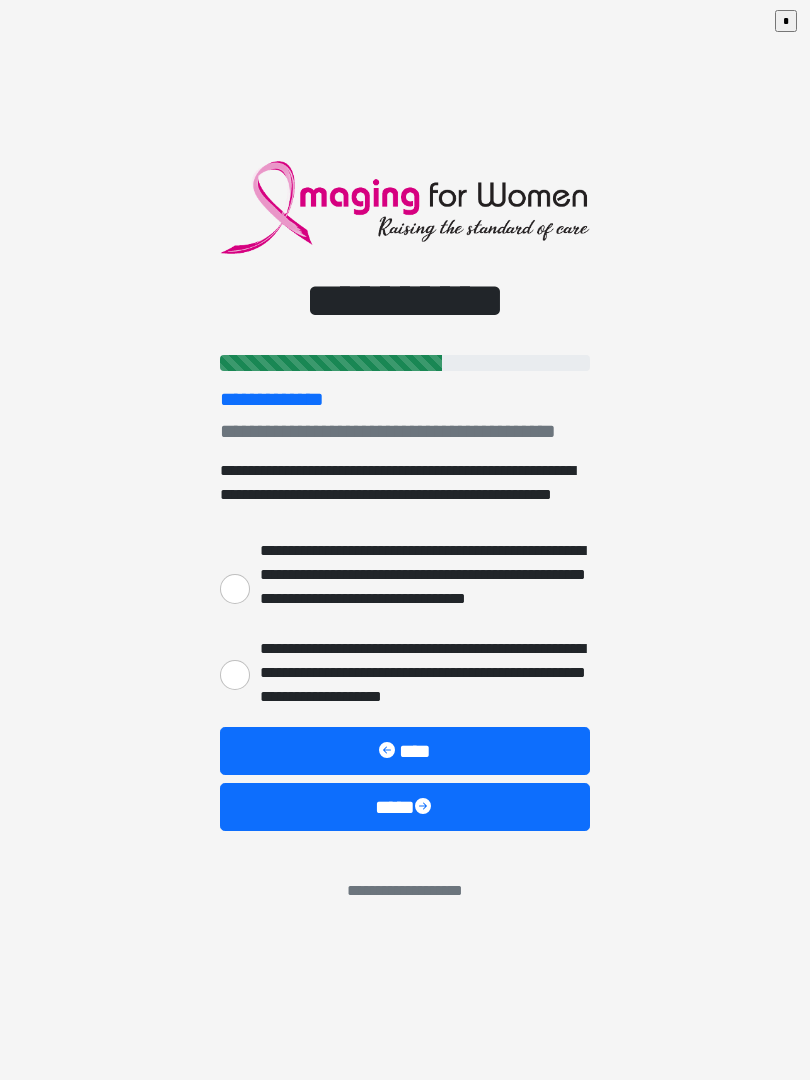 click on "**********" at bounding box center [235, 589] 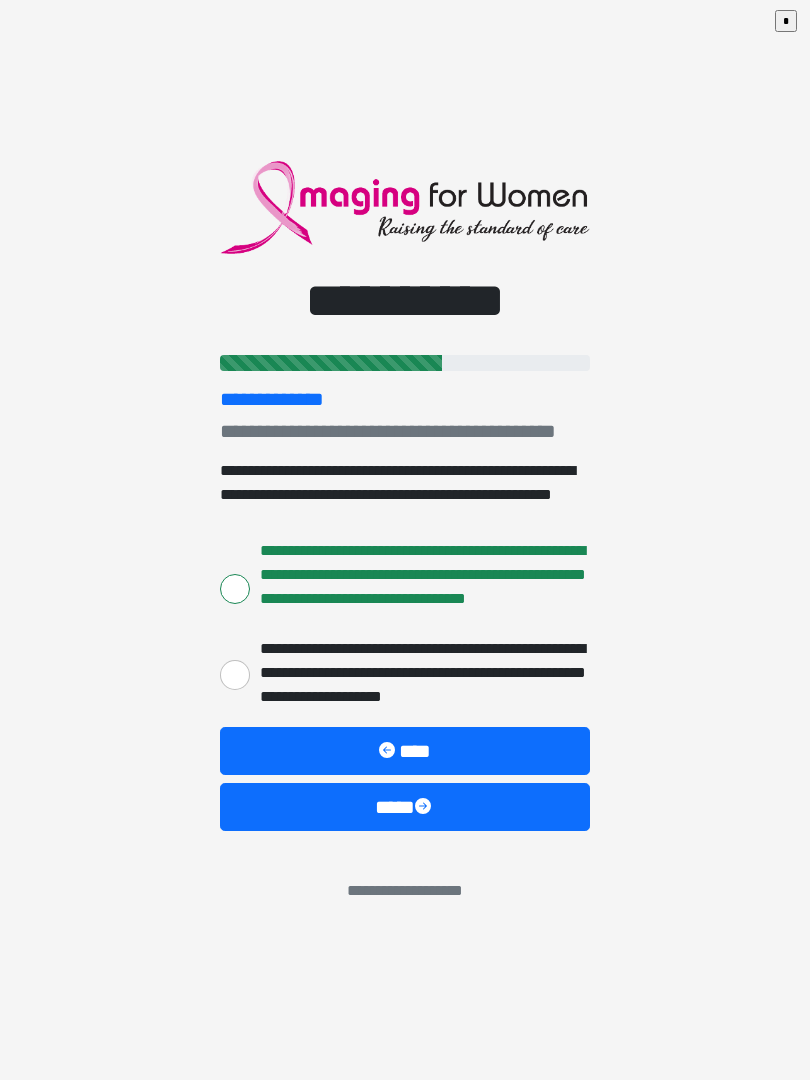 click on "****" at bounding box center [405, 807] 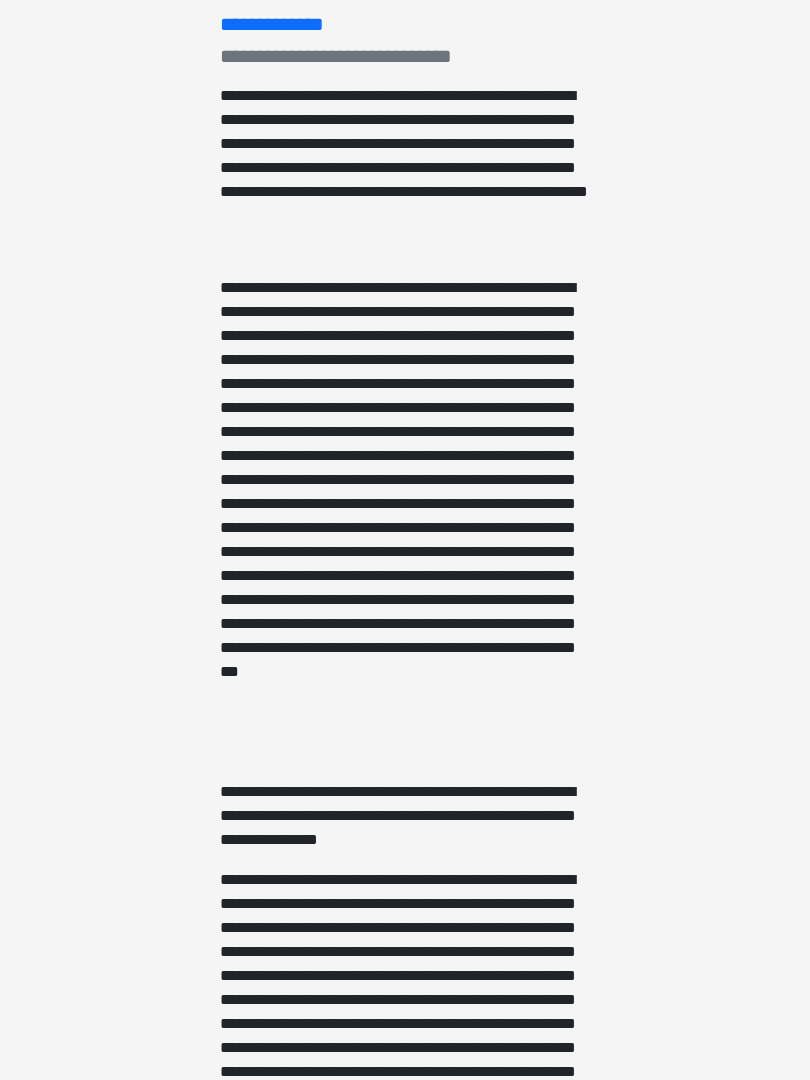 scroll, scrollTop: 264, scrollLeft: 0, axis: vertical 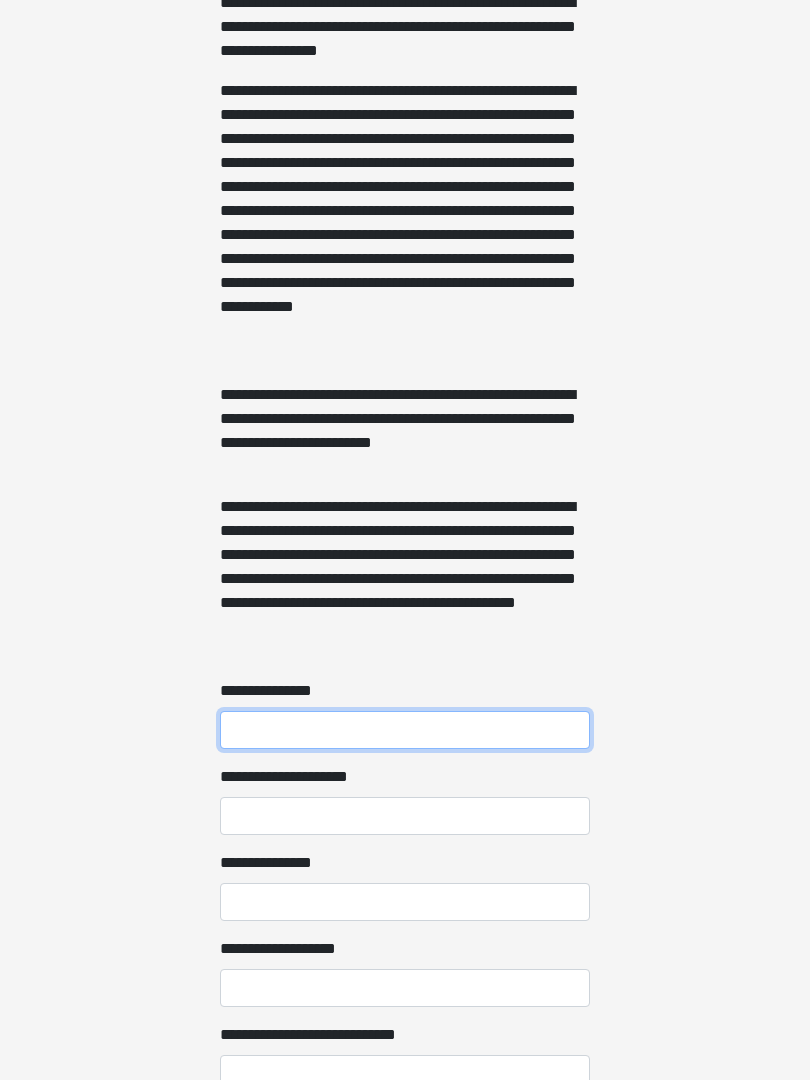 click on "**********" at bounding box center (405, 731) 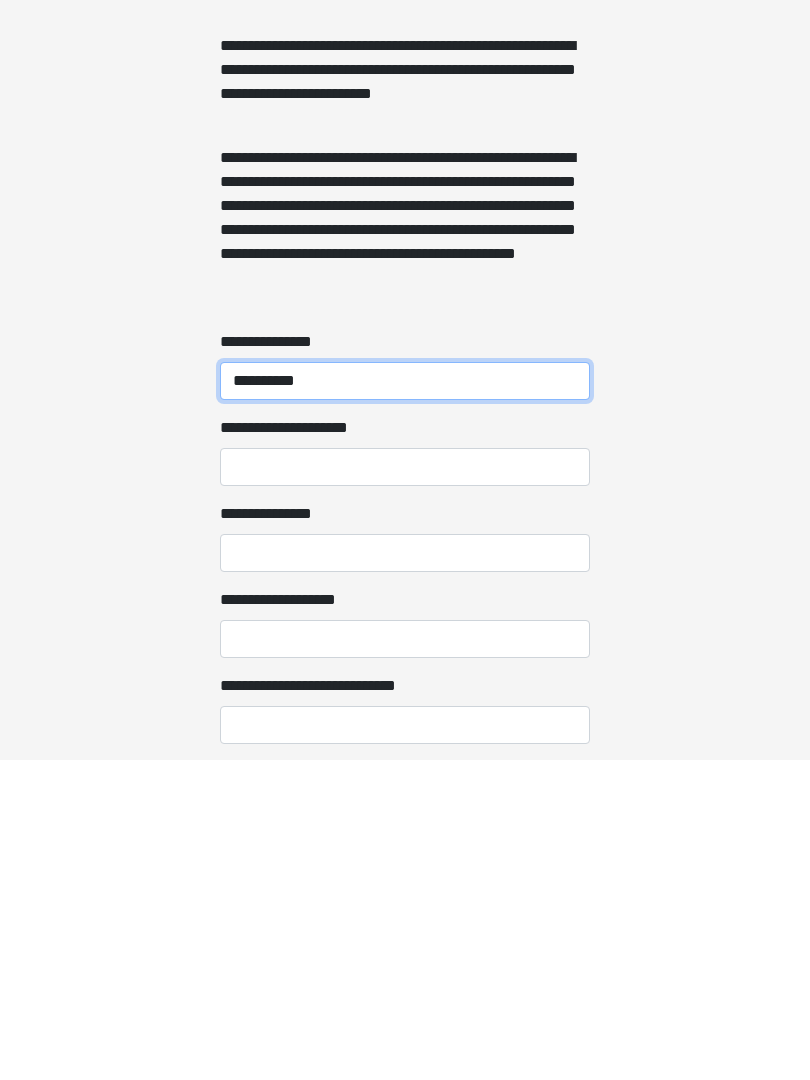 type on "**********" 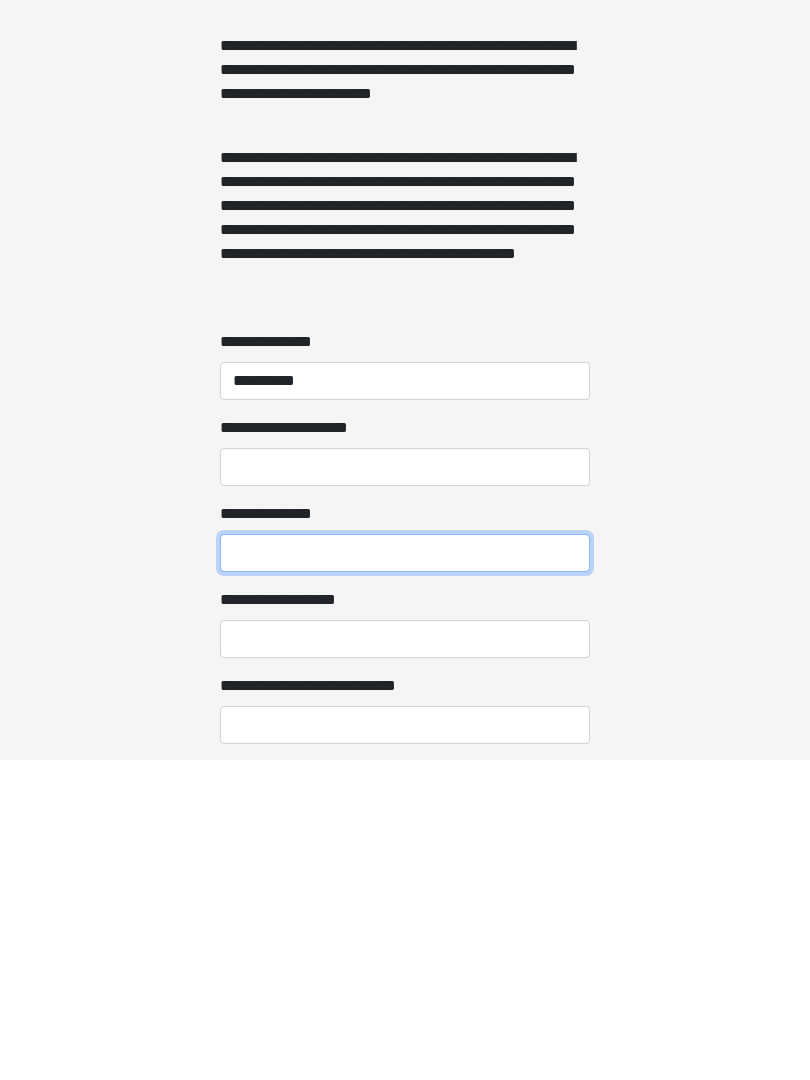 click on "**********" at bounding box center (405, 873) 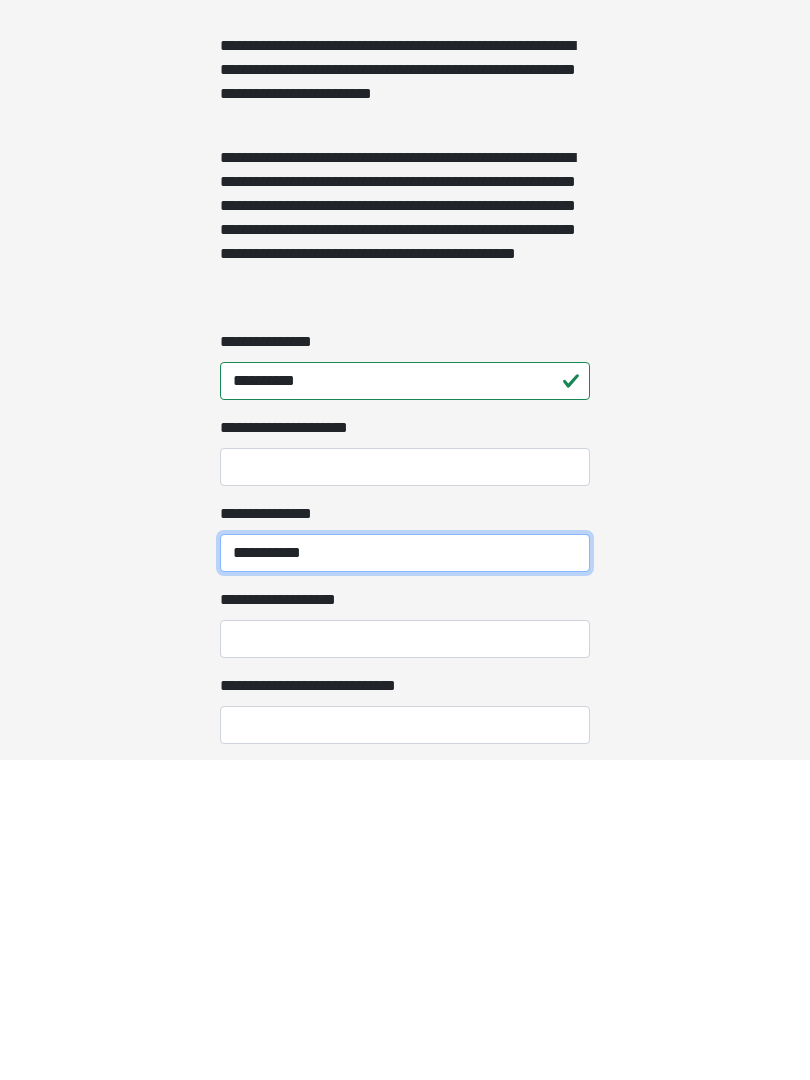 type on "**********" 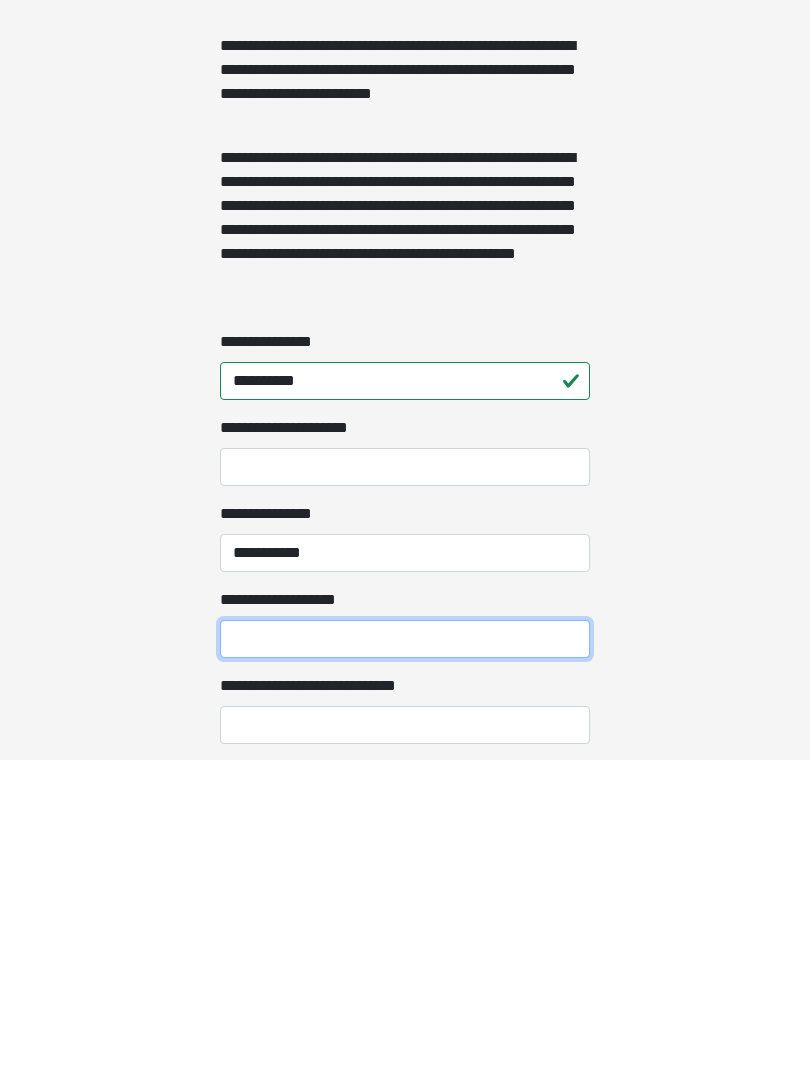 click on "**********" at bounding box center [405, 959] 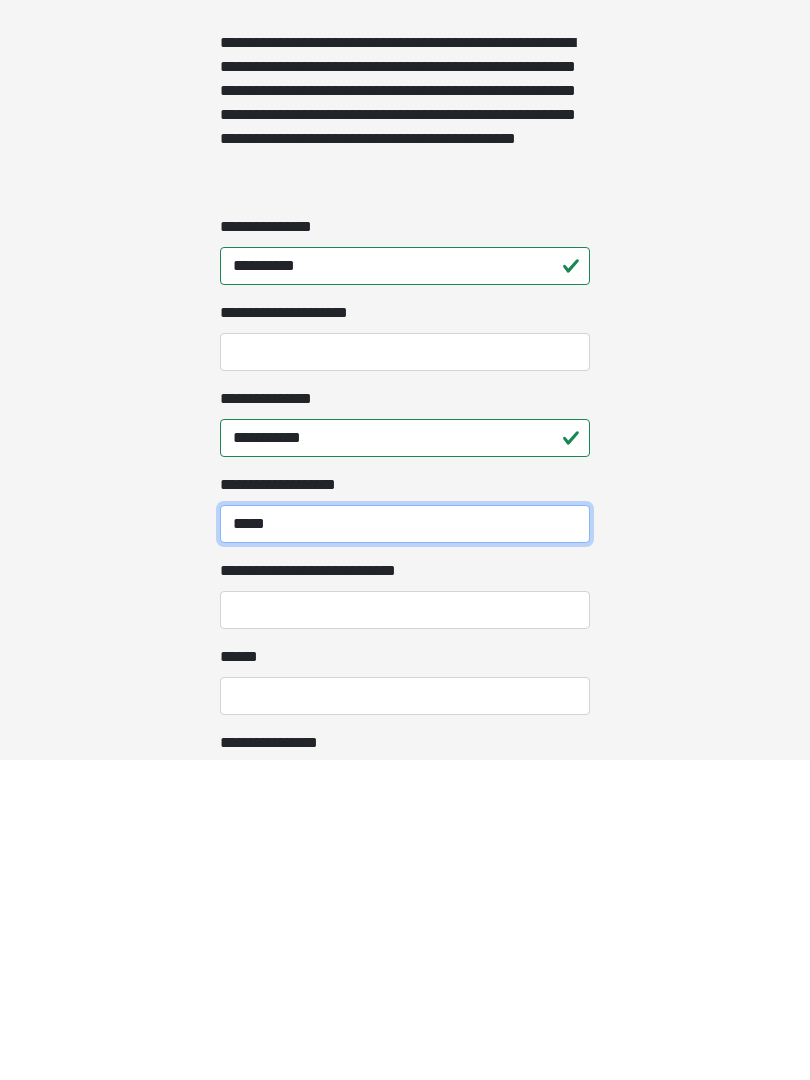 scroll, scrollTop: 1208, scrollLeft: 0, axis: vertical 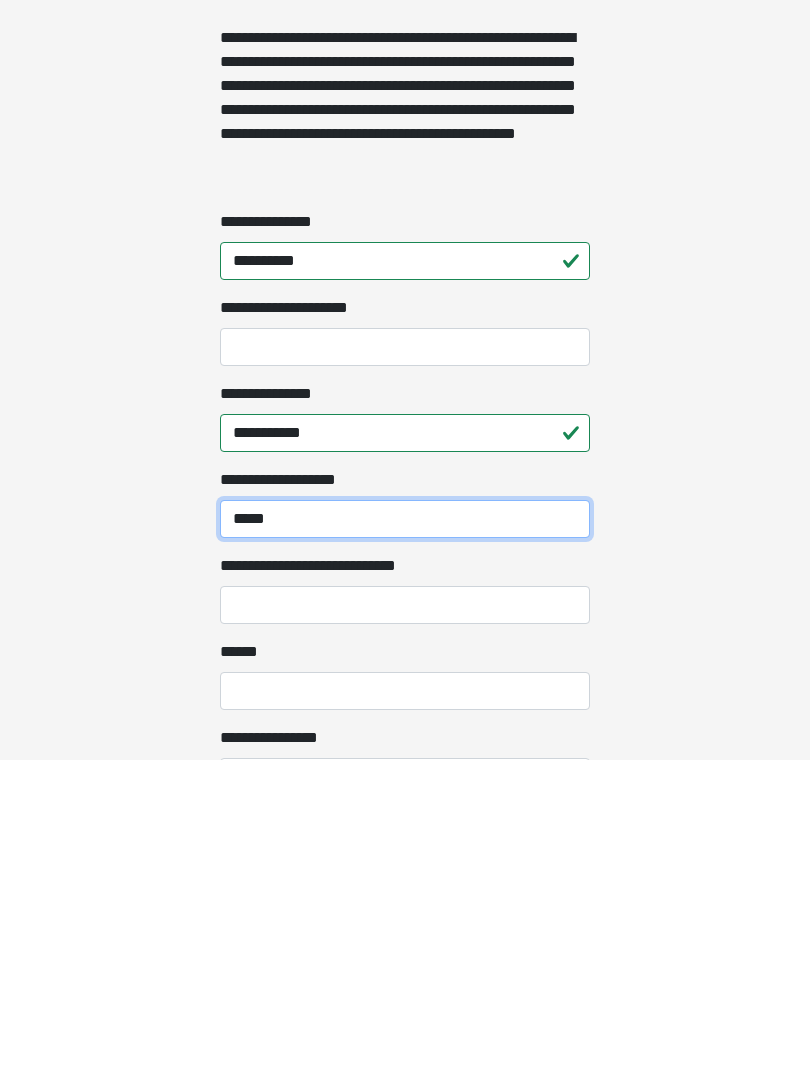 type on "*****" 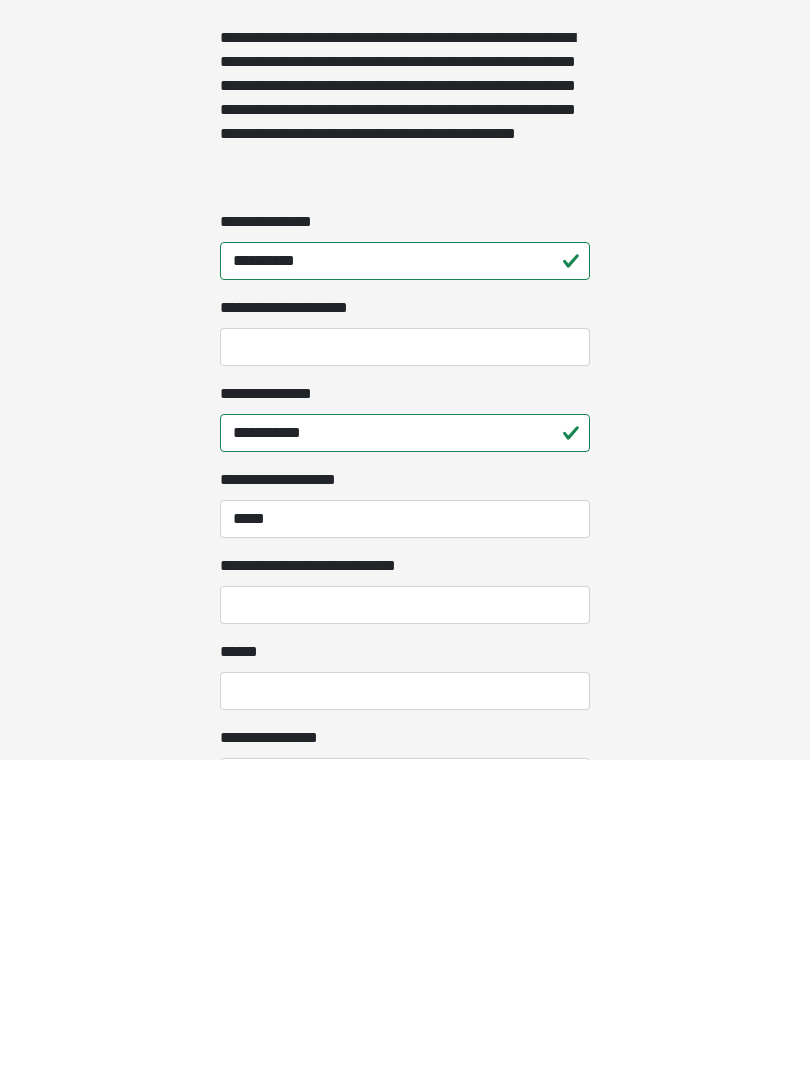 click on "**********" at bounding box center [405, 925] 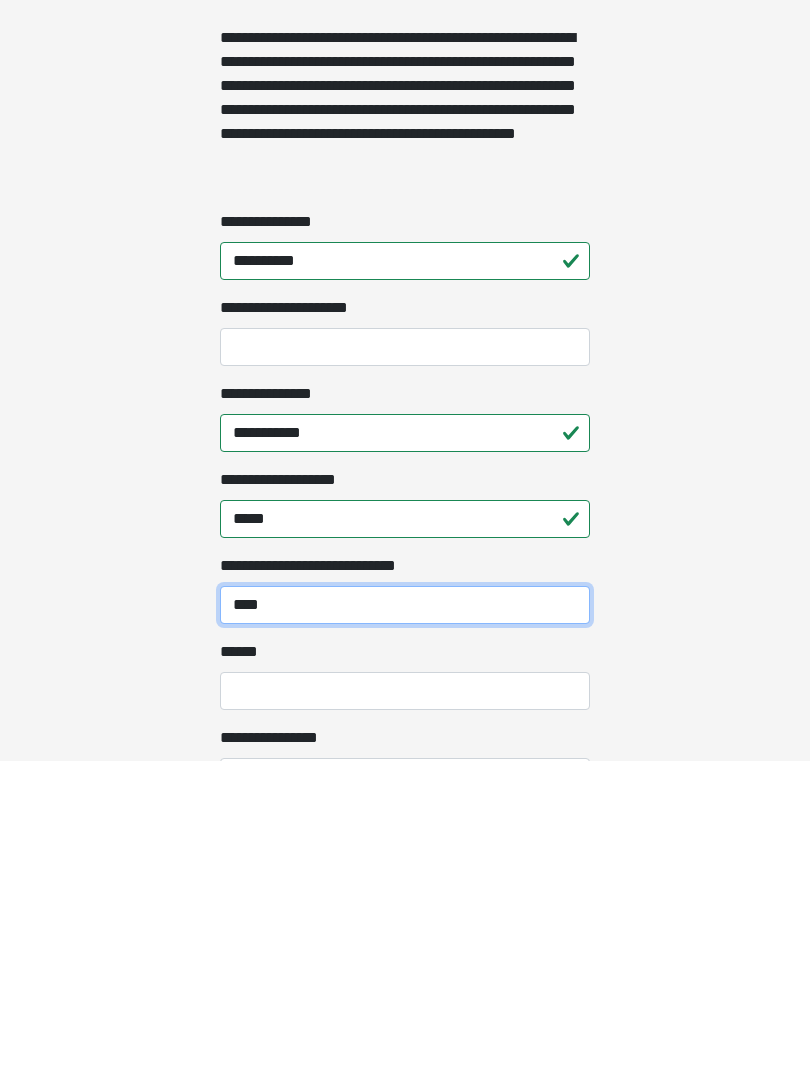 type on "****" 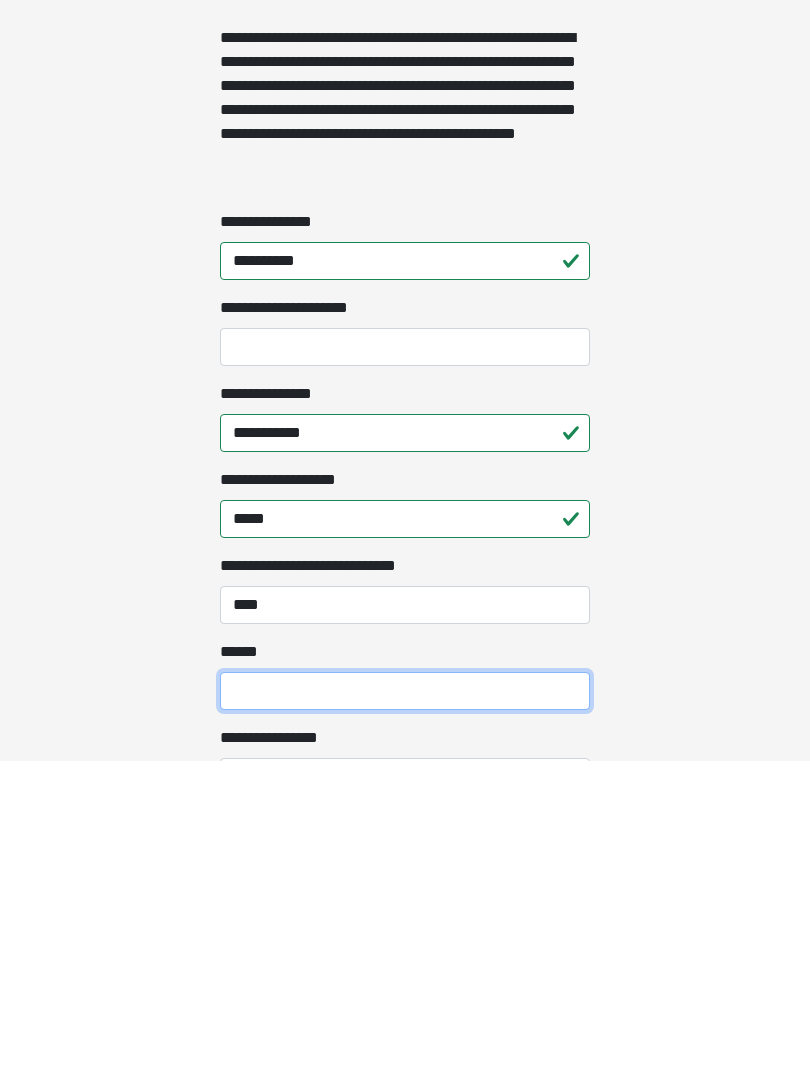 click on "**** *" at bounding box center [405, 1011] 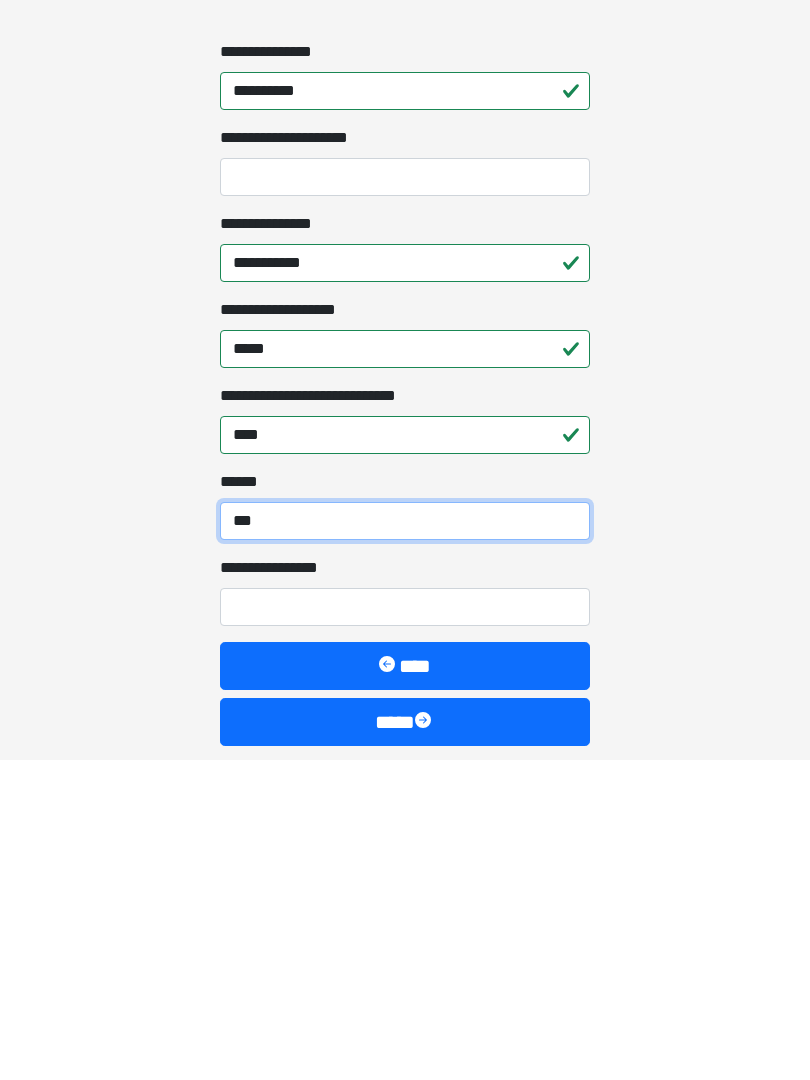 scroll, scrollTop: 1421, scrollLeft: 0, axis: vertical 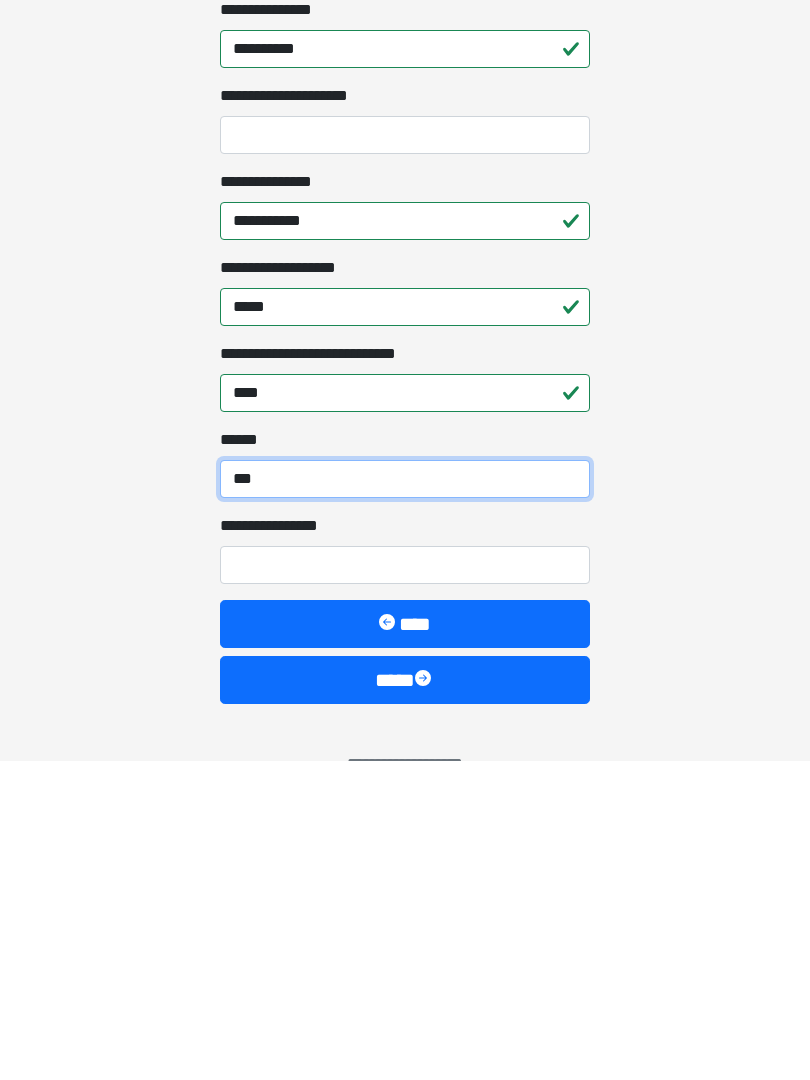 type on "***" 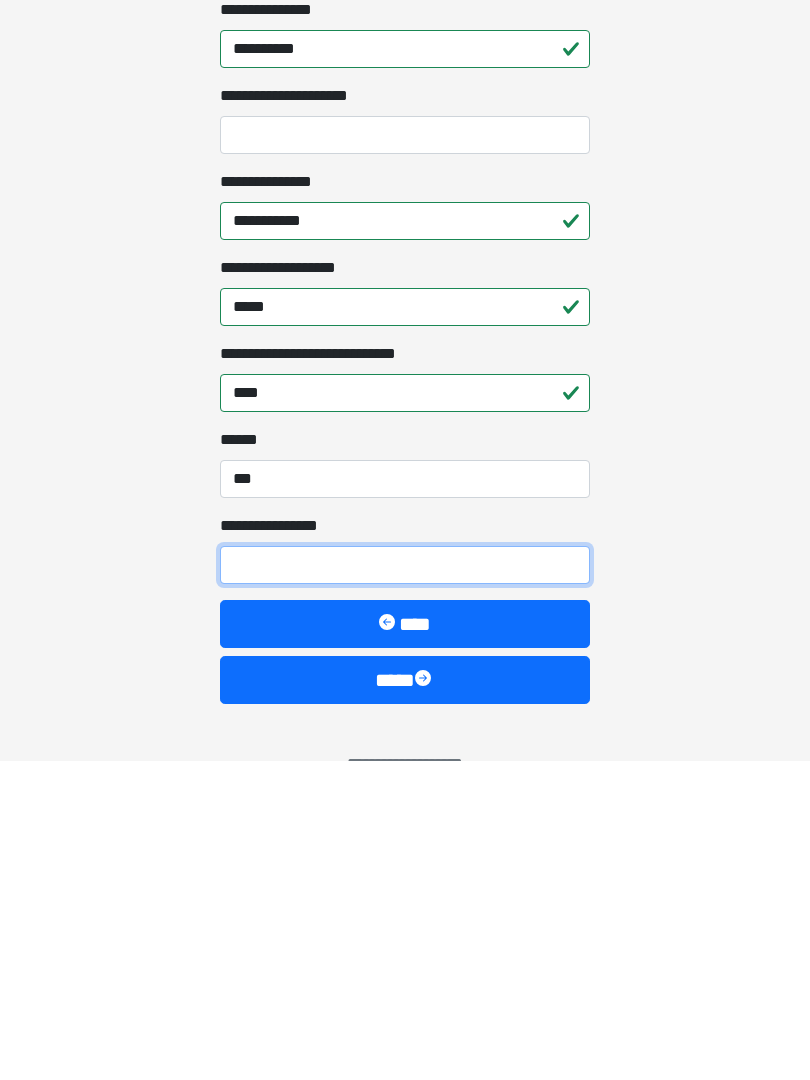 click on "**********" at bounding box center (405, 884) 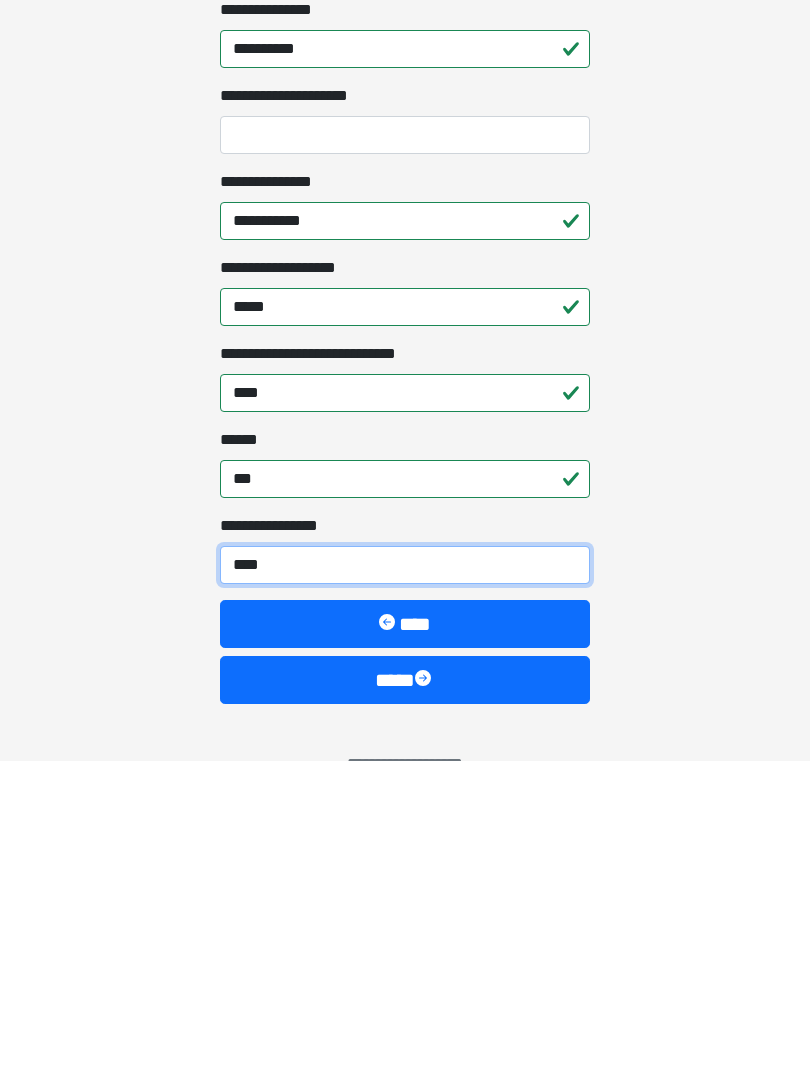 type on "*****" 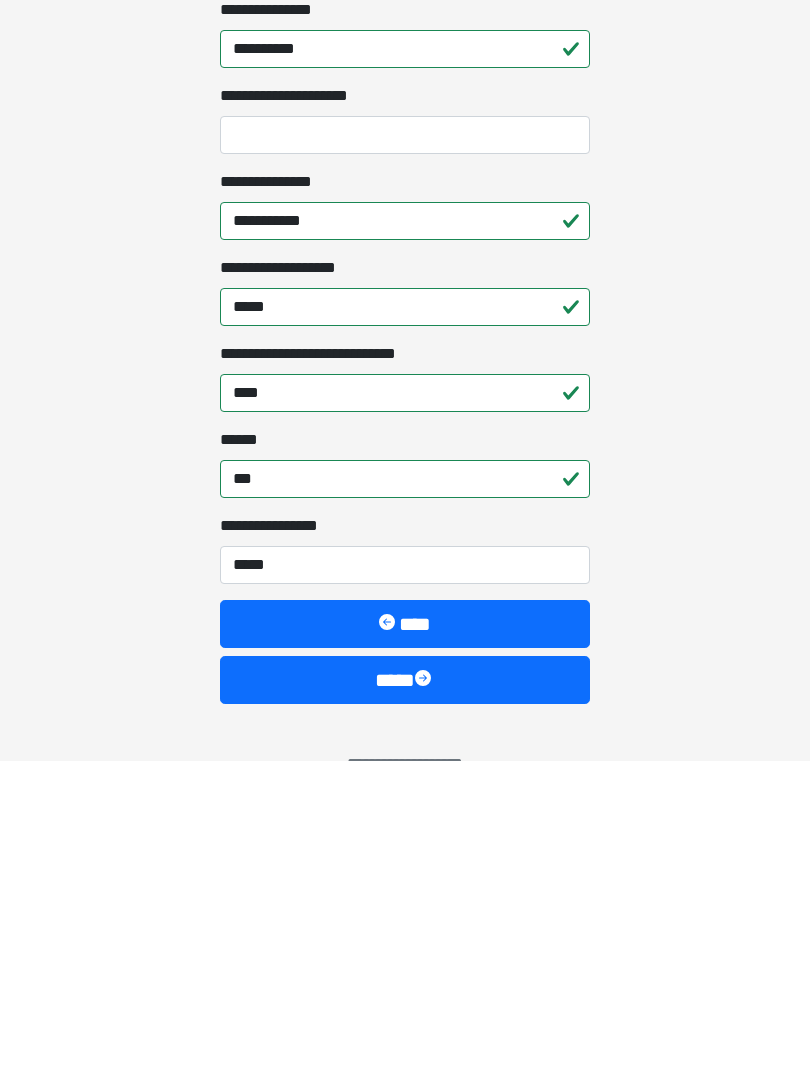 click on "****" at bounding box center [405, 999] 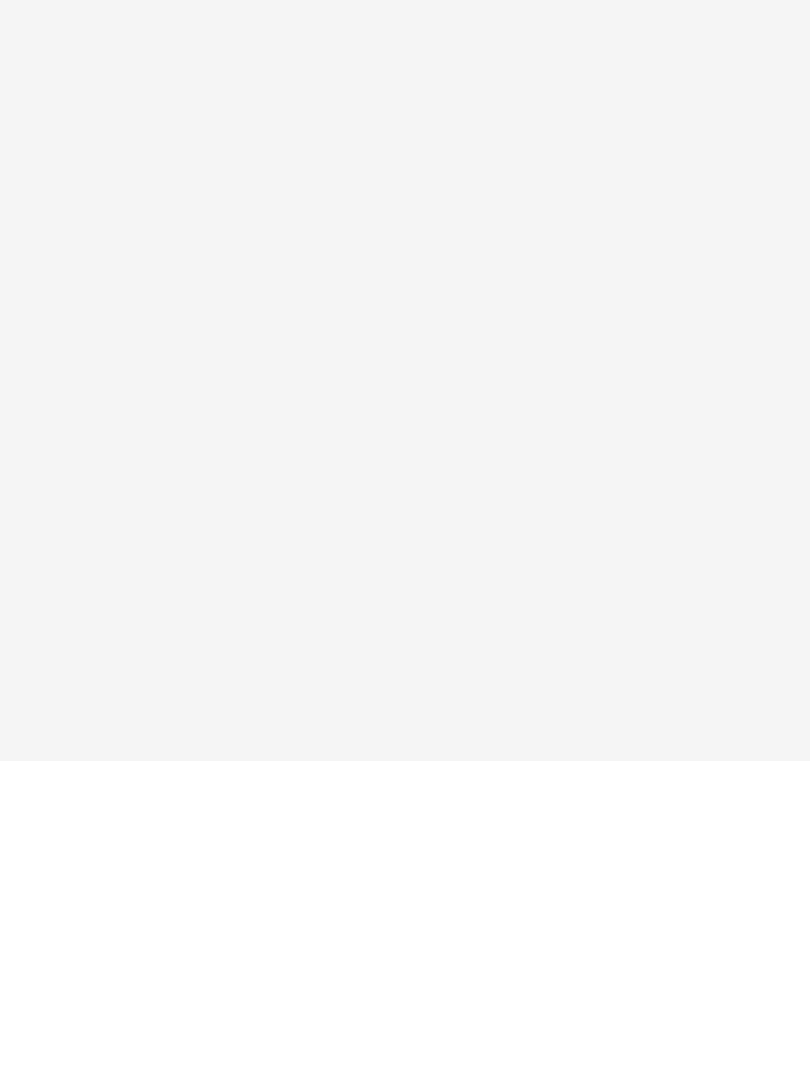 scroll, scrollTop: 0, scrollLeft: 0, axis: both 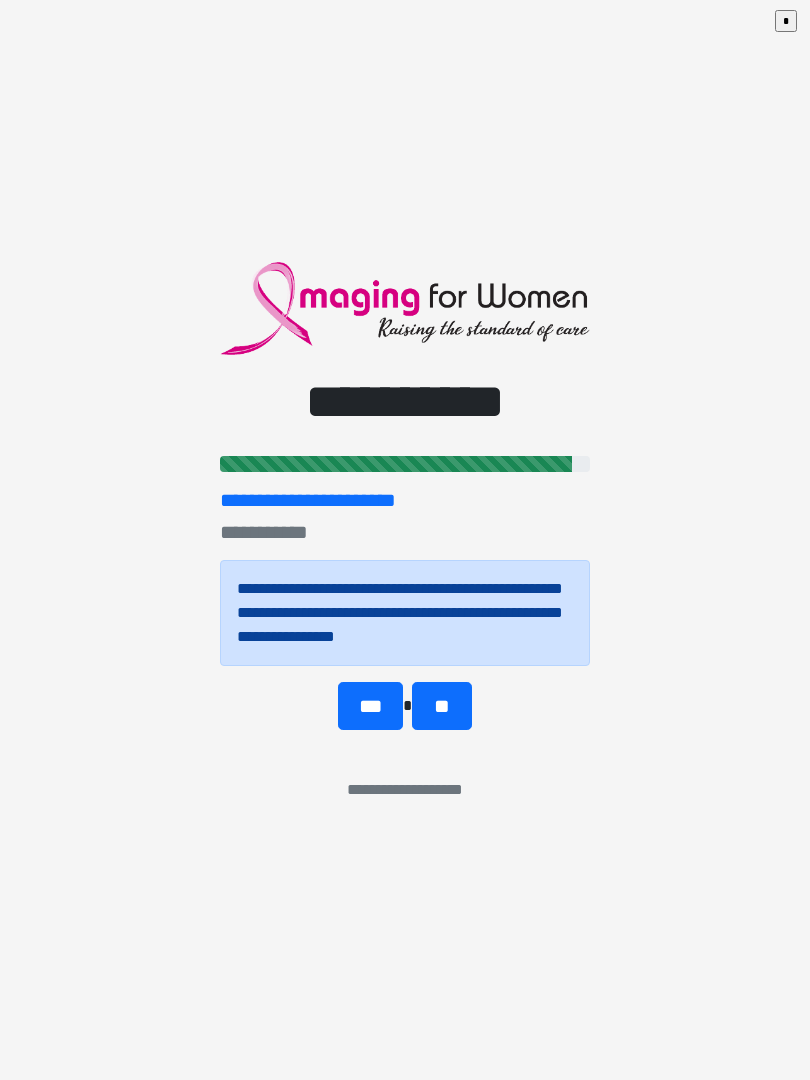 click on "***" at bounding box center (370, 706) 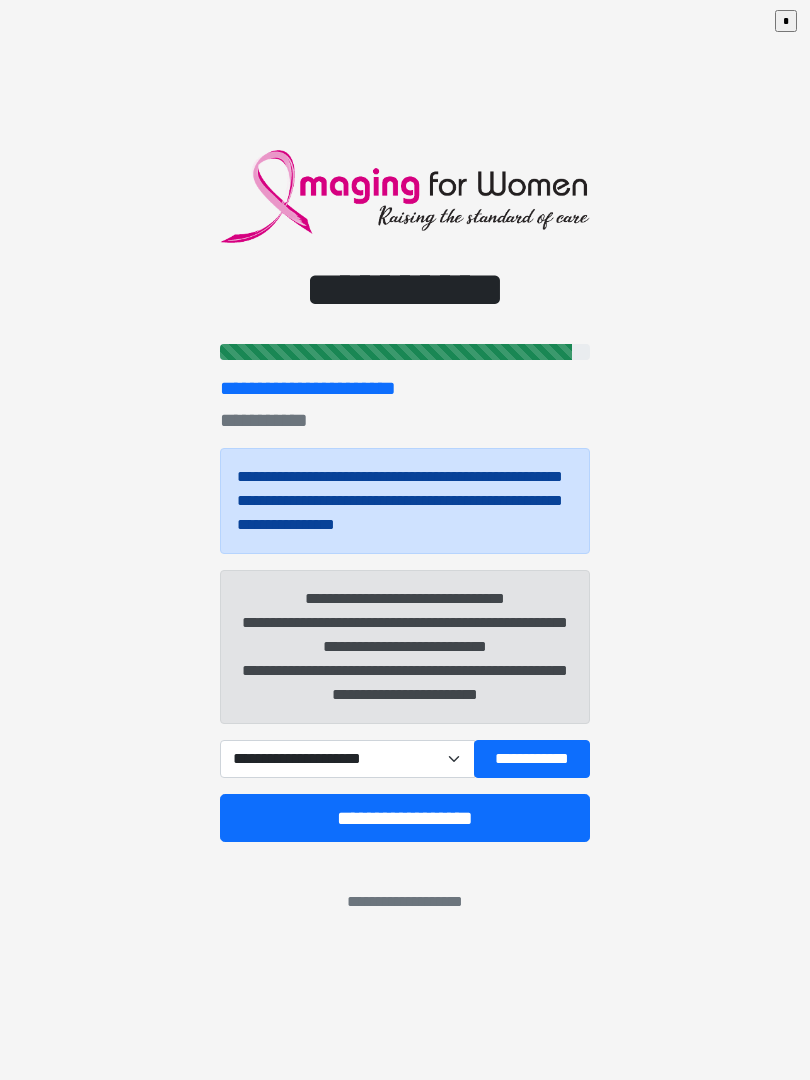 click on "**********" at bounding box center [532, 759] 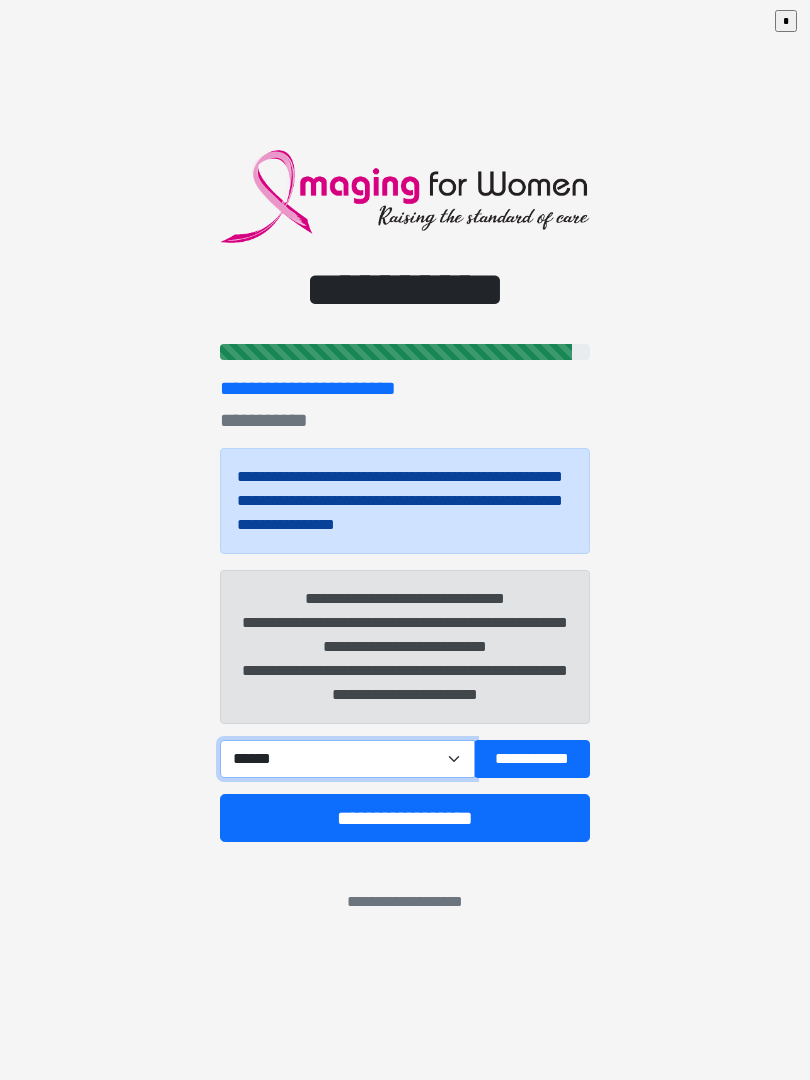 click on "**********" at bounding box center [347, 759] 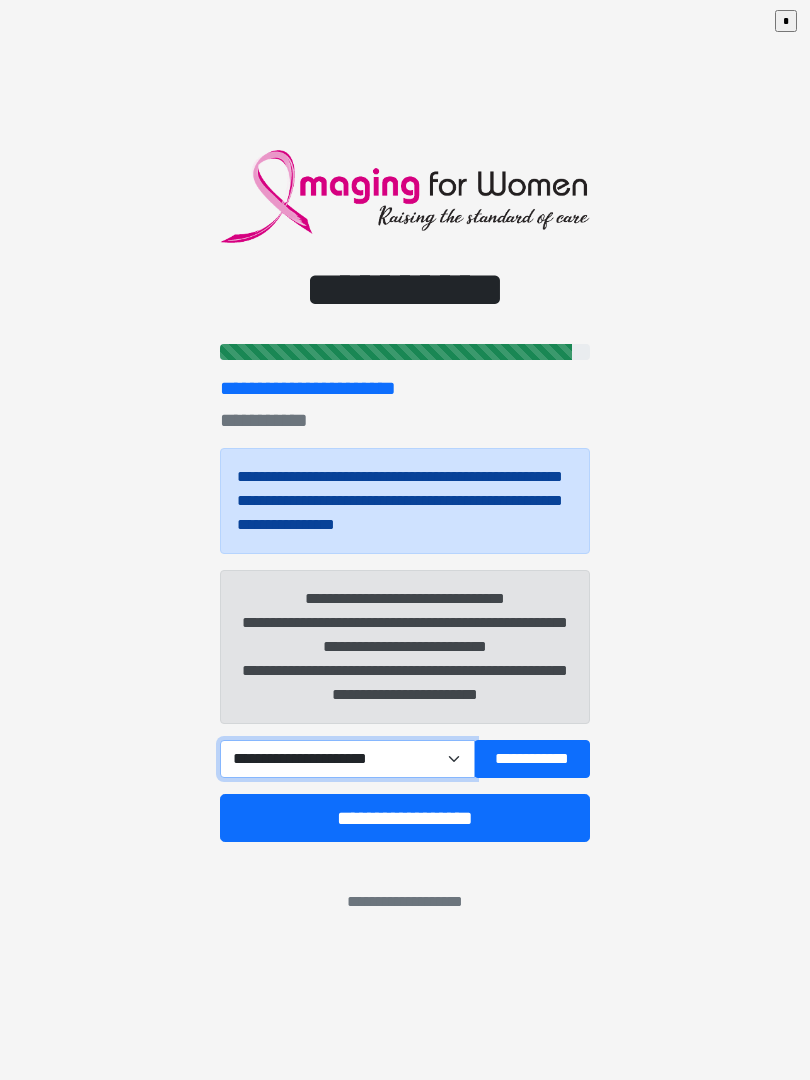click on "**********" at bounding box center (347, 759) 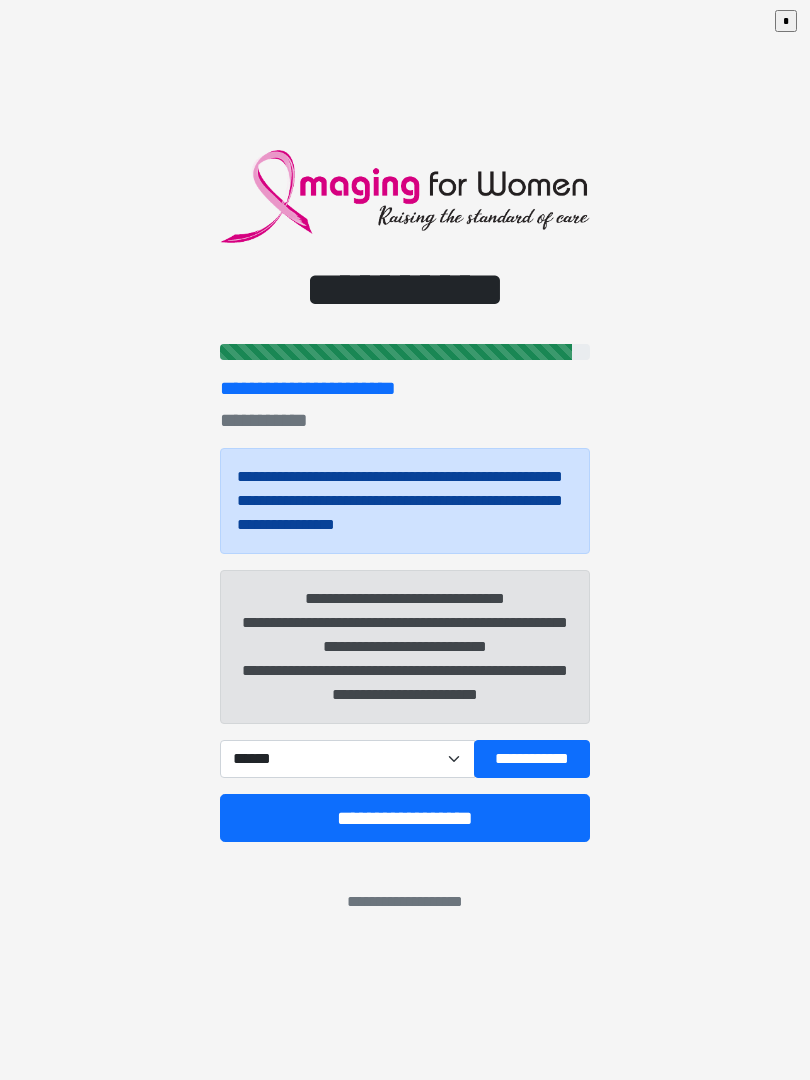 click on "**********" at bounding box center (532, 759) 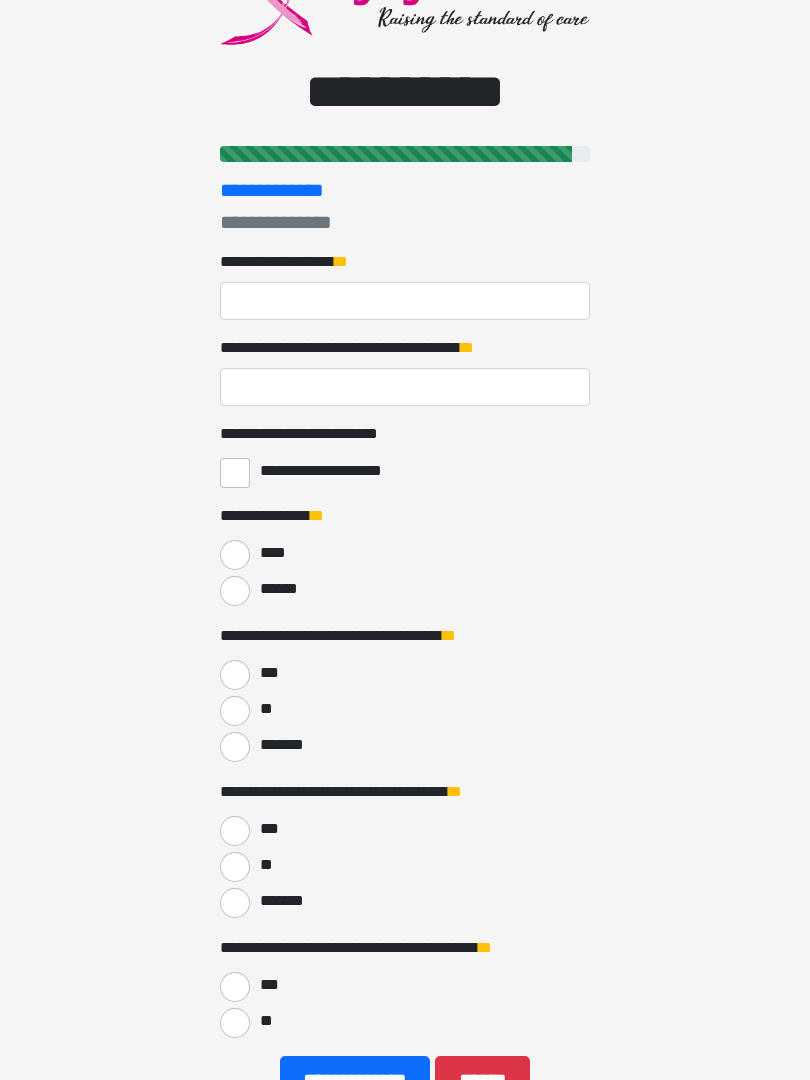 scroll, scrollTop: 0, scrollLeft: 0, axis: both 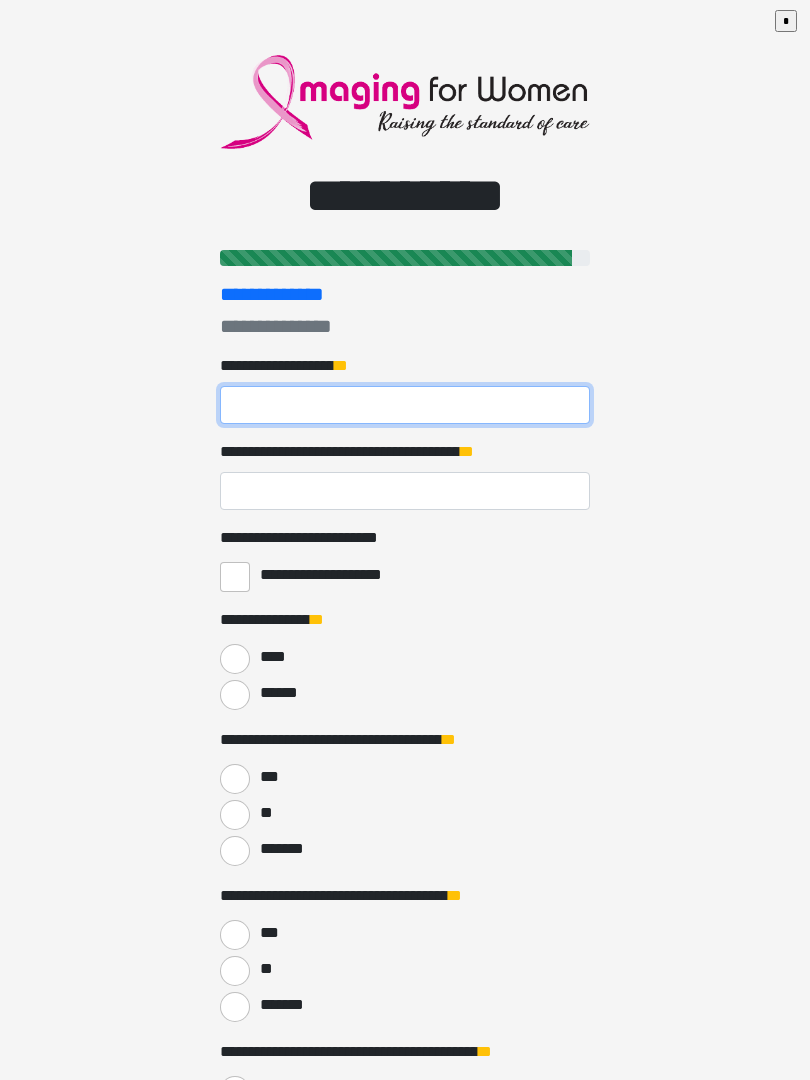 click on "**********" at bounding box center [405, 405] 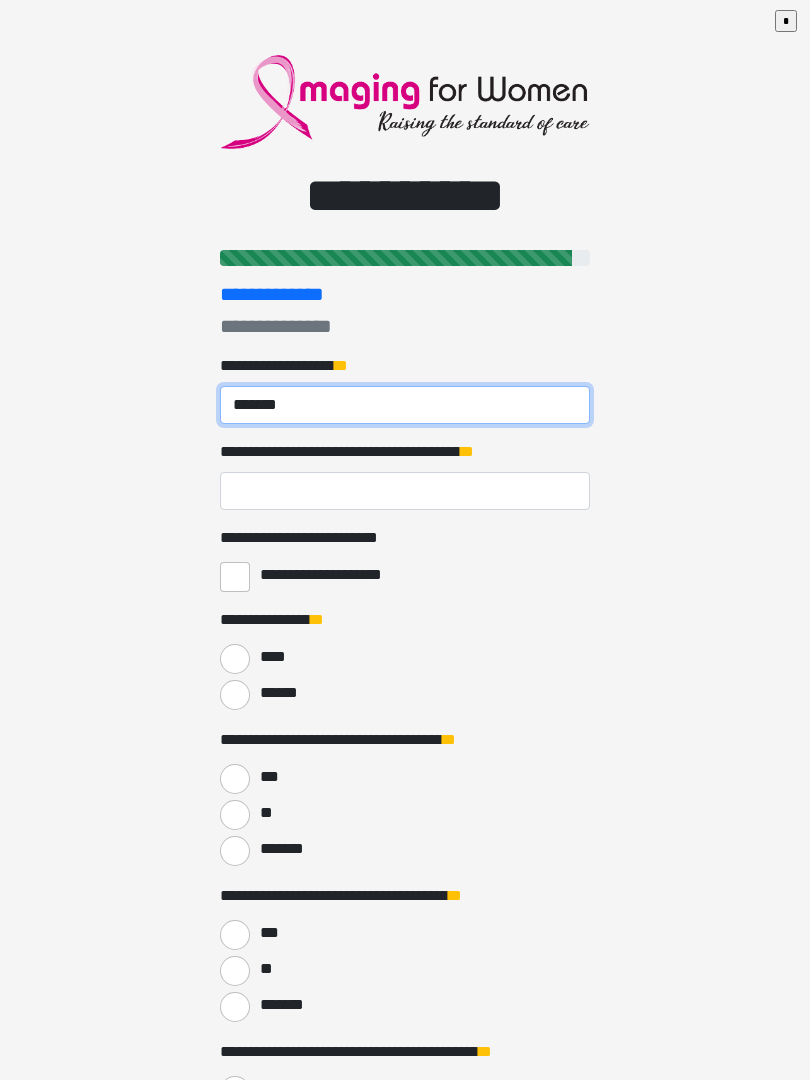 type on "*******" 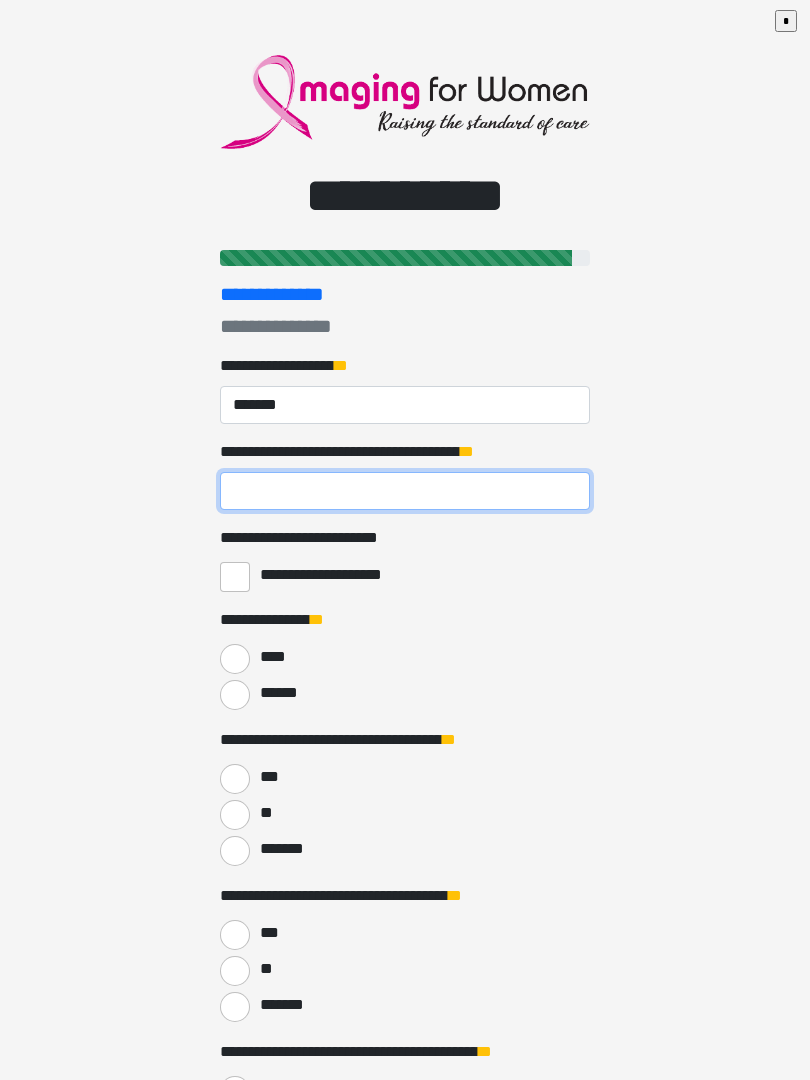 click on "**********" at bounding box center (405, 491) 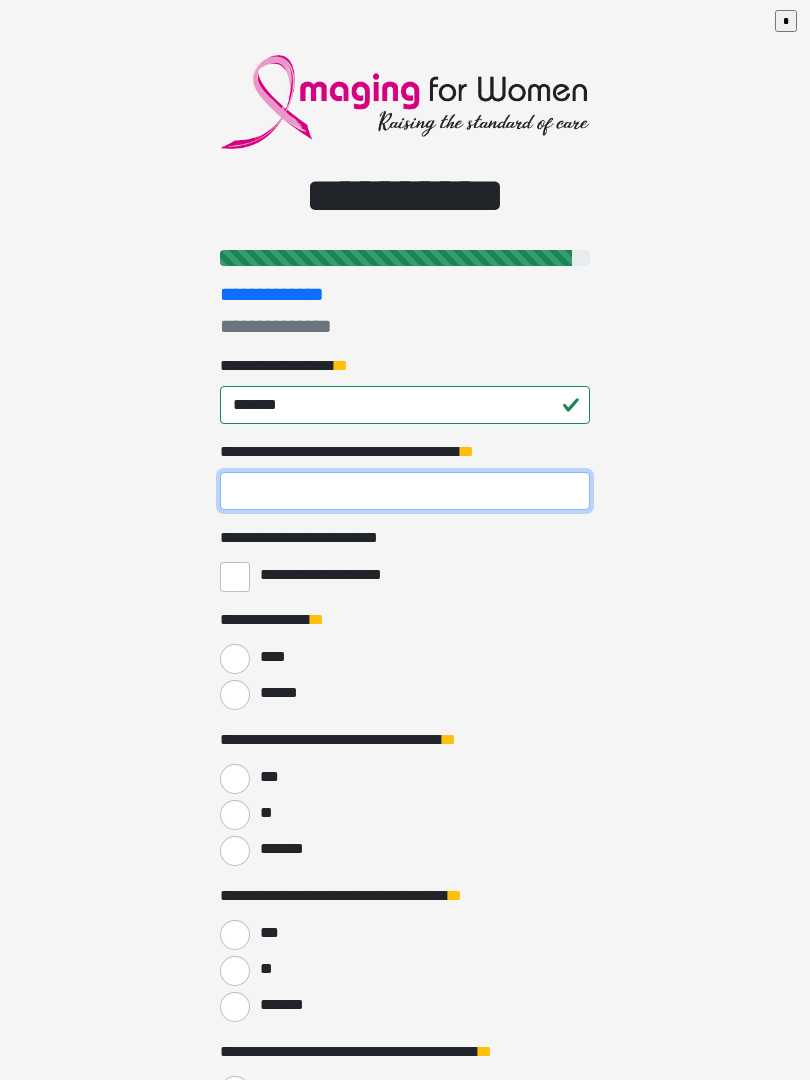 click on "**********" at bounding box center [405, 491] 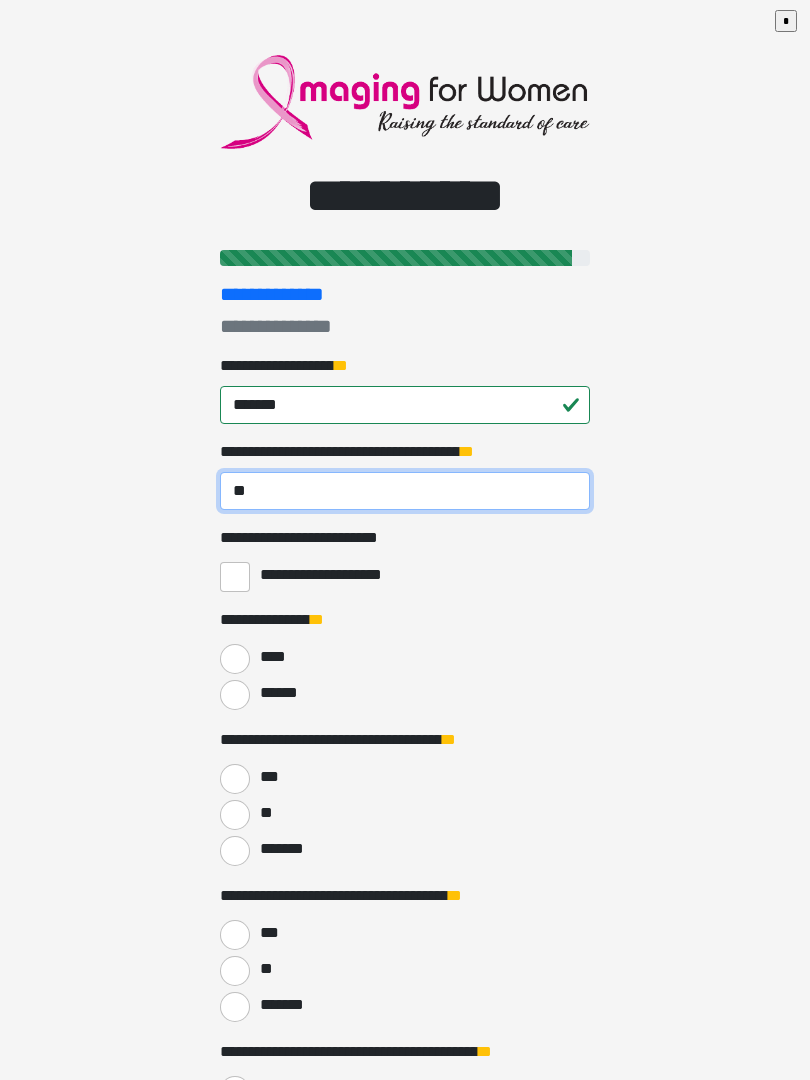 type on "**" 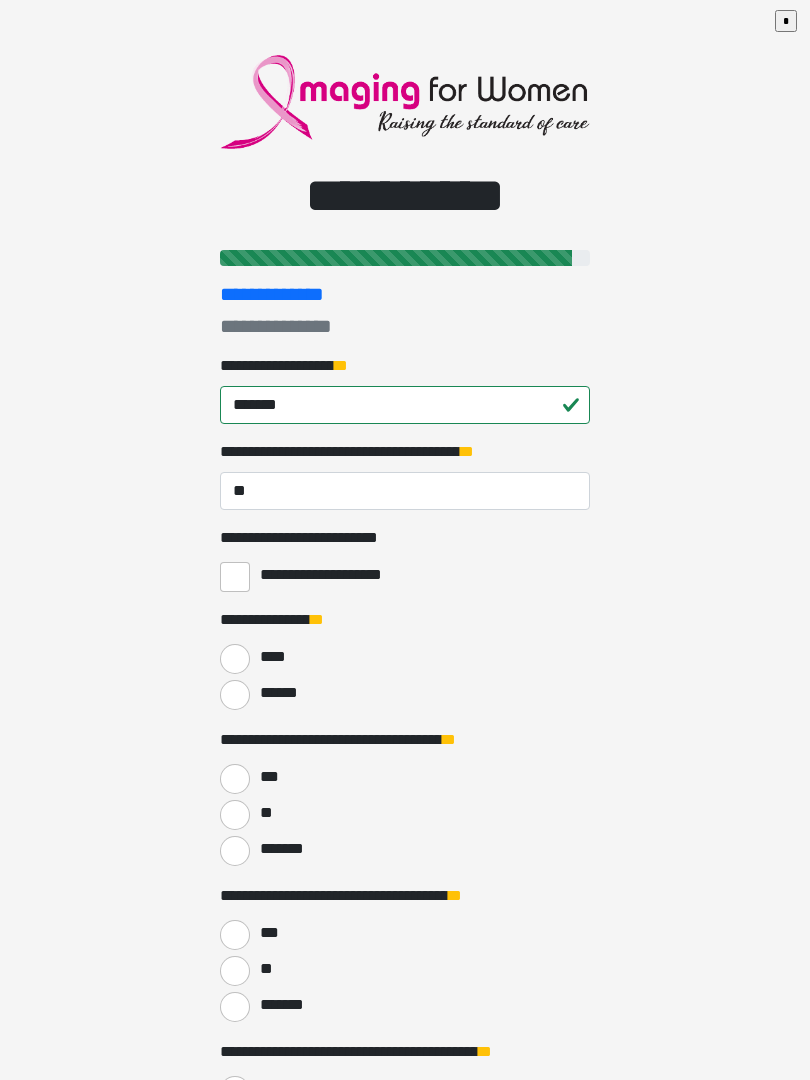 click on "******" at bounding box center (235, 695) 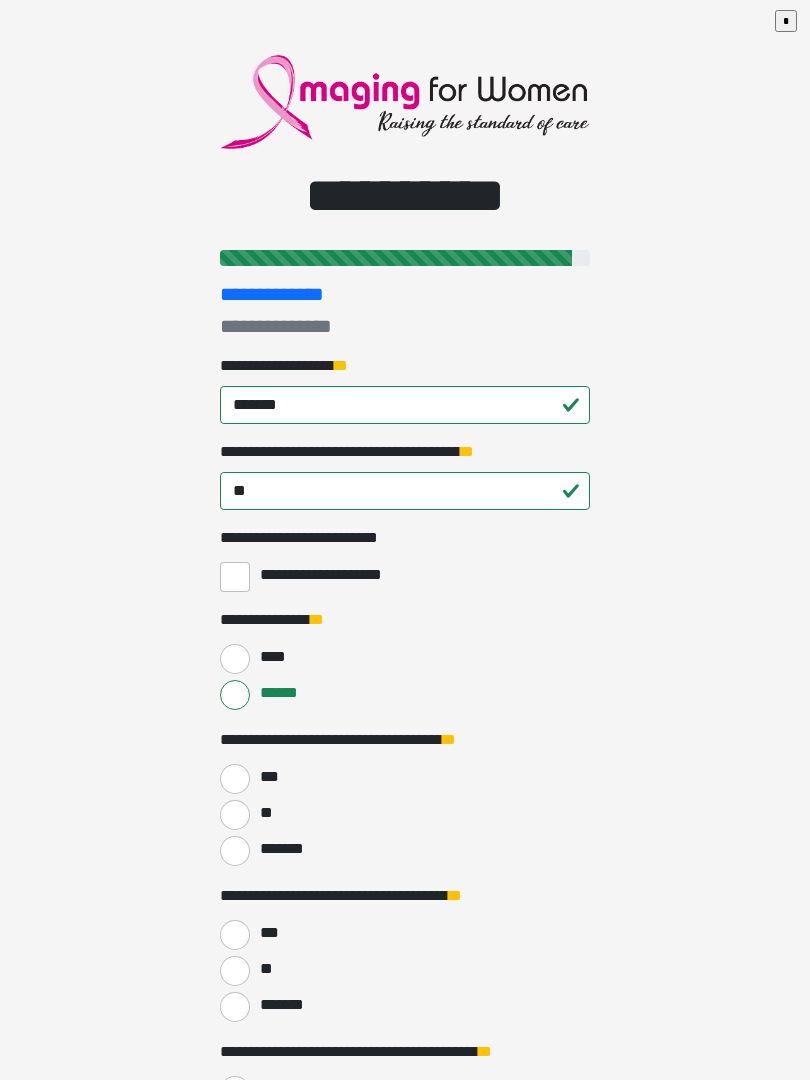 click on "***" at bounding box center [235, 779] 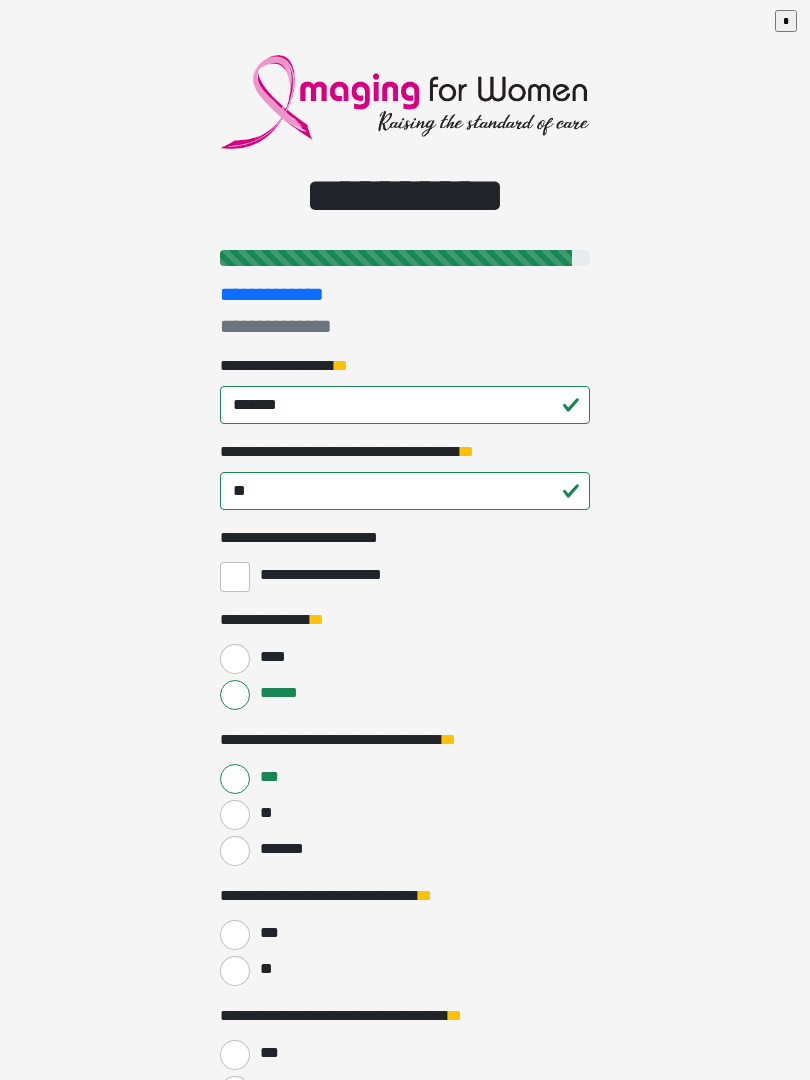 click on "***" at bounding box center (235, 935) 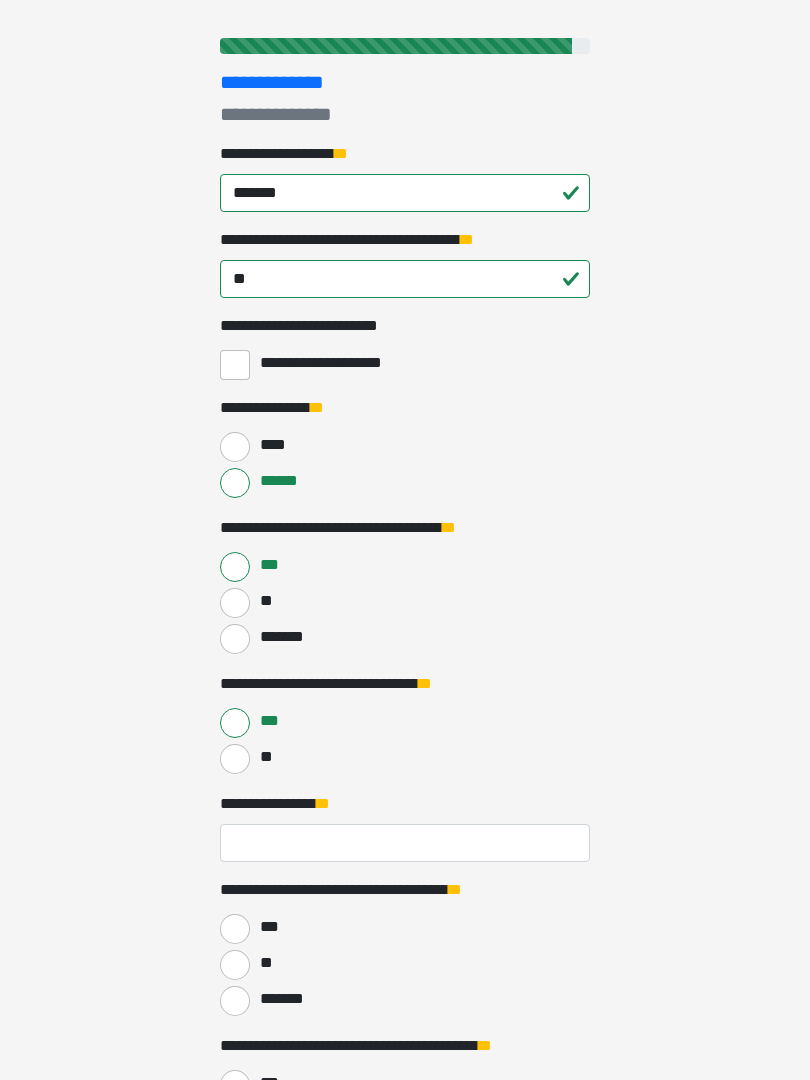 scroll, scrollTop: 215, scrollLeft: 0, axis: vertical 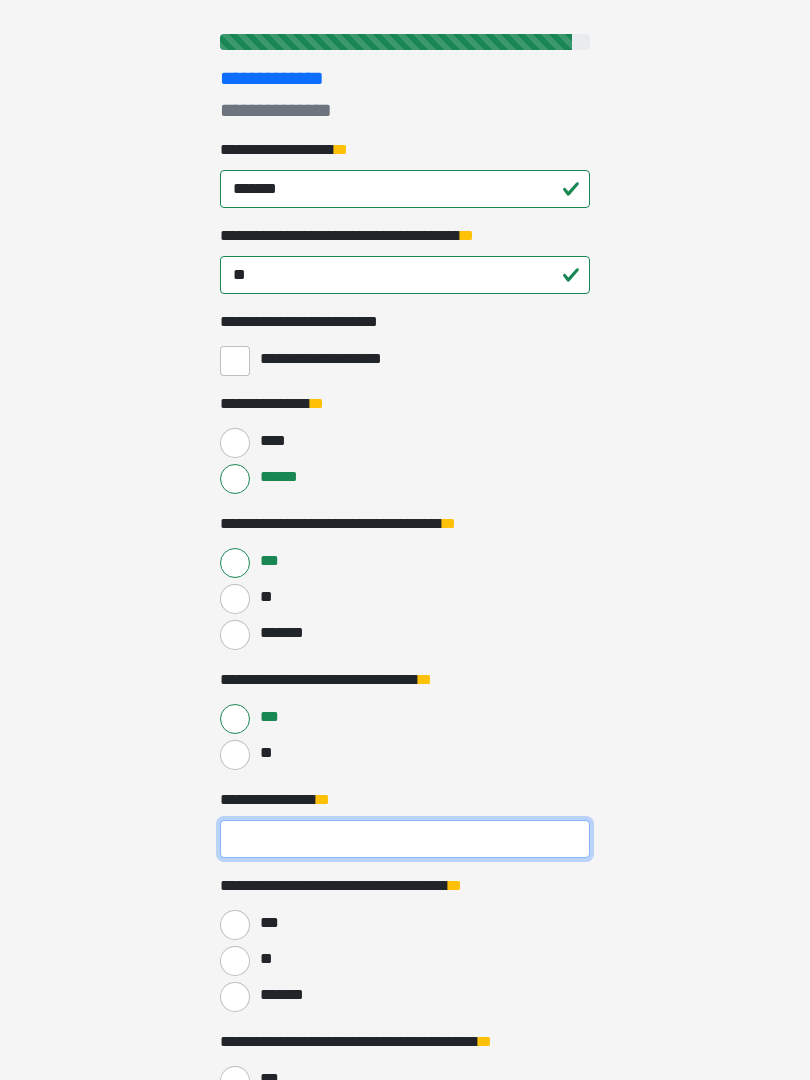 click on "**********" at bounding box center [405, 840] 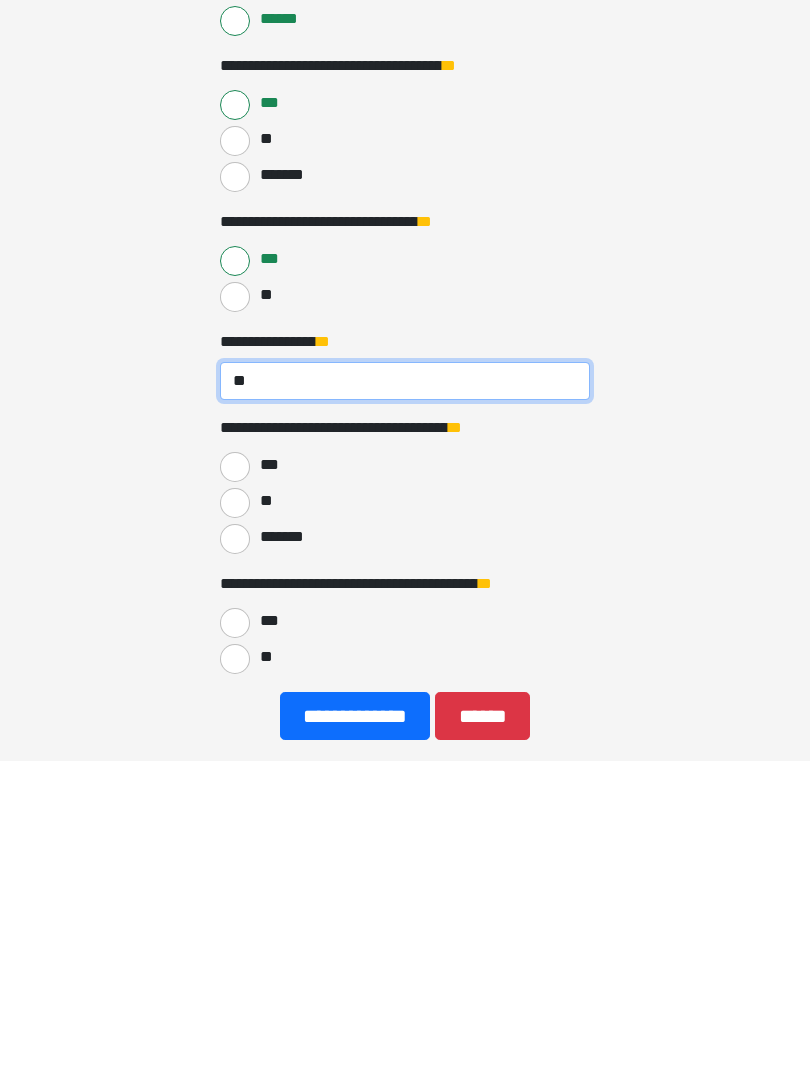 type on "**" 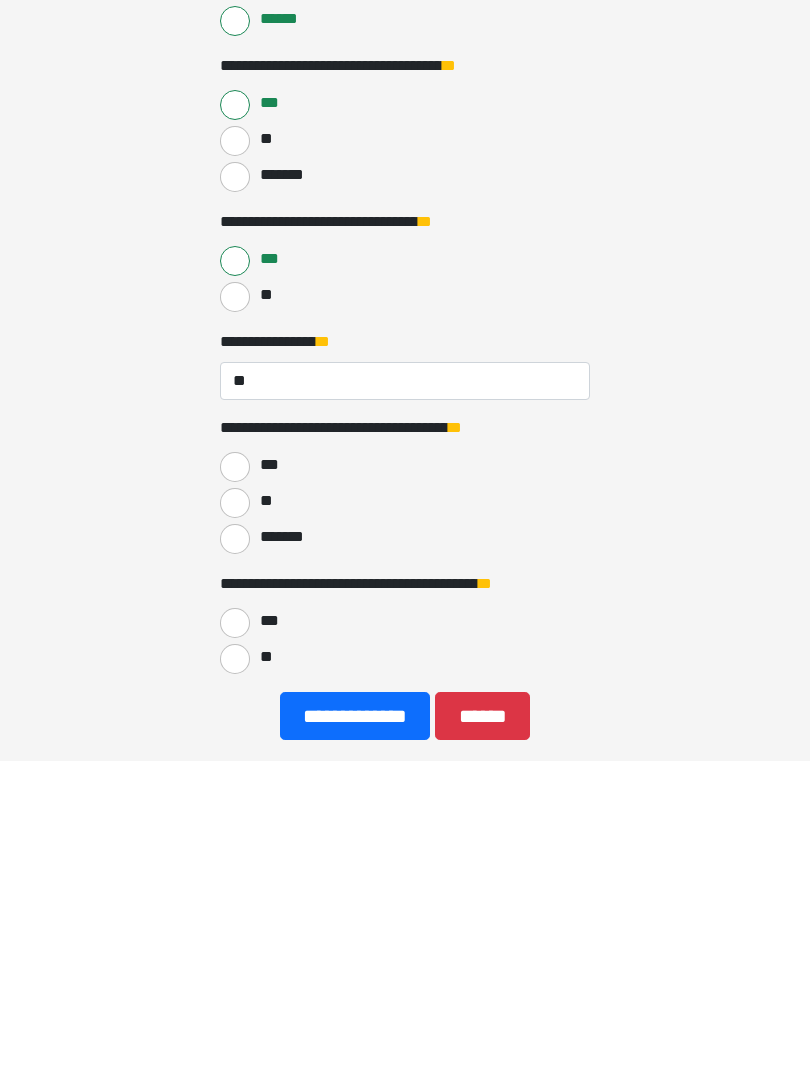 click on "**" at bounding box center [235, 823] 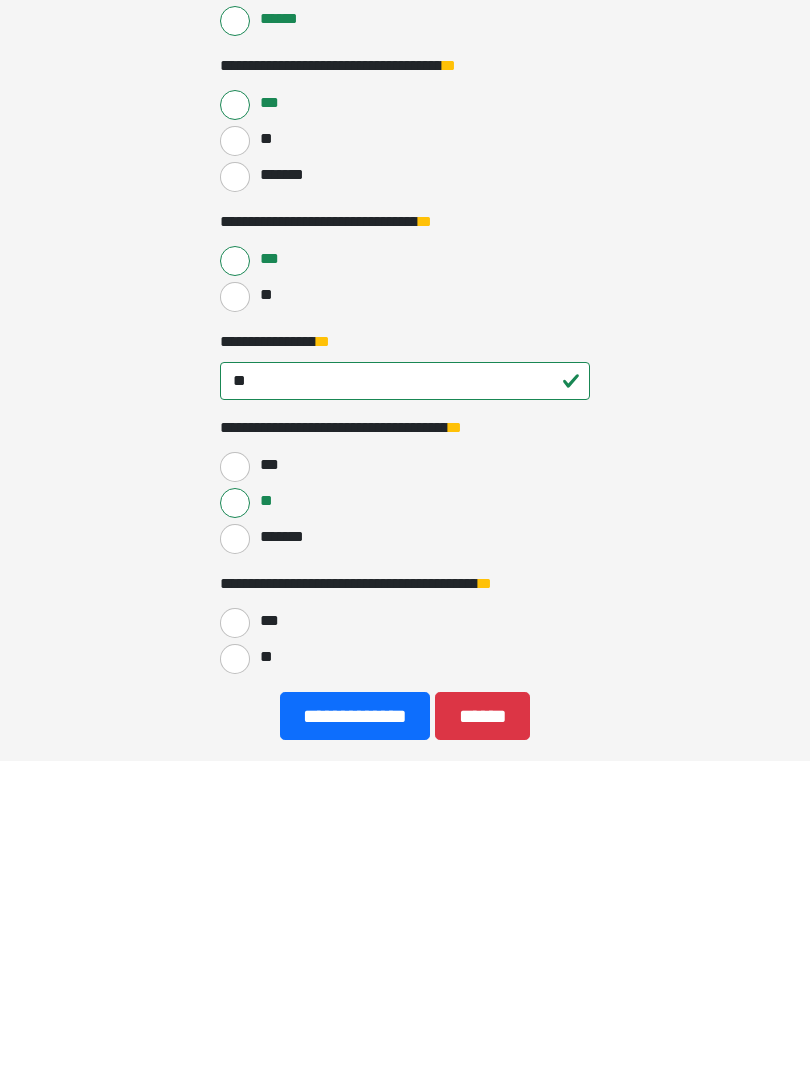 scroll, scrollTop: 453, scrollLeft: 0, axis: vertical 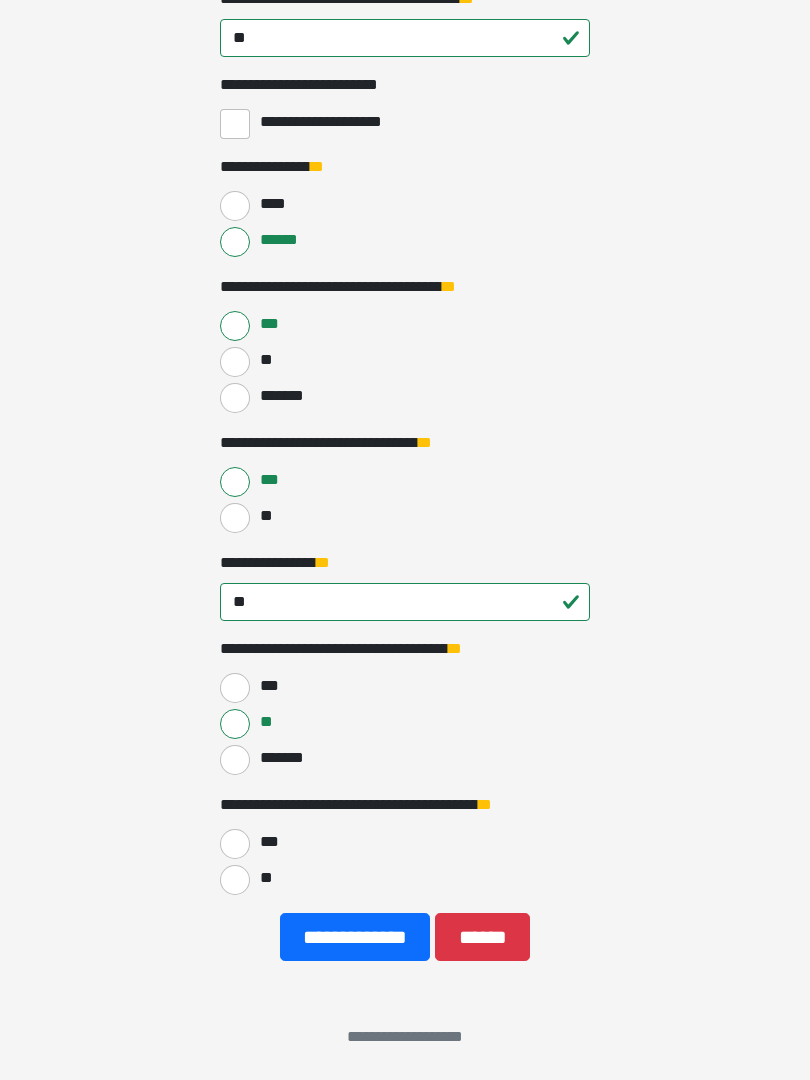 click on "***" at bounding box center (235, 844) 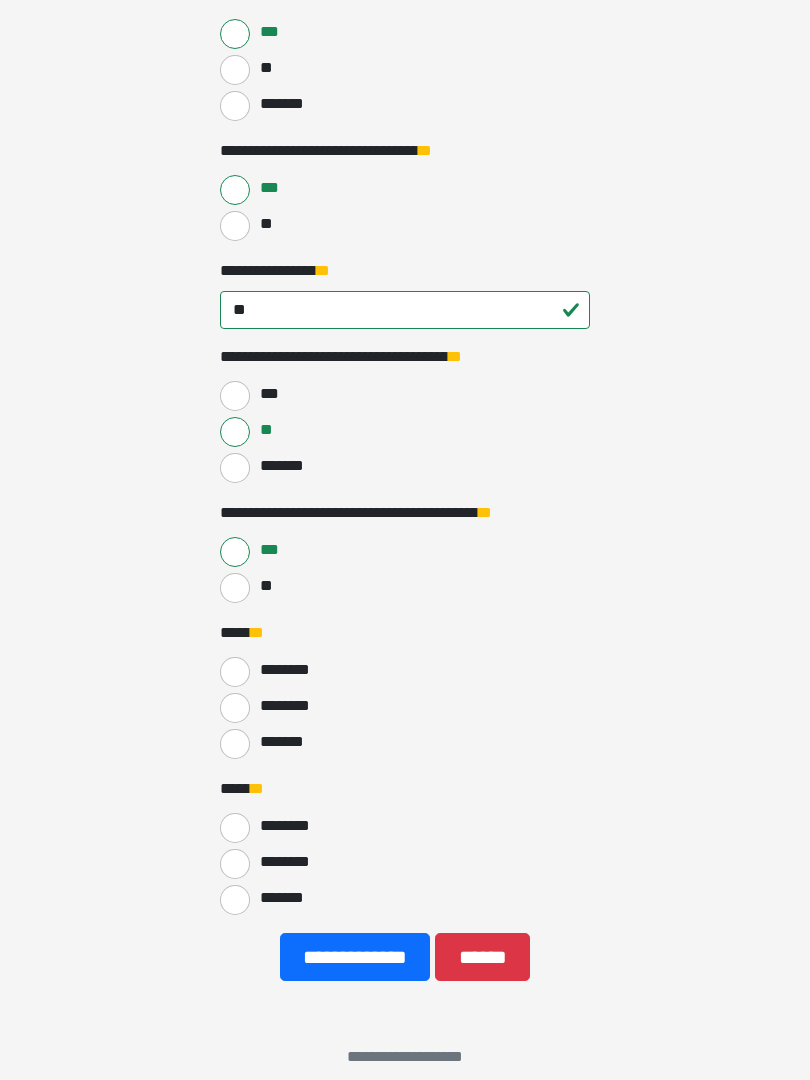 scroll, scrollTop: 765, scrollLeft: 0, axis: vertical 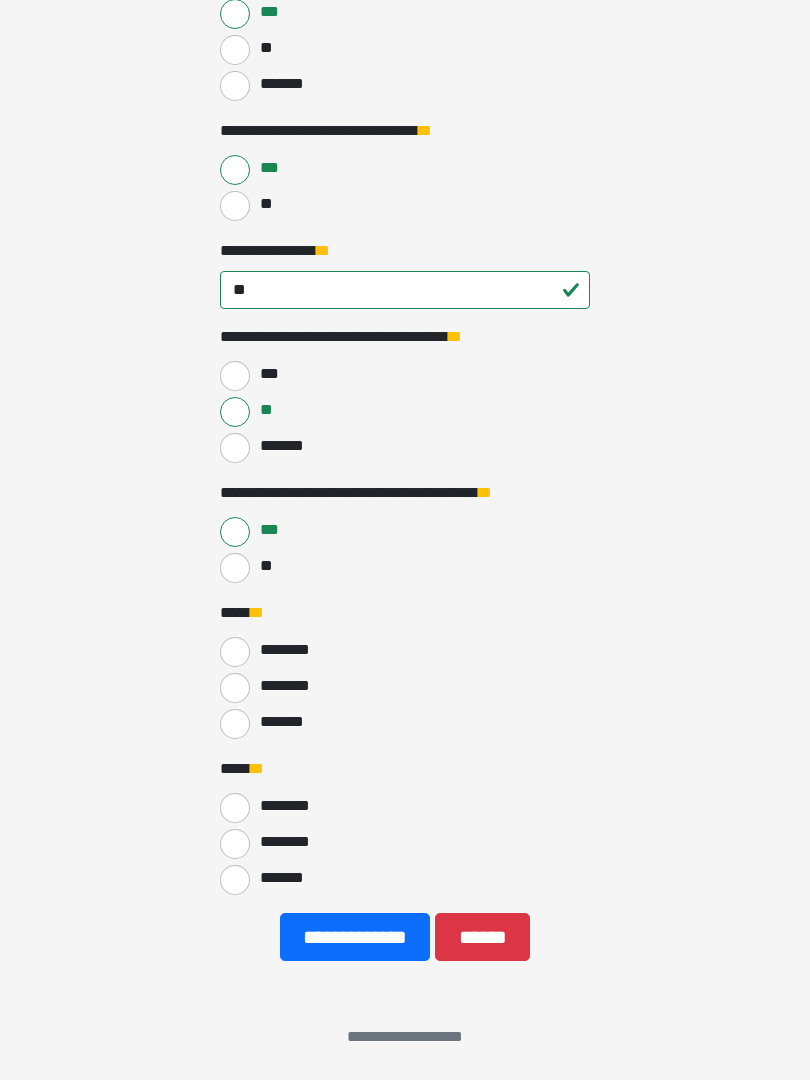 click on "********" at bounding box center (235, 688) 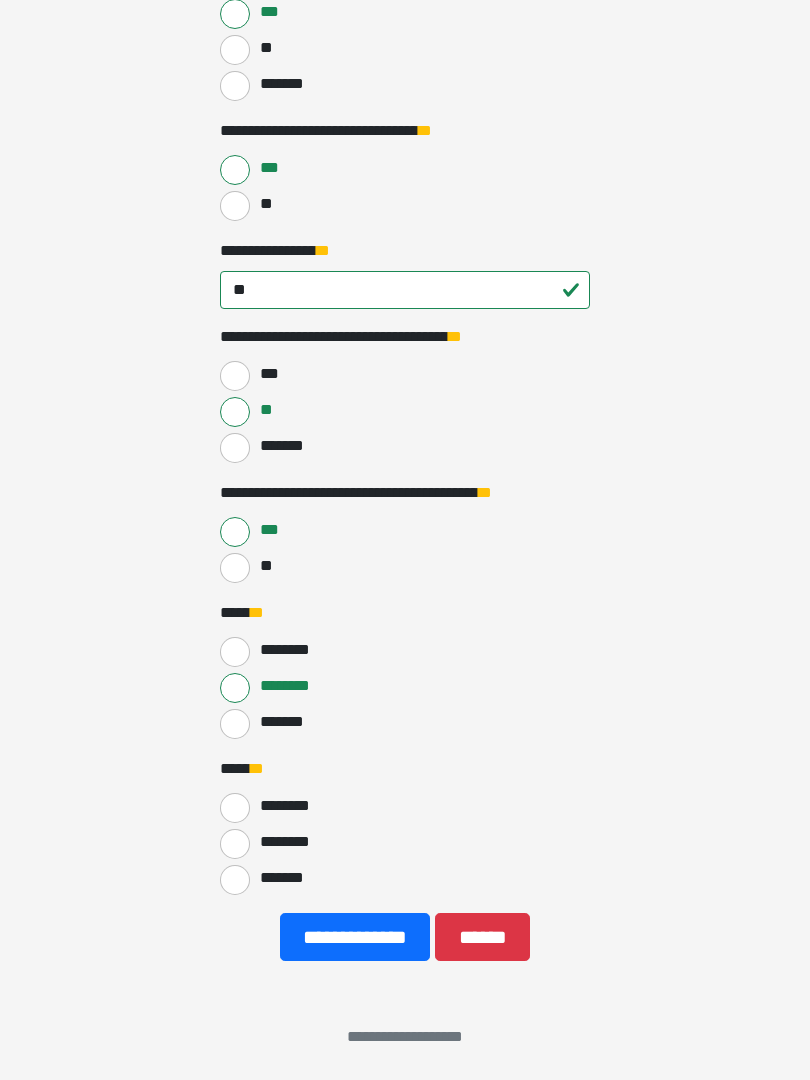 click on "********" at bounding box center (235, 844) 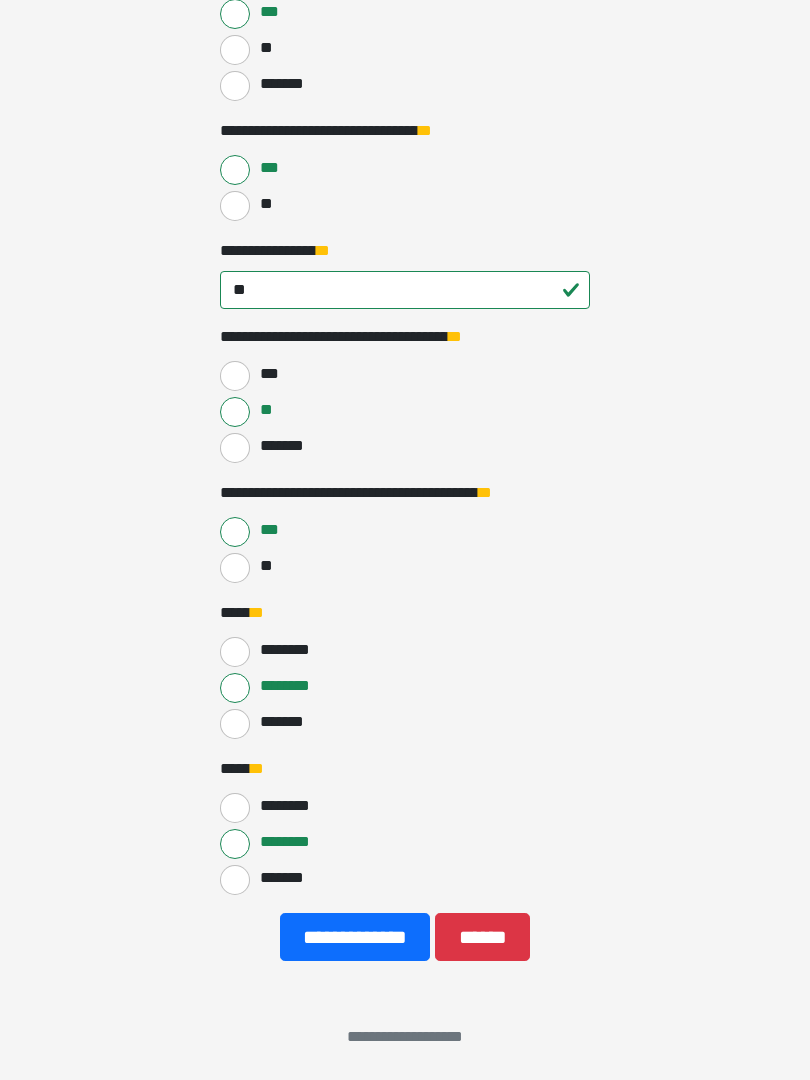 click on "**********" at bounding box center (355, 937) 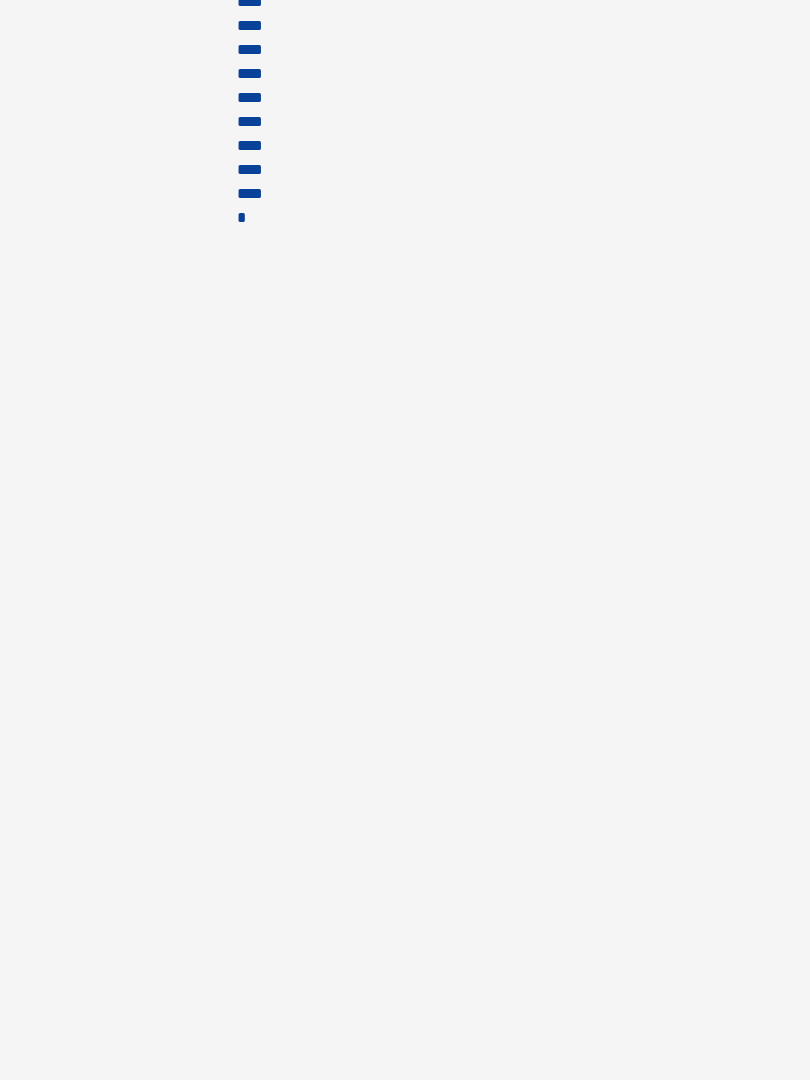 scroll, scrollTop: 0, scrollLeft: 0, axis: both 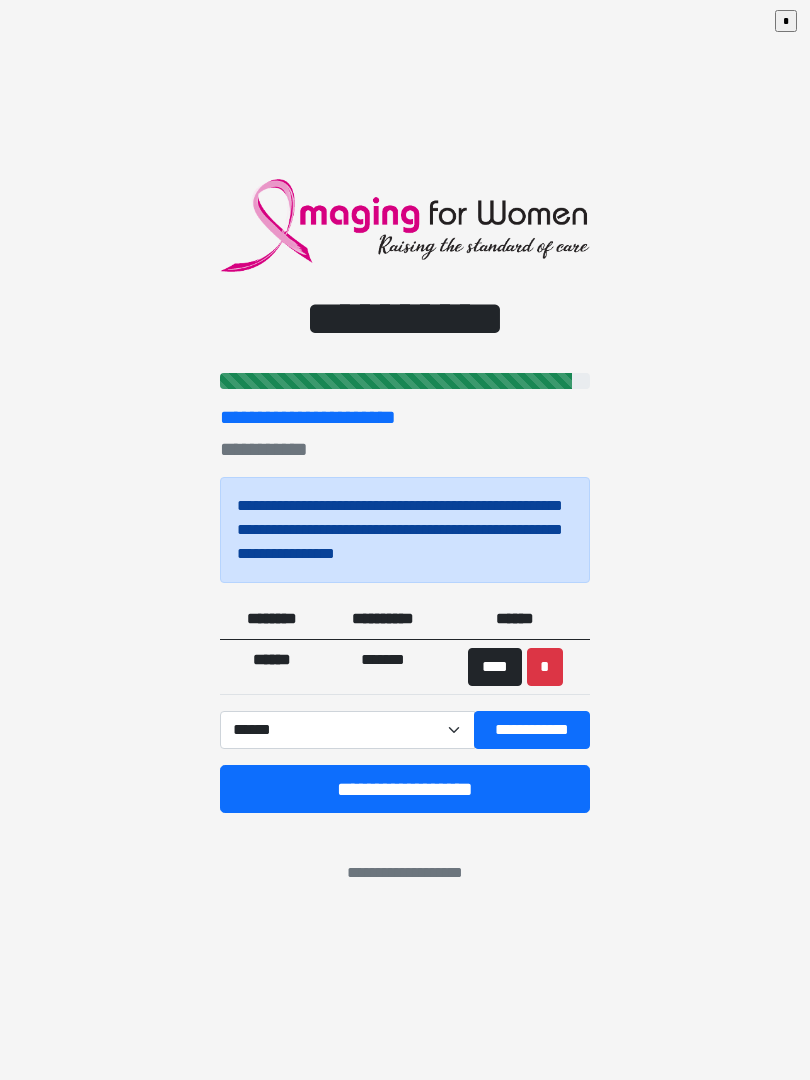 click on "**********" at bounding box center [532, 730] 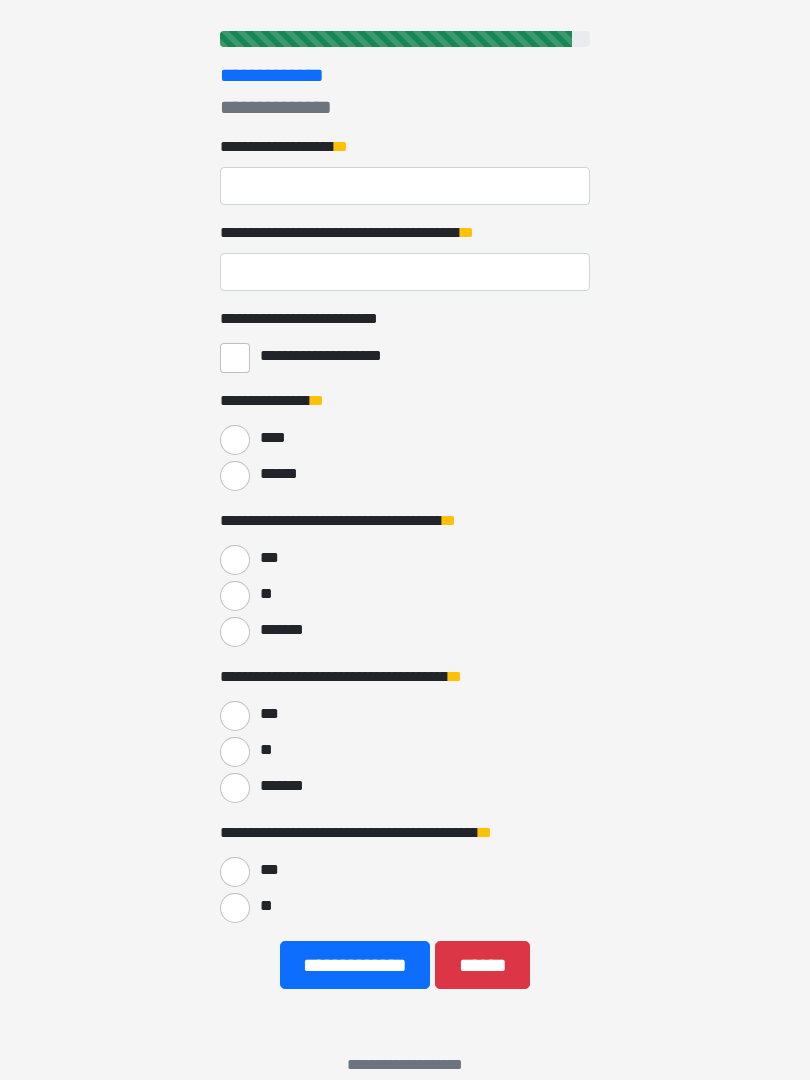 scroll, scrollTop: 247, scrollLeft: 0, axis: vertical 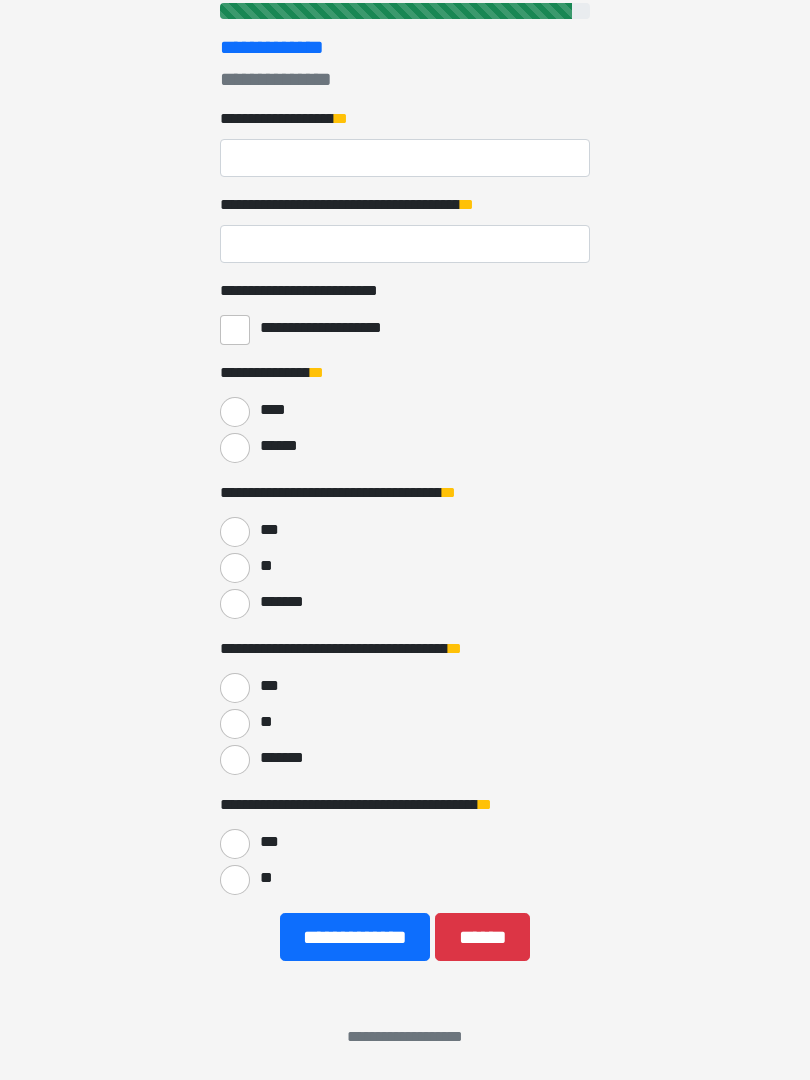 click on "**********" at bounding box center [355, 937] 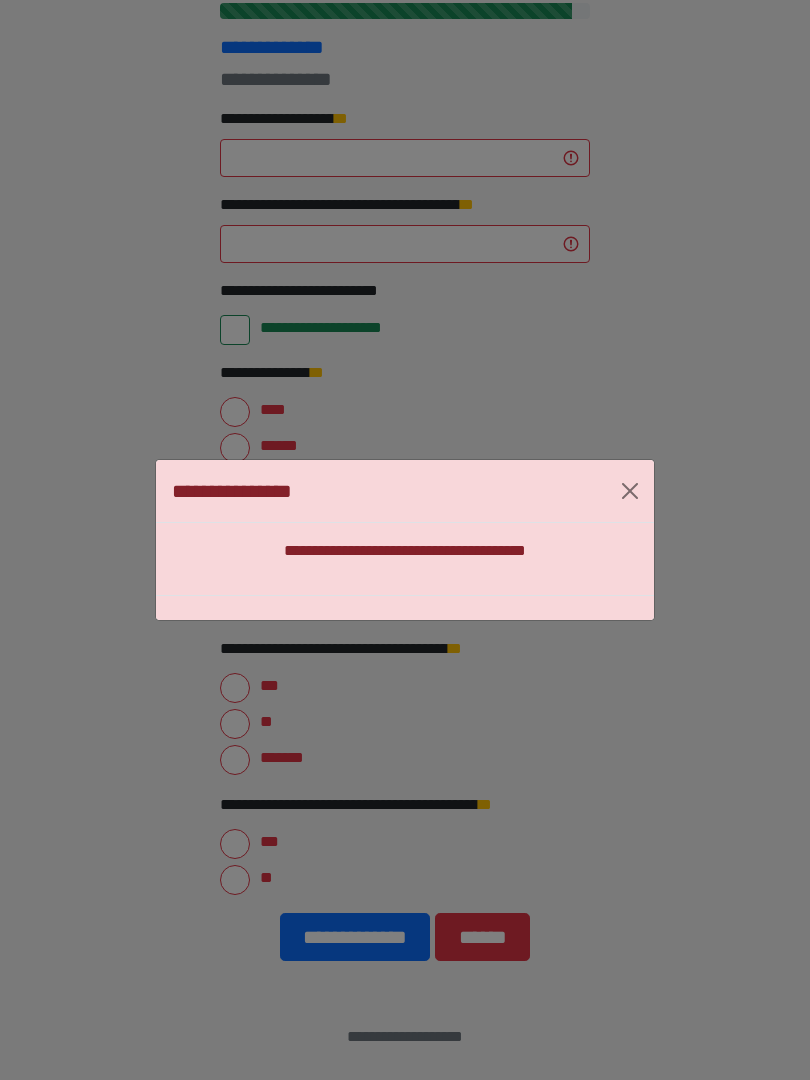 click on "**********" at bounding box center [405, 540] 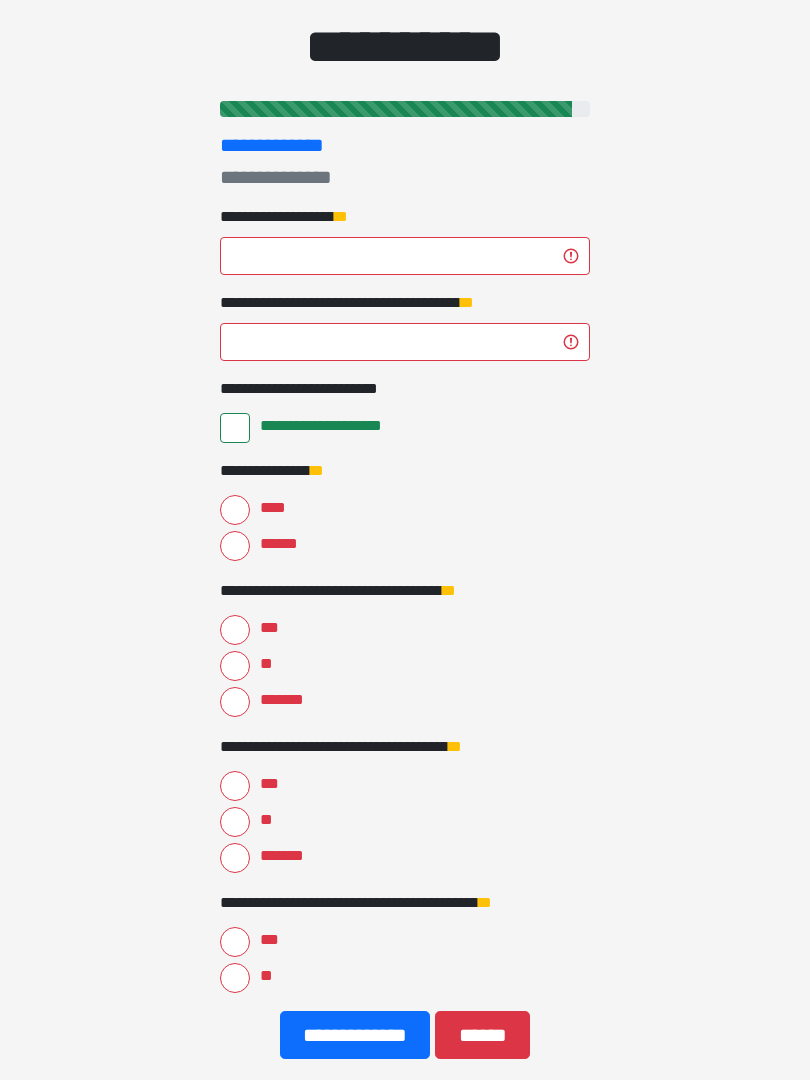 scroll, scrollTop: 148, scrollLeft: 0, axis: vertical 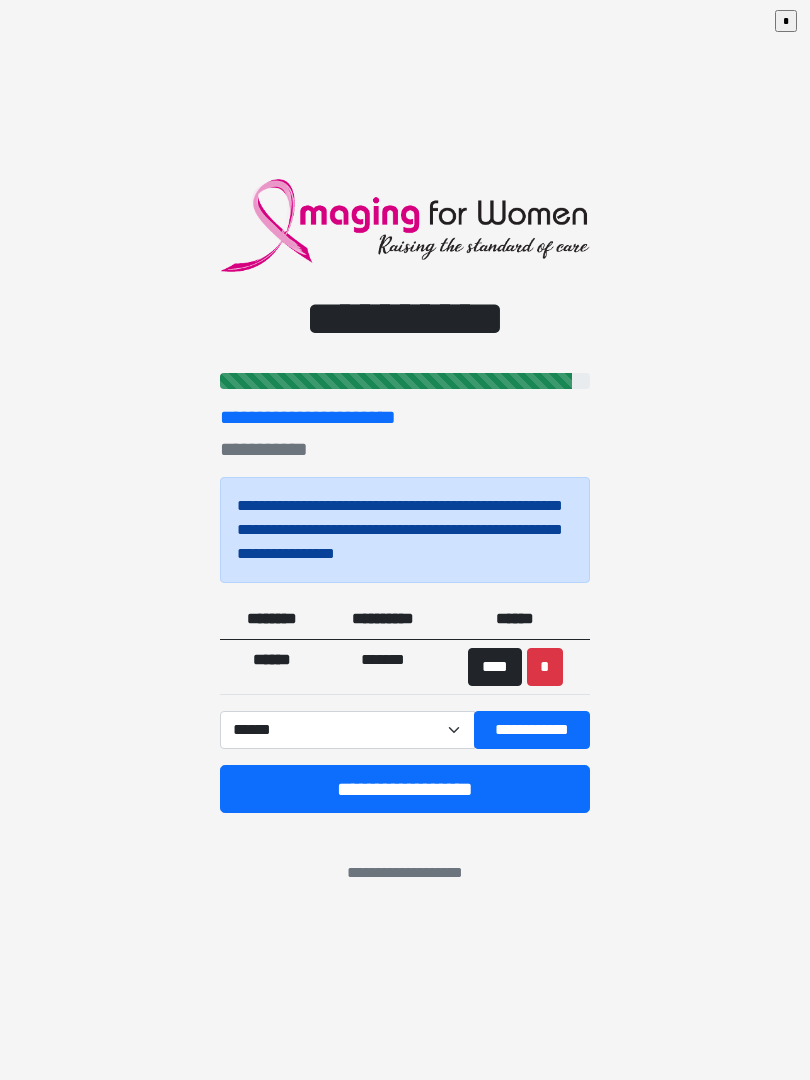 click on "**********" at bounding box center [532, 730] 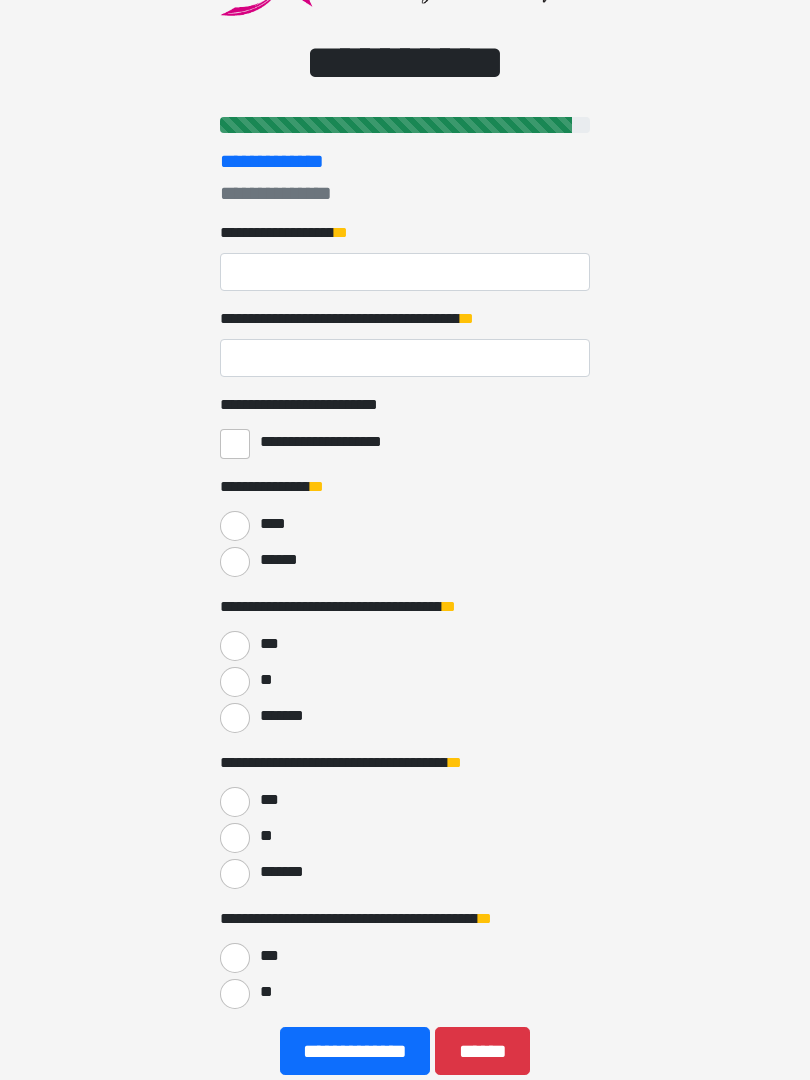 scroll, scrollTop: 247, scrollLeft: 0, axis: vertical 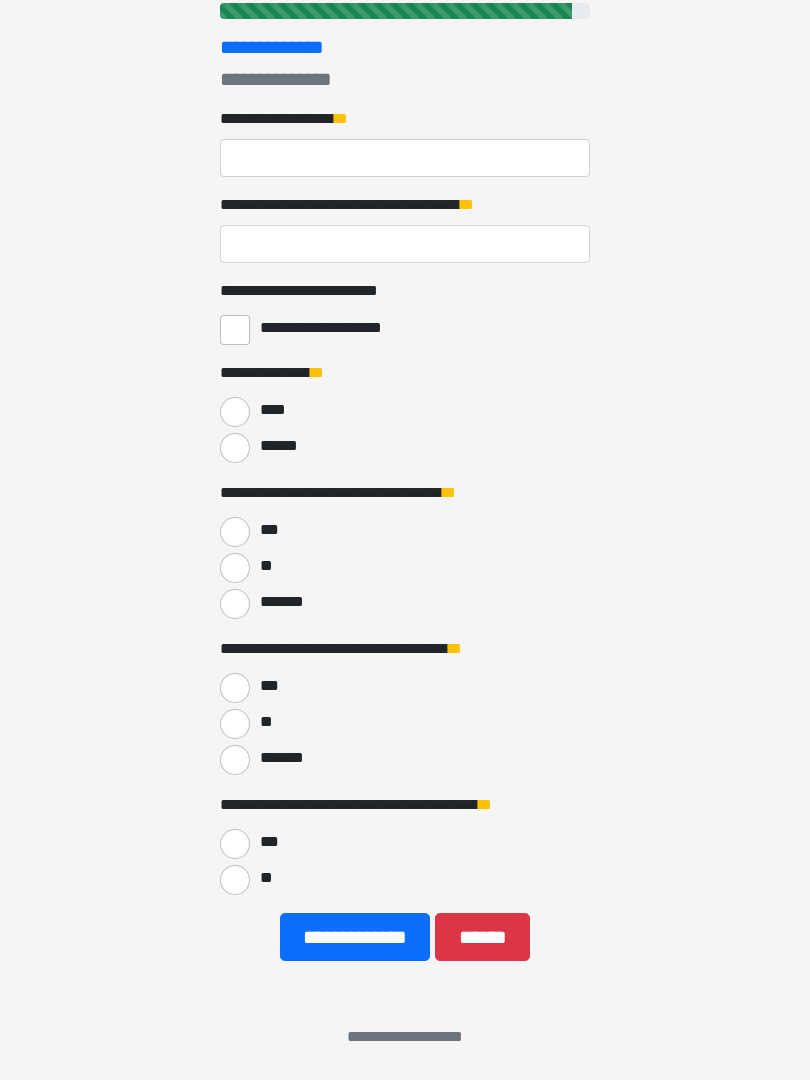 click on "******" at bounding box center [482, 937] 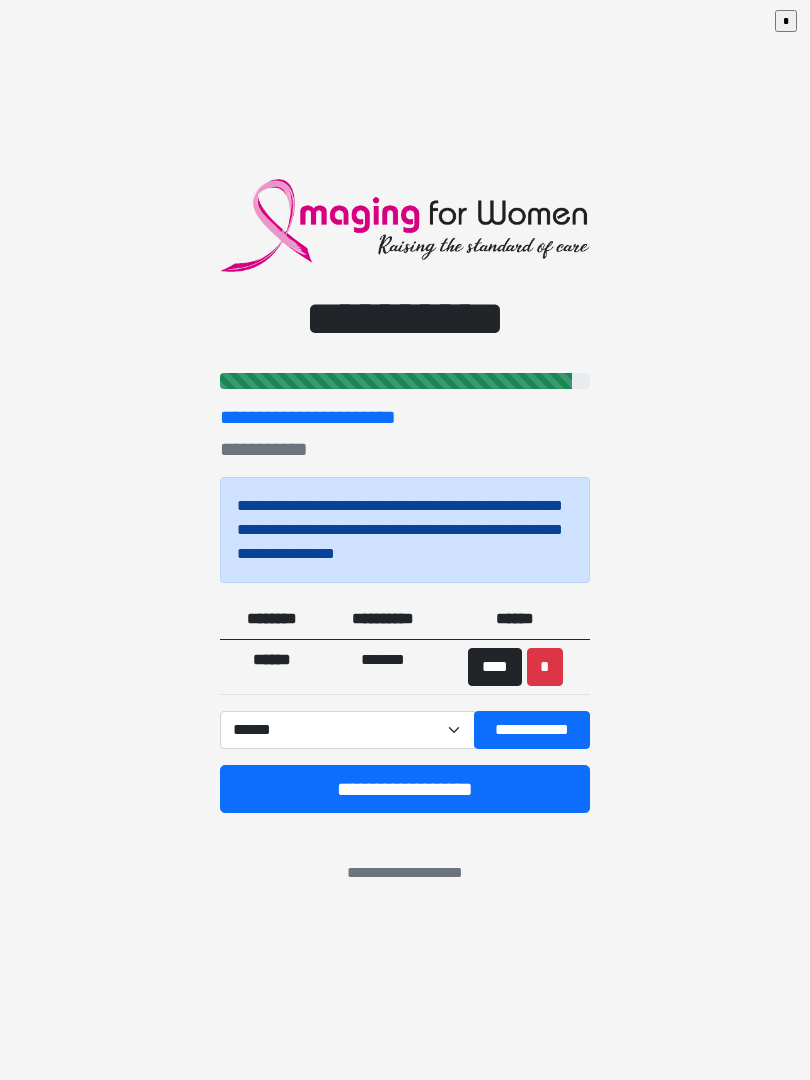 click on "**********" at bounding box center (347, 730) 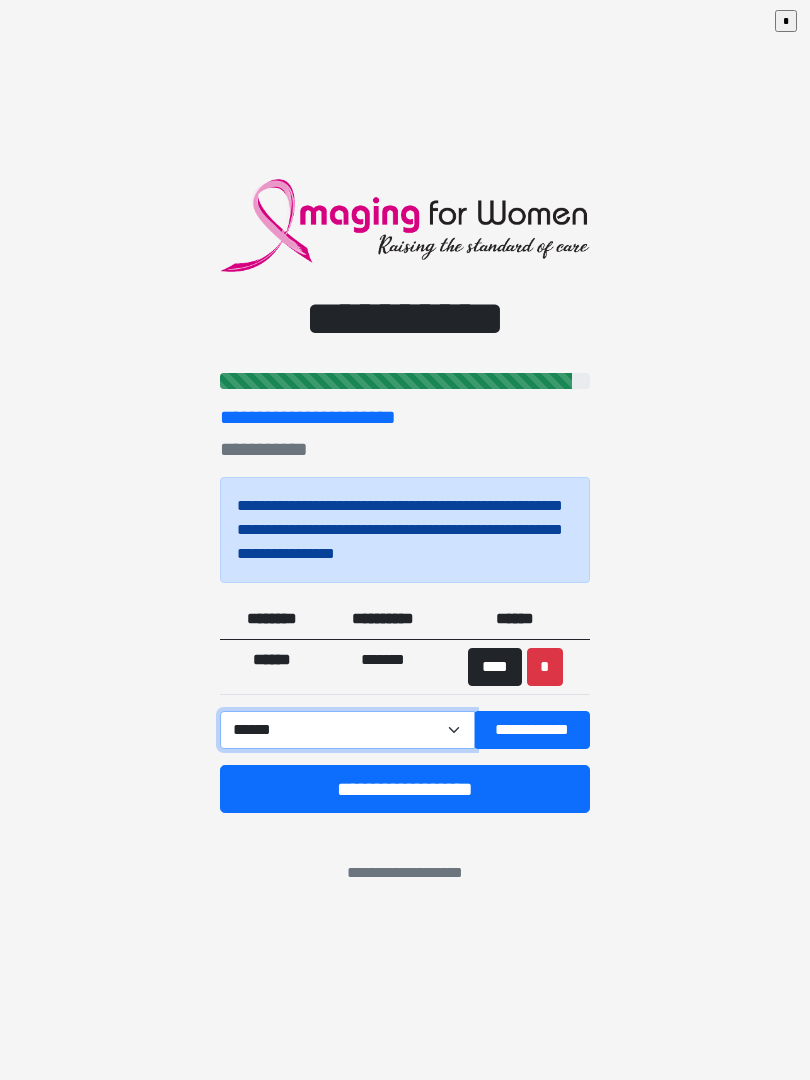 select on "****" 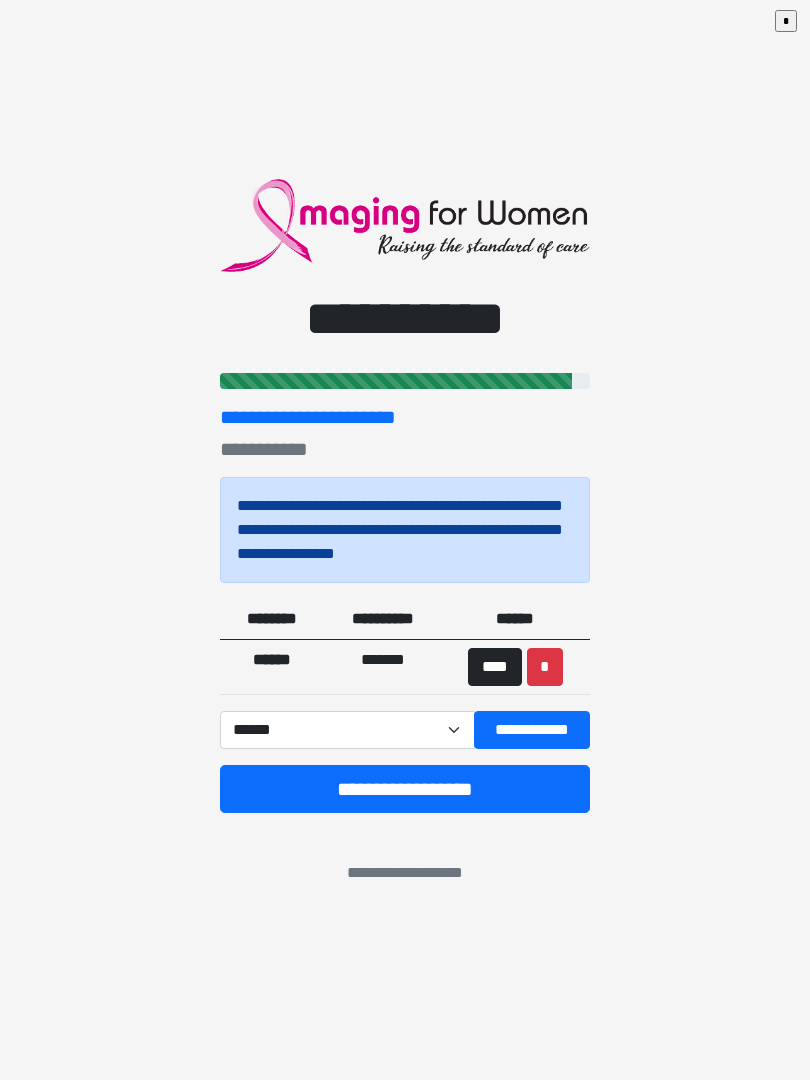 click on "**********" at bounding box center [532, 730] 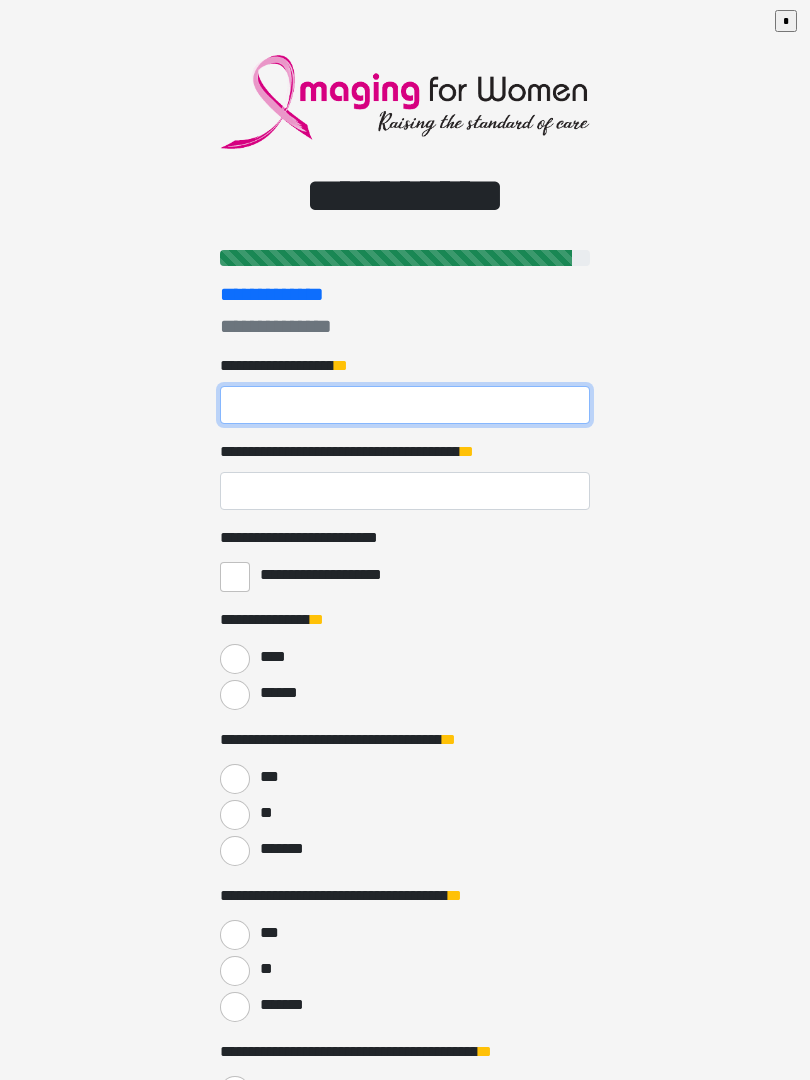 click on "**********" at bounding box center (405, 405) 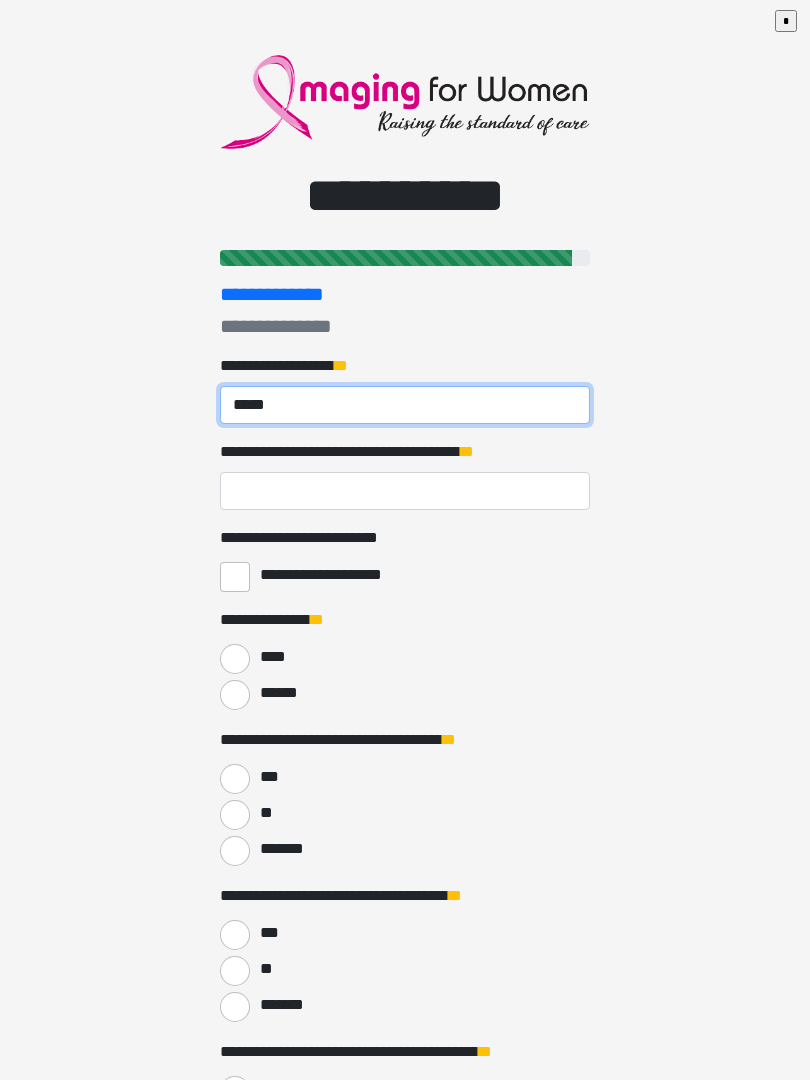 type on "*****" 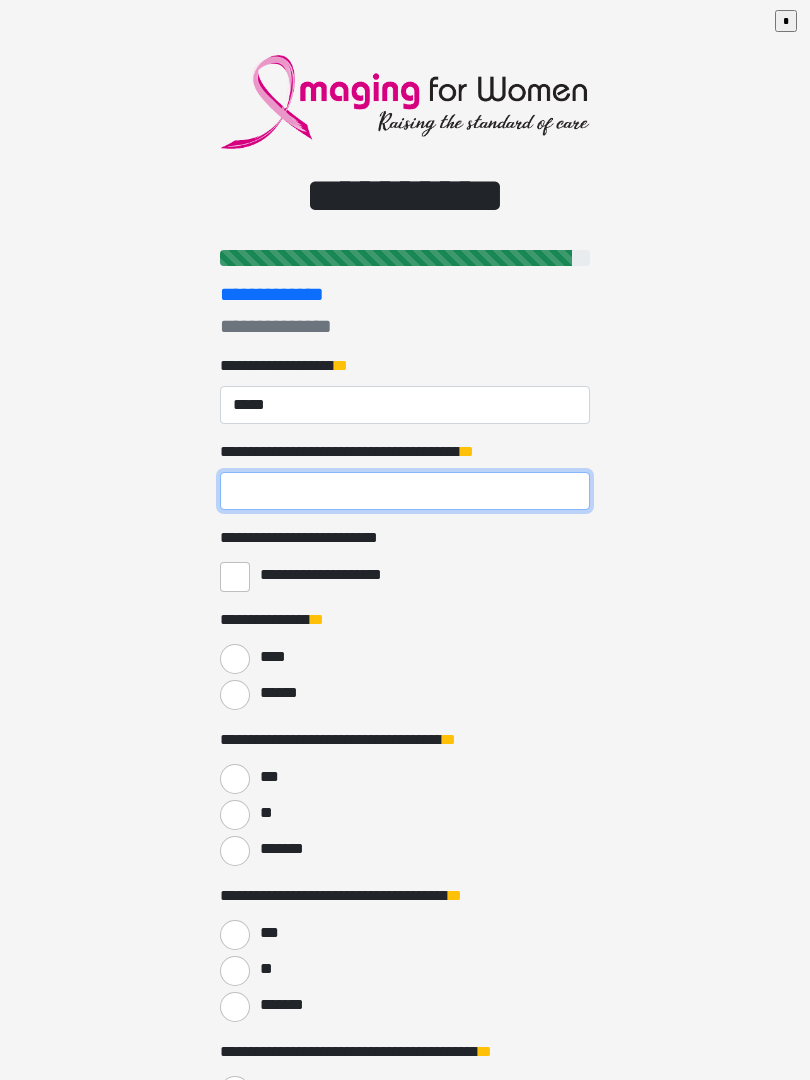 click on "**********" at bounding box center (405, 491) 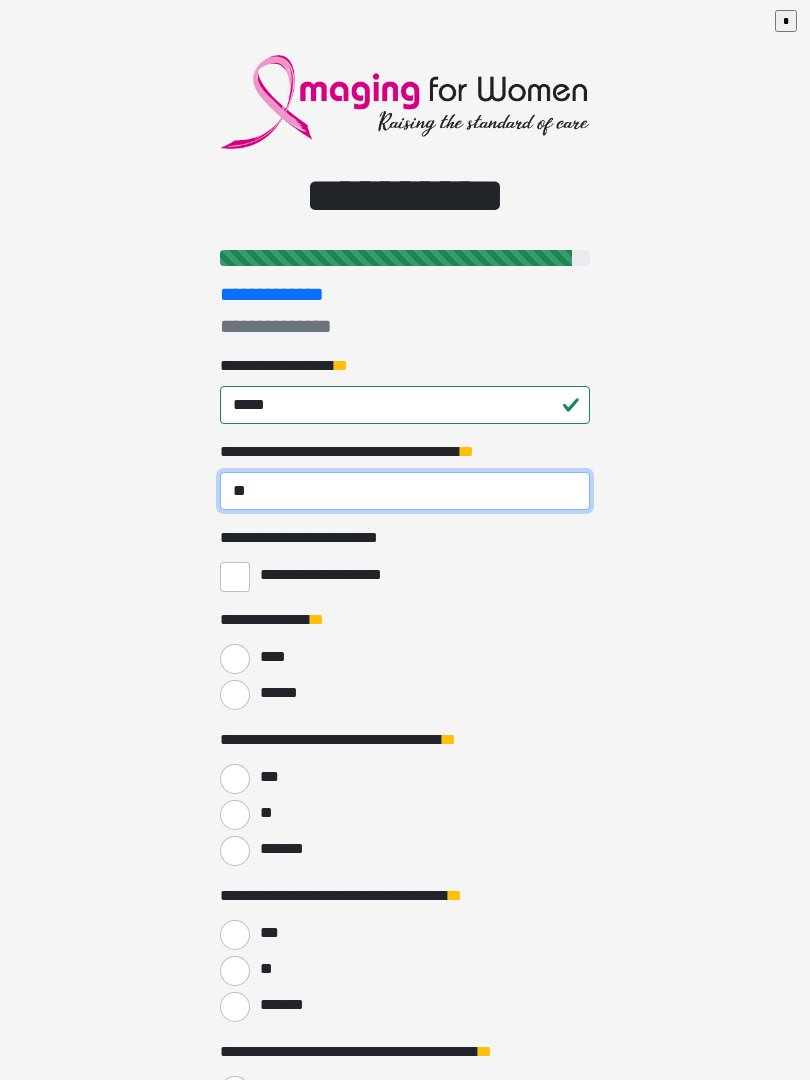type on "**" 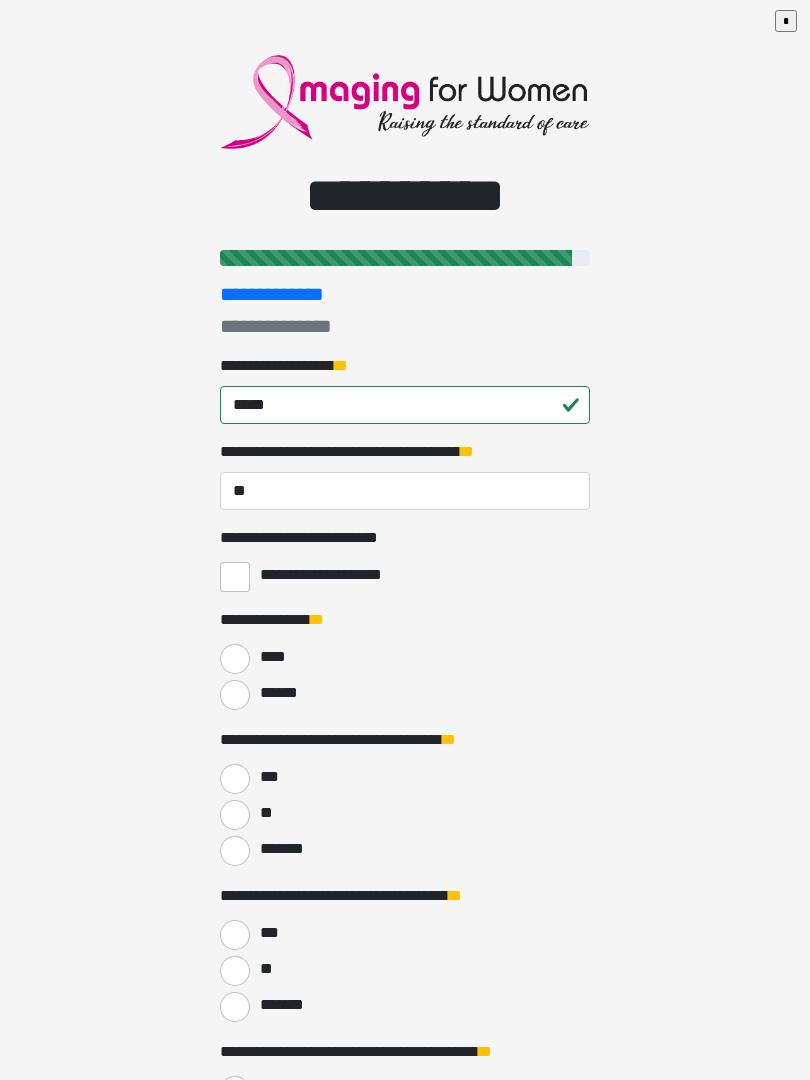 click on "**********" at bounding box center (235, 577) 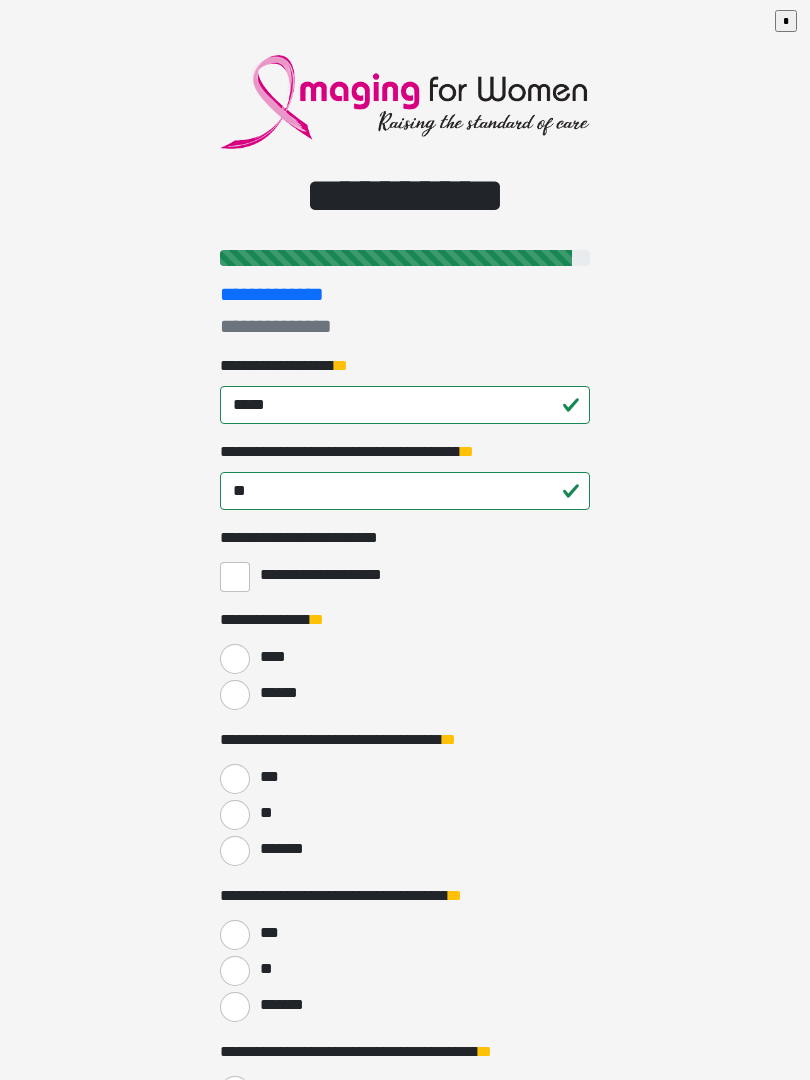 click on "******" at bounding box center (235, 695) 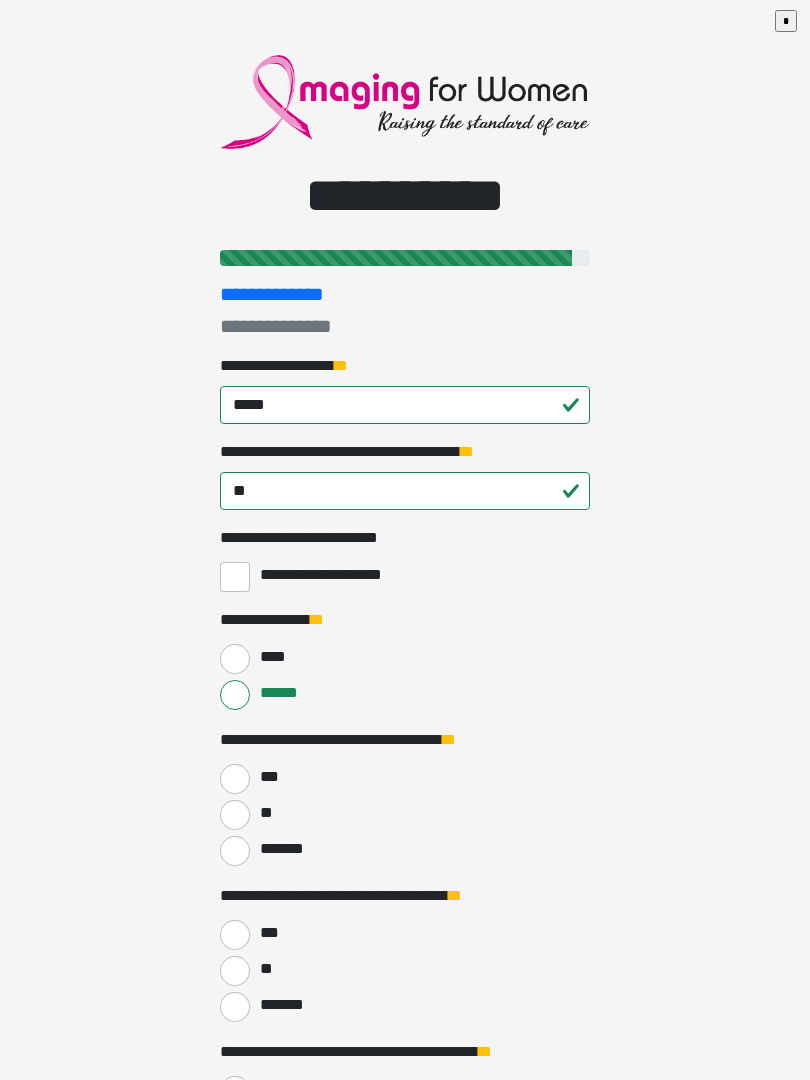 click on "***" at bounding box center (235, 779) 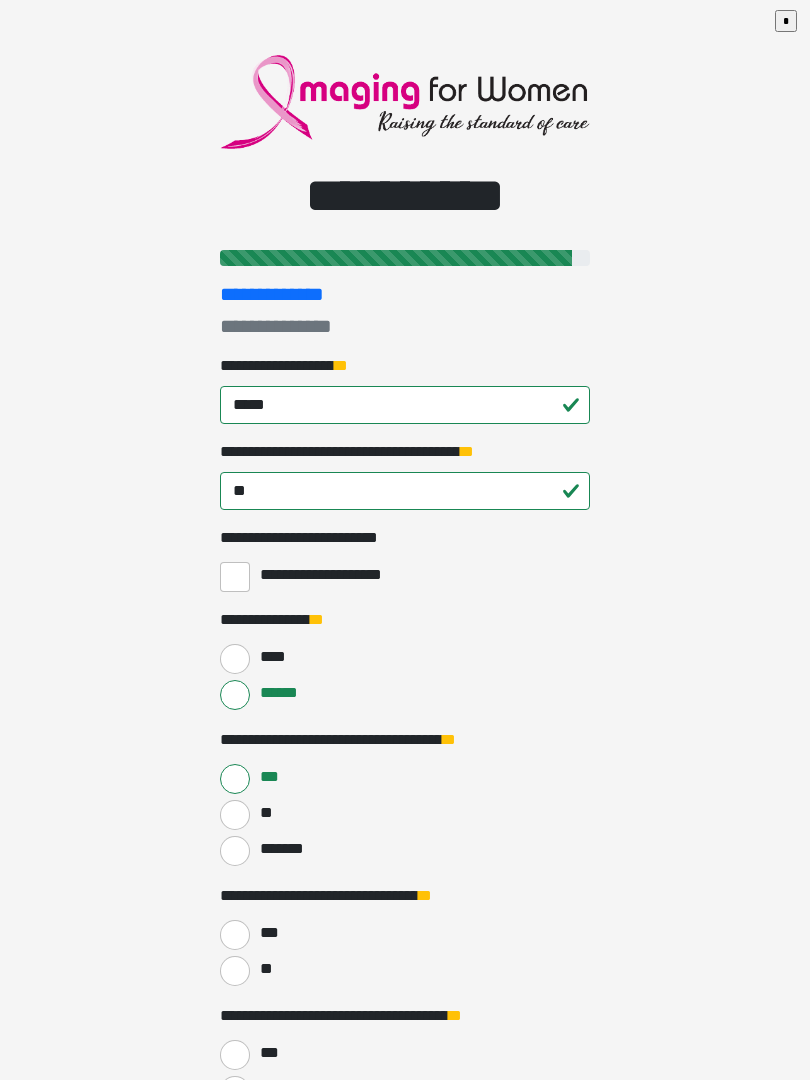 click on "***" at bounding box center [235, 935] 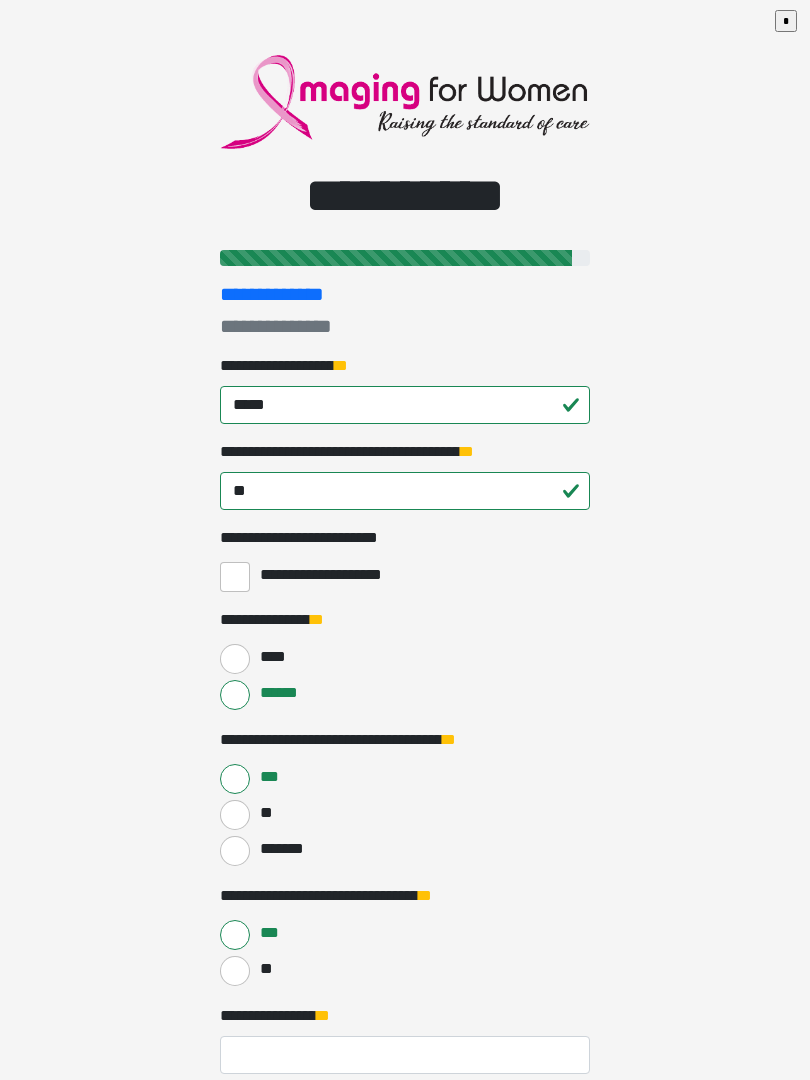 click on "**********" at bounding box center [405, 540] 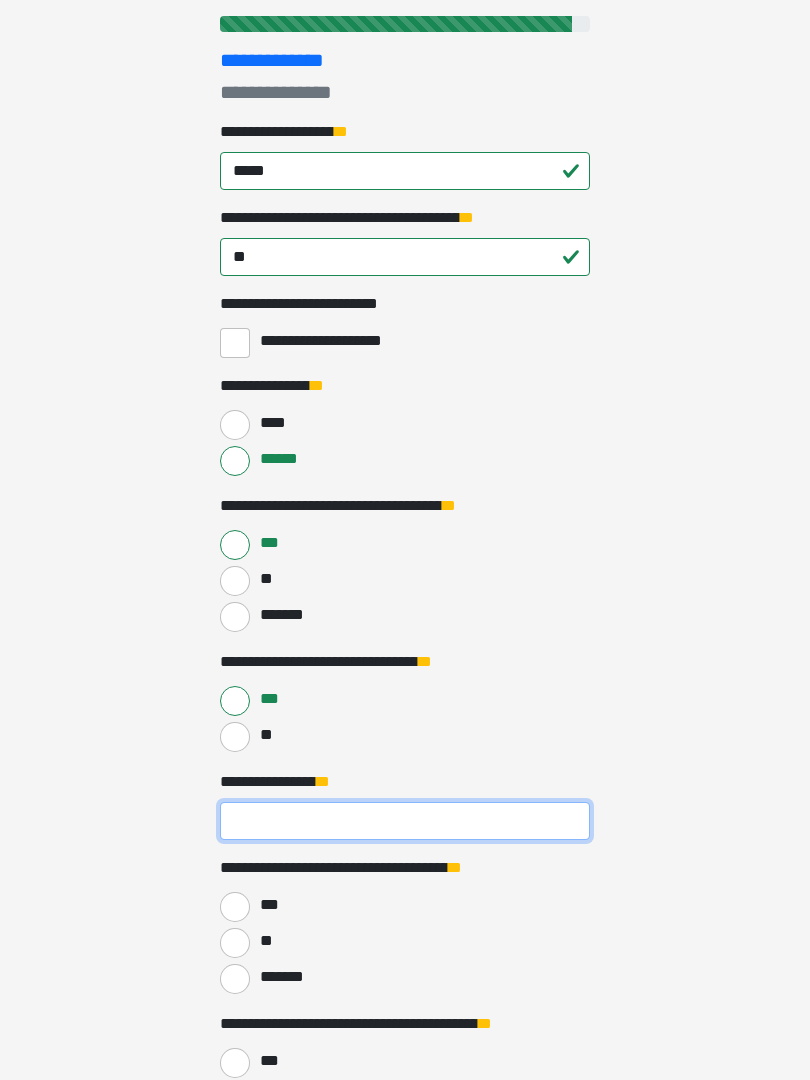 click on "**********" at bounding box center (405, 822) 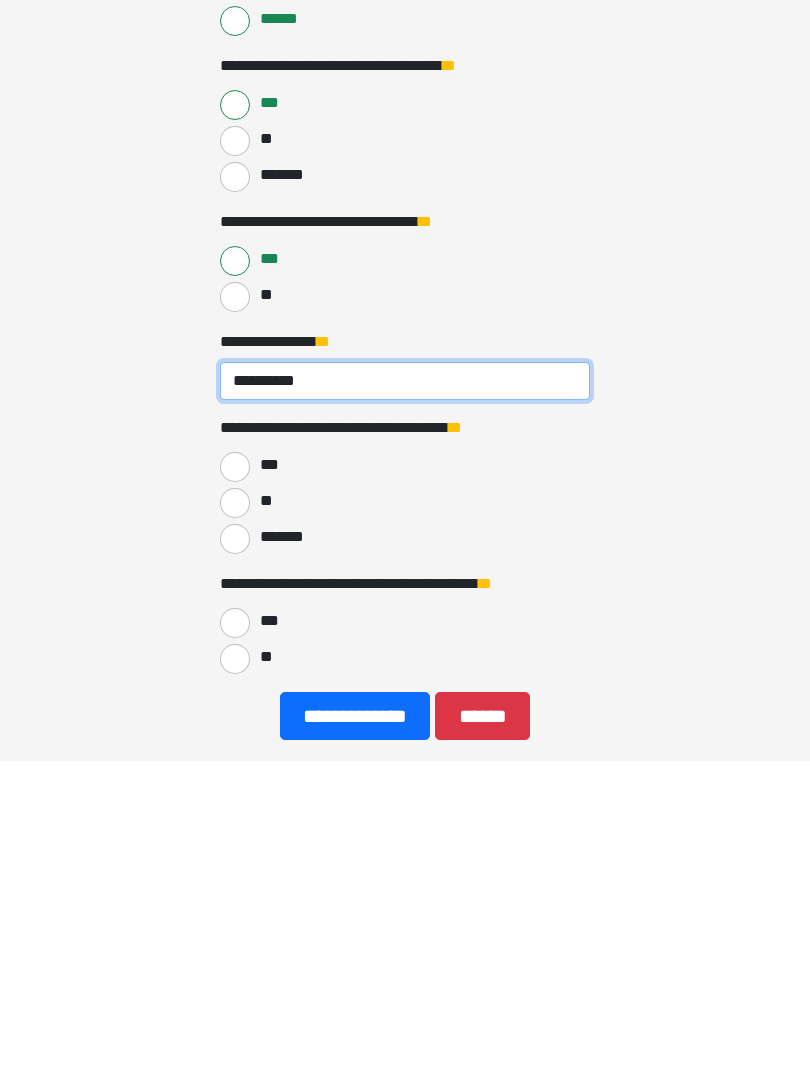 type on "**********" 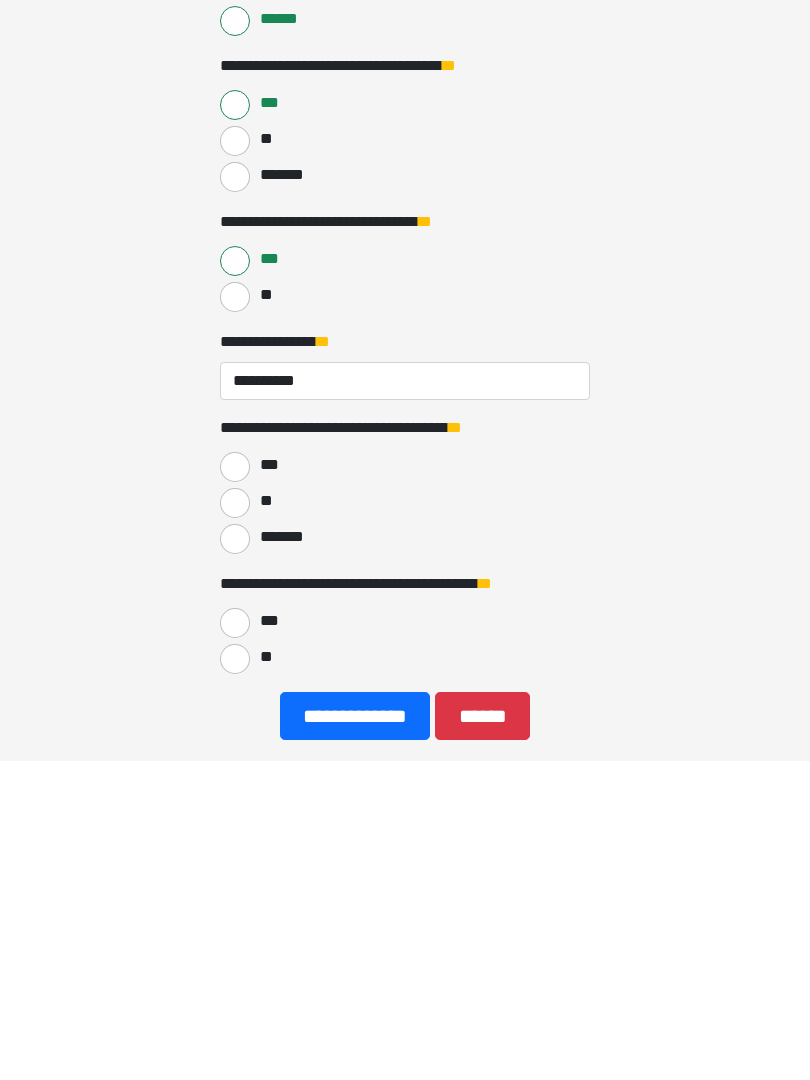 click on "**" at bounding box center [235, 823] 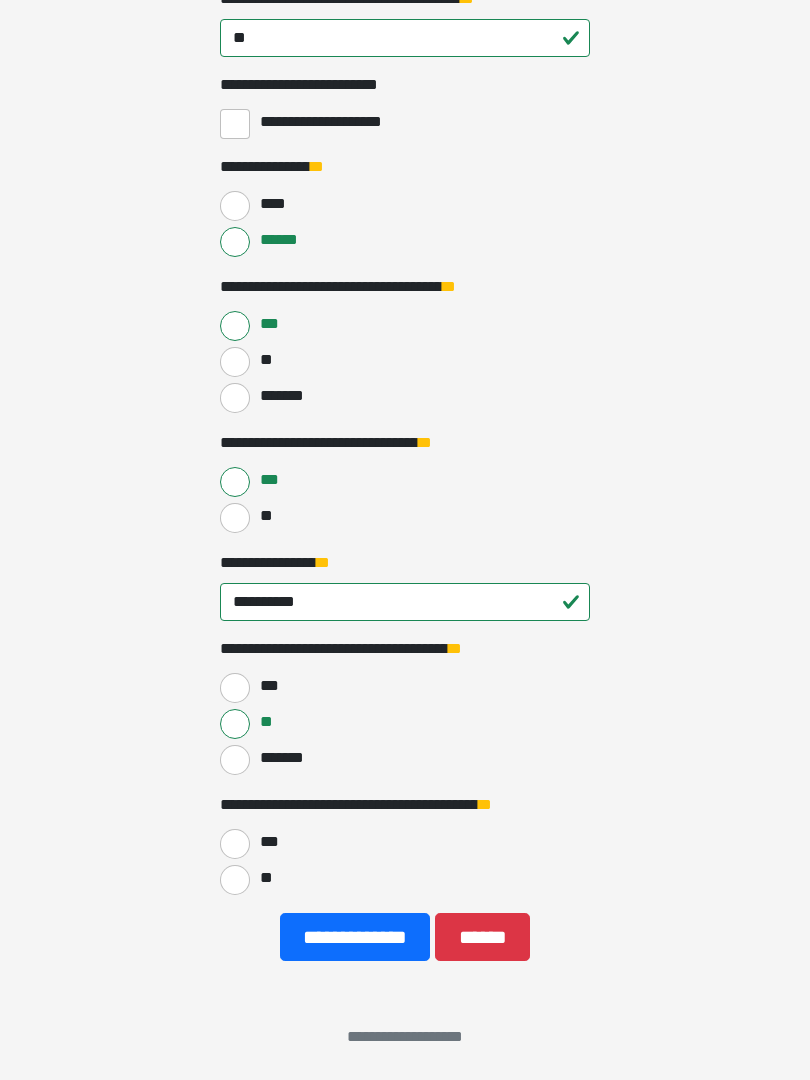 click on "**" at bounding box center [235, 880] 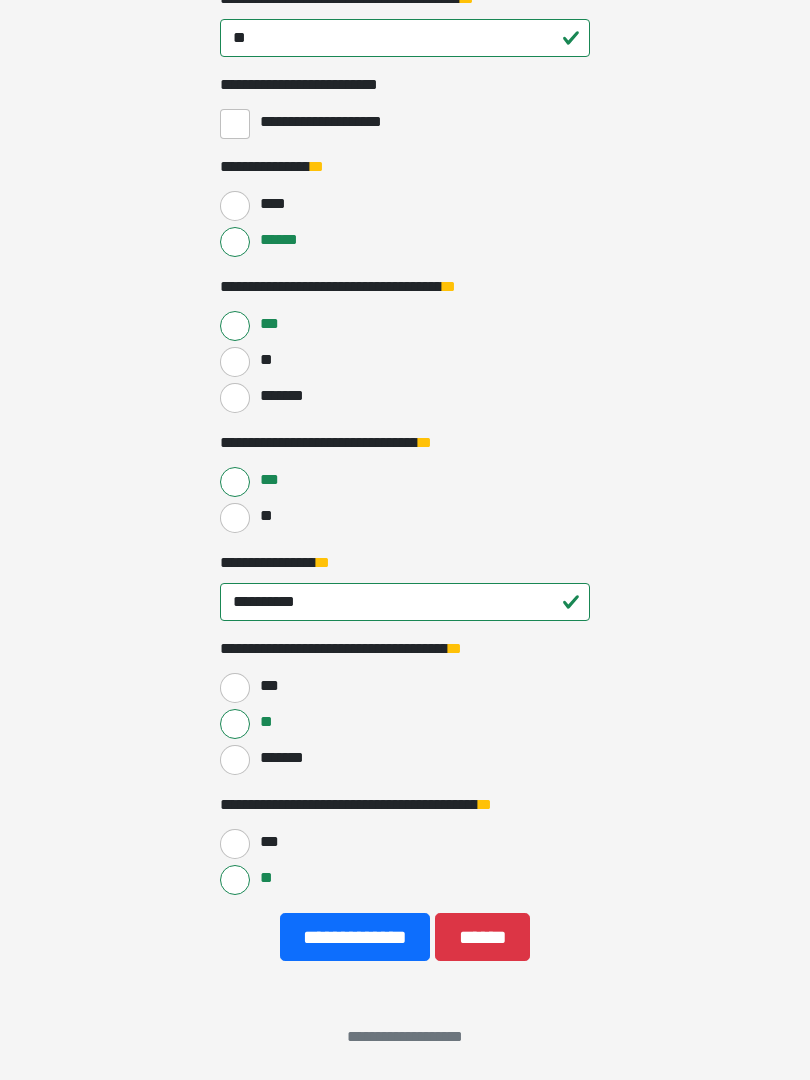 click on "**********" at bounding box center [355, 937] 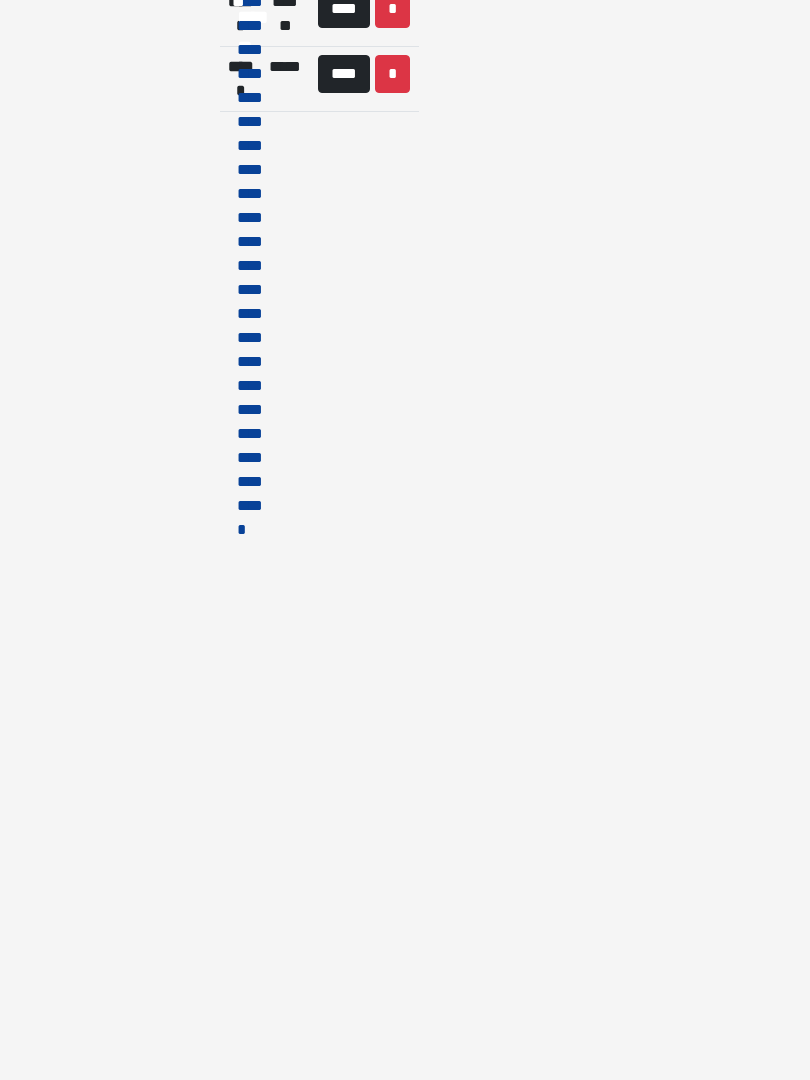scroll, scrollTop: 0, scrollLeft: 0, axis: both 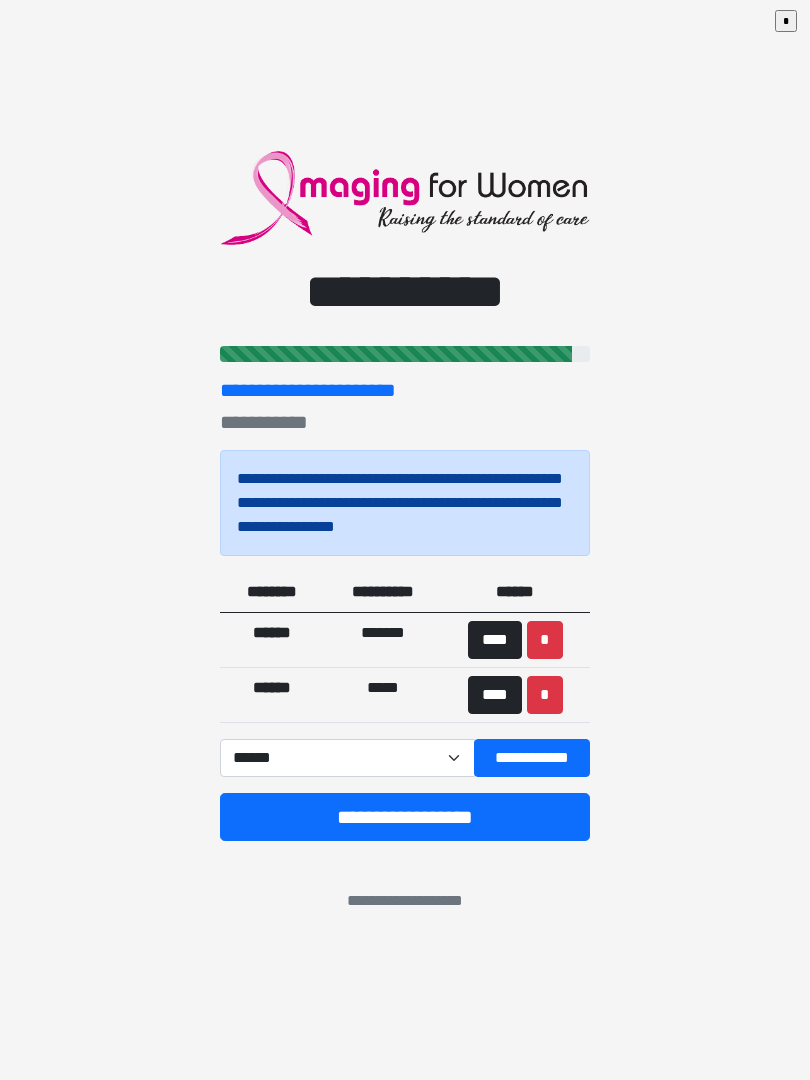 click on "**********" at bounding box center [405, 817] 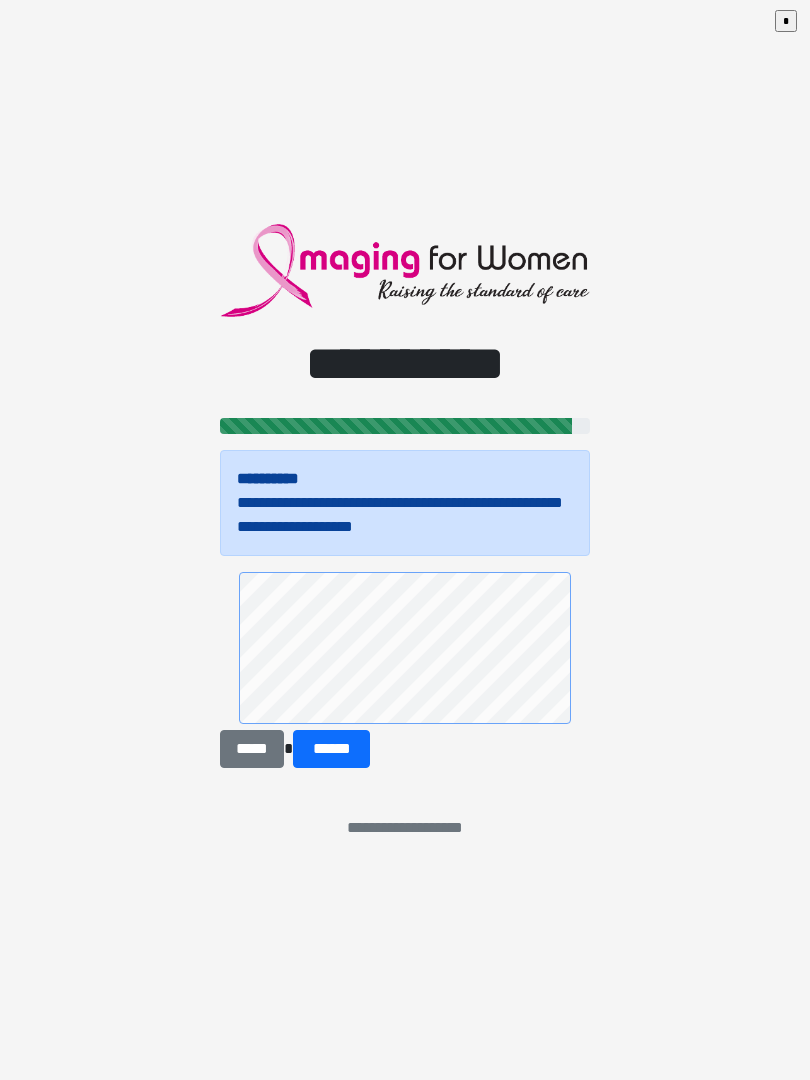 click on "******" at bounding box center [331, 749] 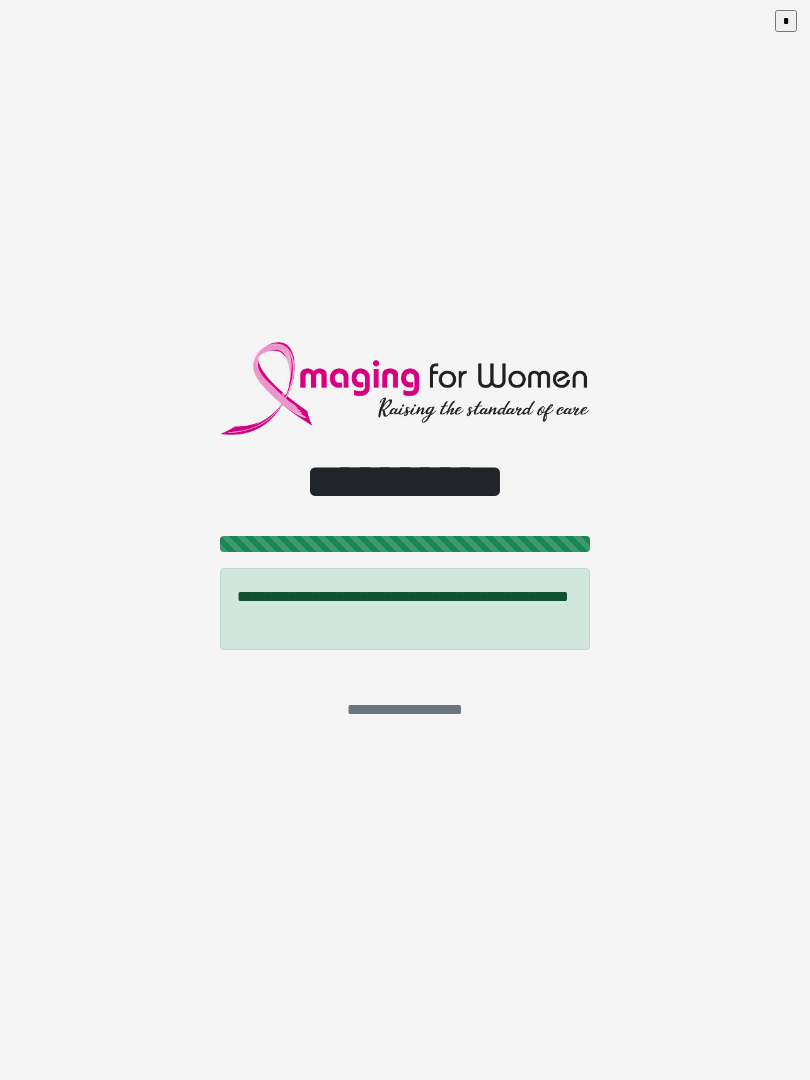 click on "**********" at bounding box center (405, 540) 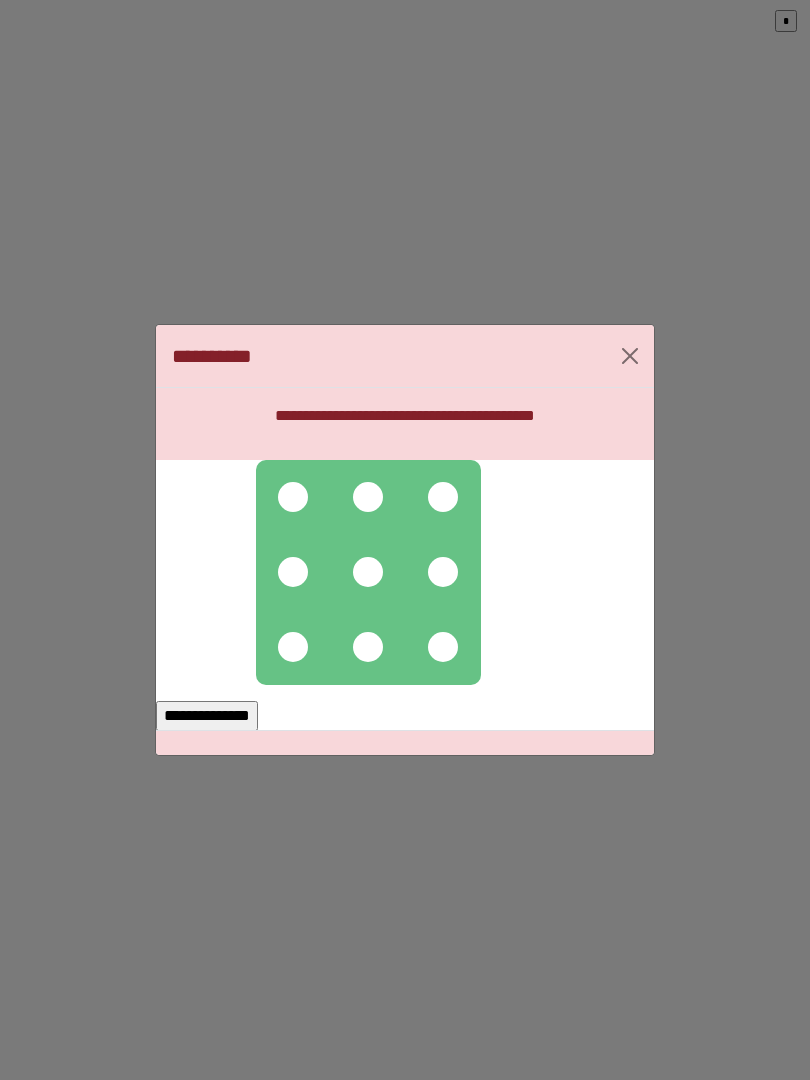 click at bounding box center [368, 572] 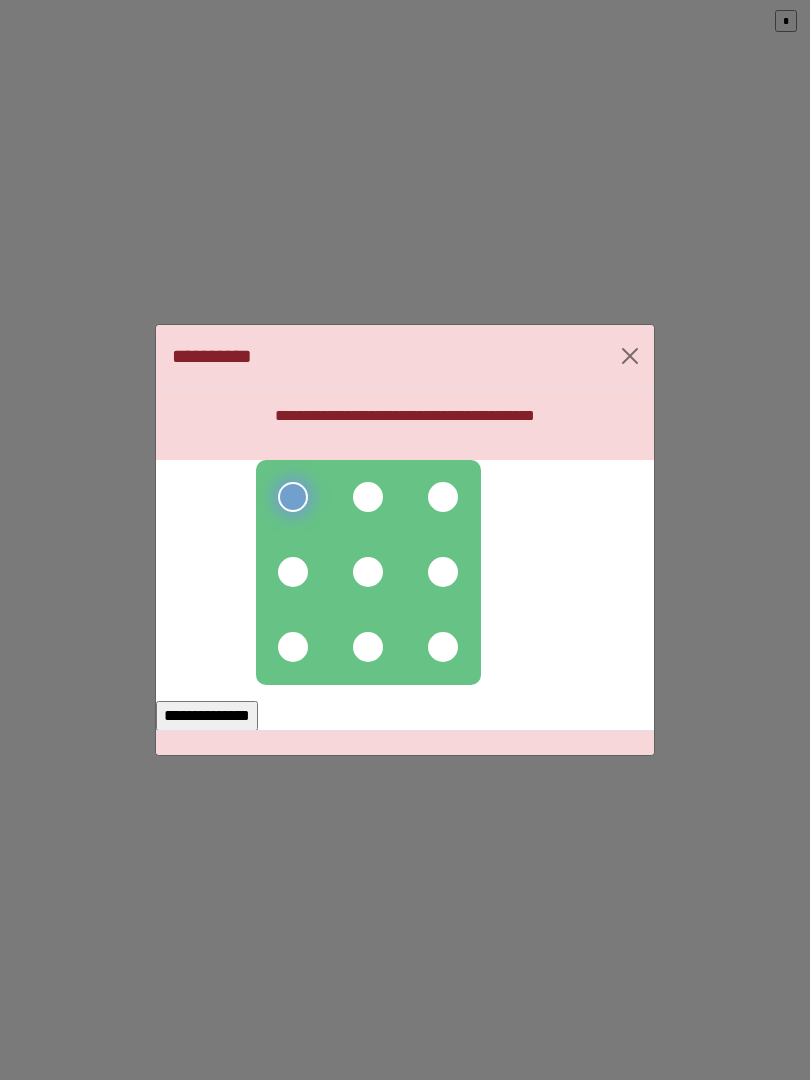 click at bounding box center (368, 497) 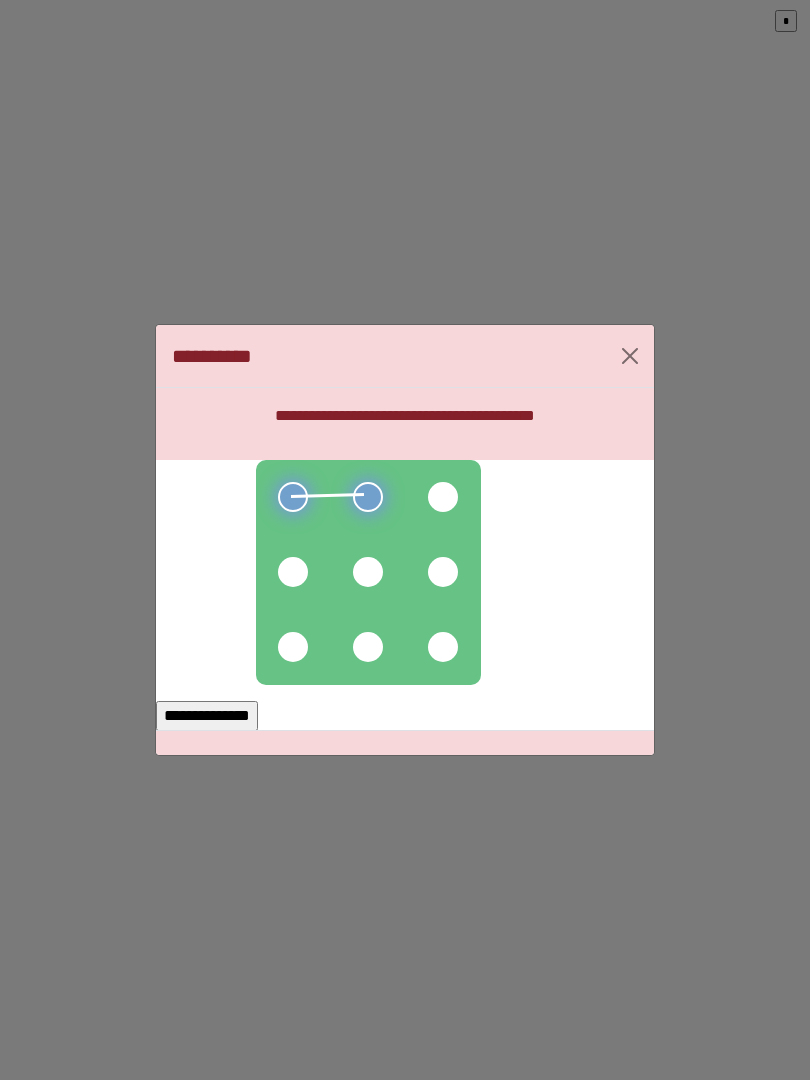 click at bounding box center [443, 497] 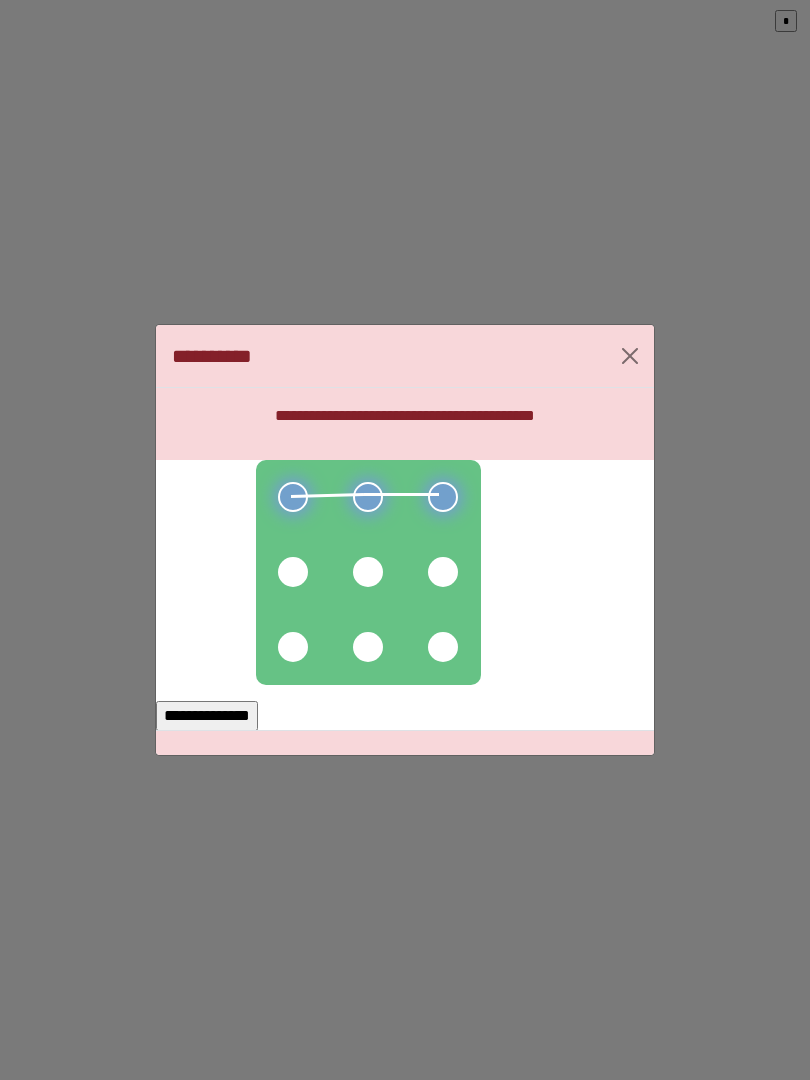 click at bounding box center (443, 572) 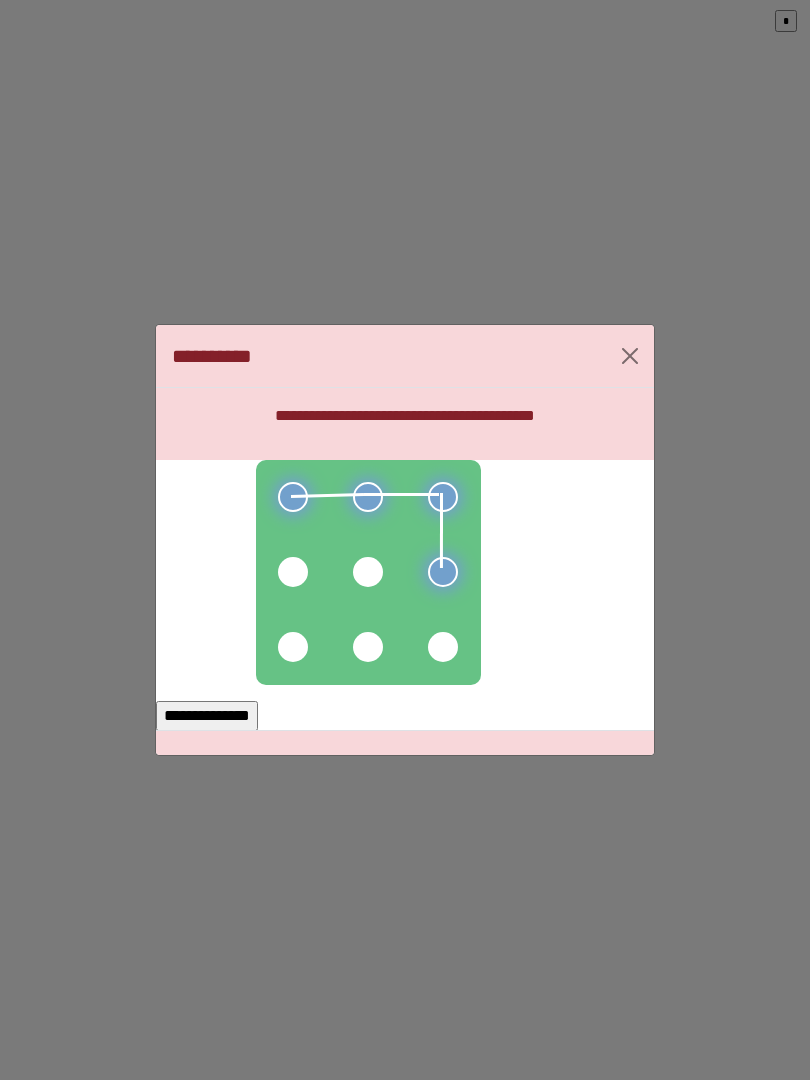 click at bounding box center (368, 572) 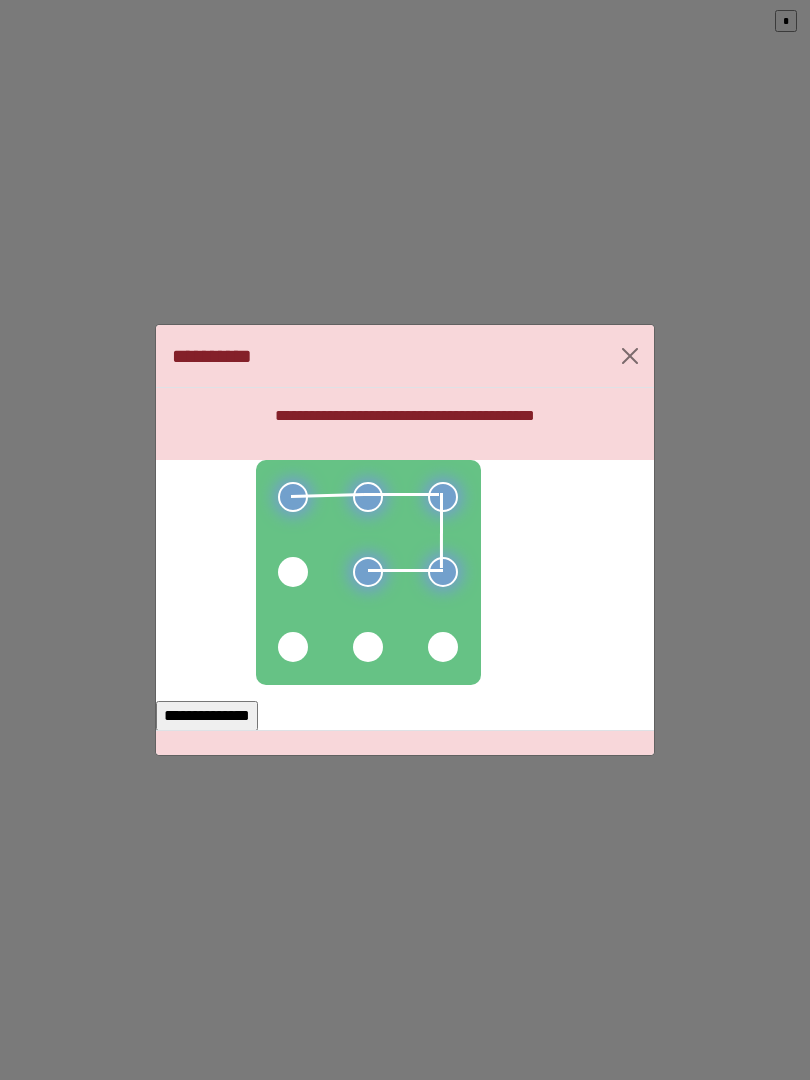 click at bounding box center (293, 572) 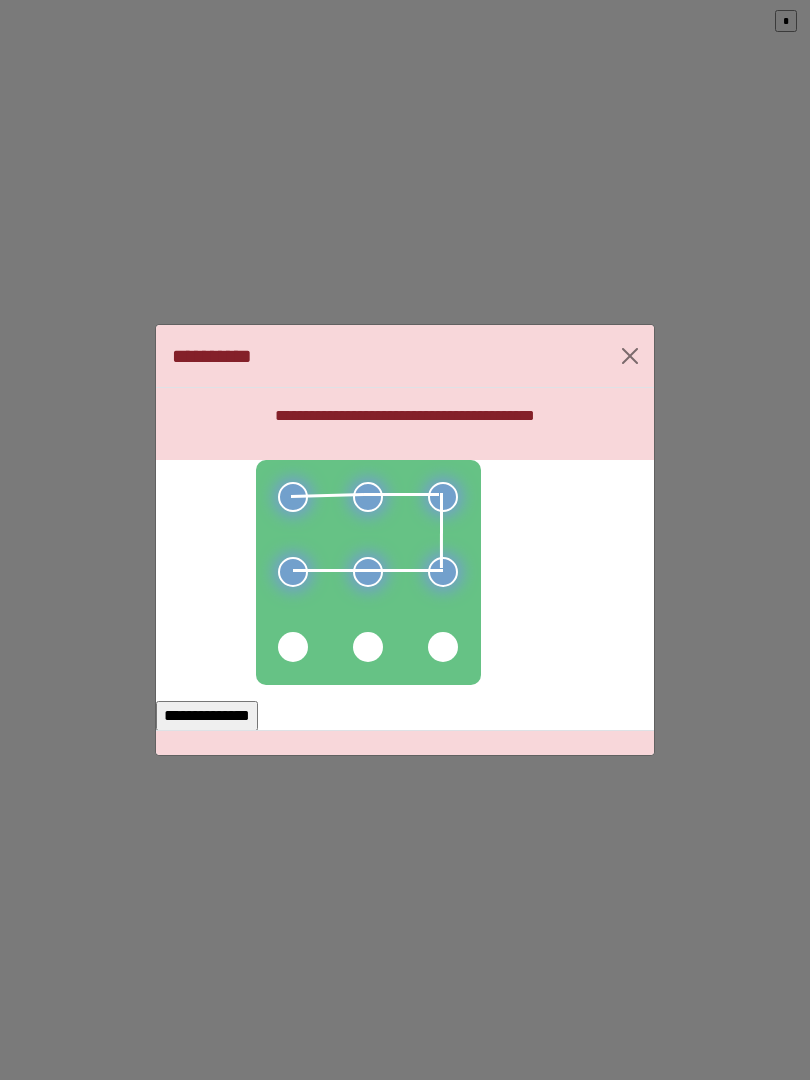 click at bounding box center [293, 647] 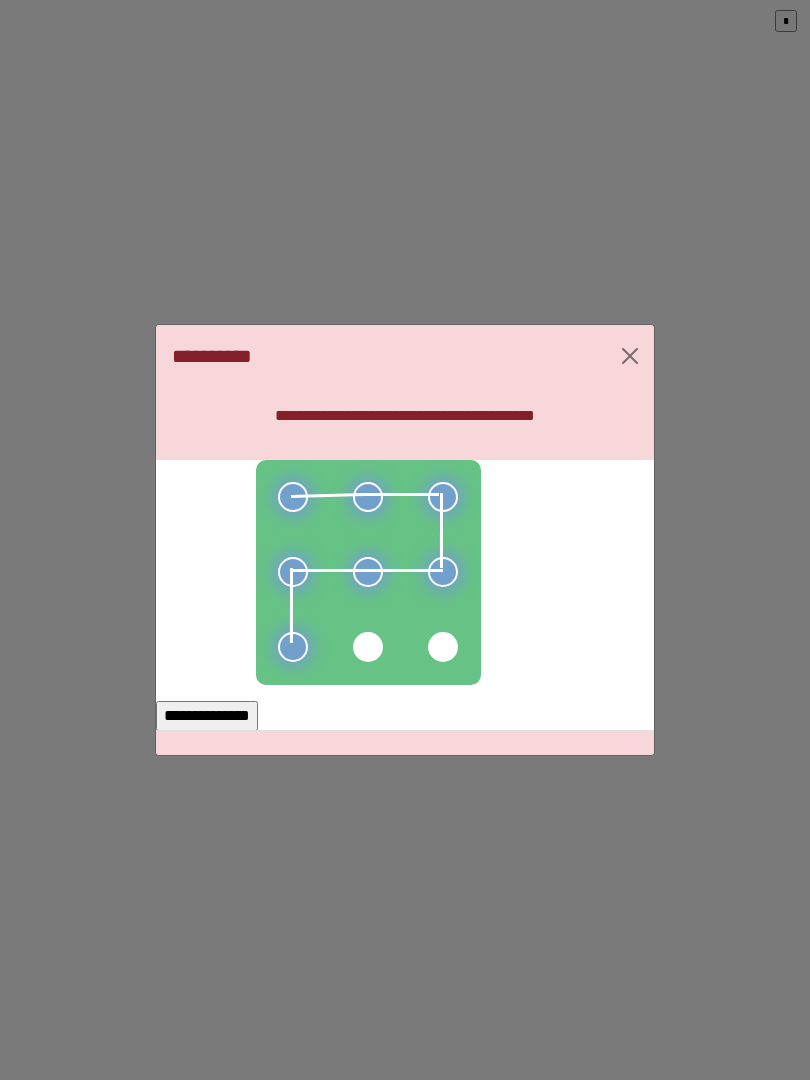 click at bounding box center [368, 647] 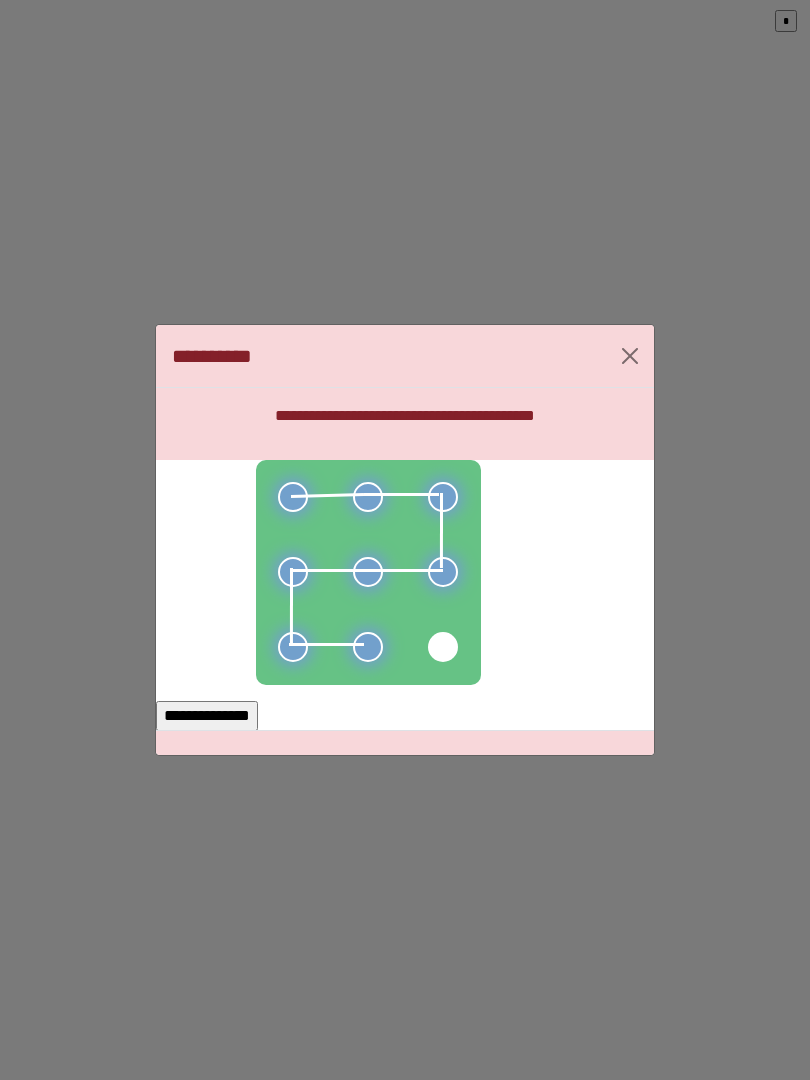 click at bounding box center (443, 647) 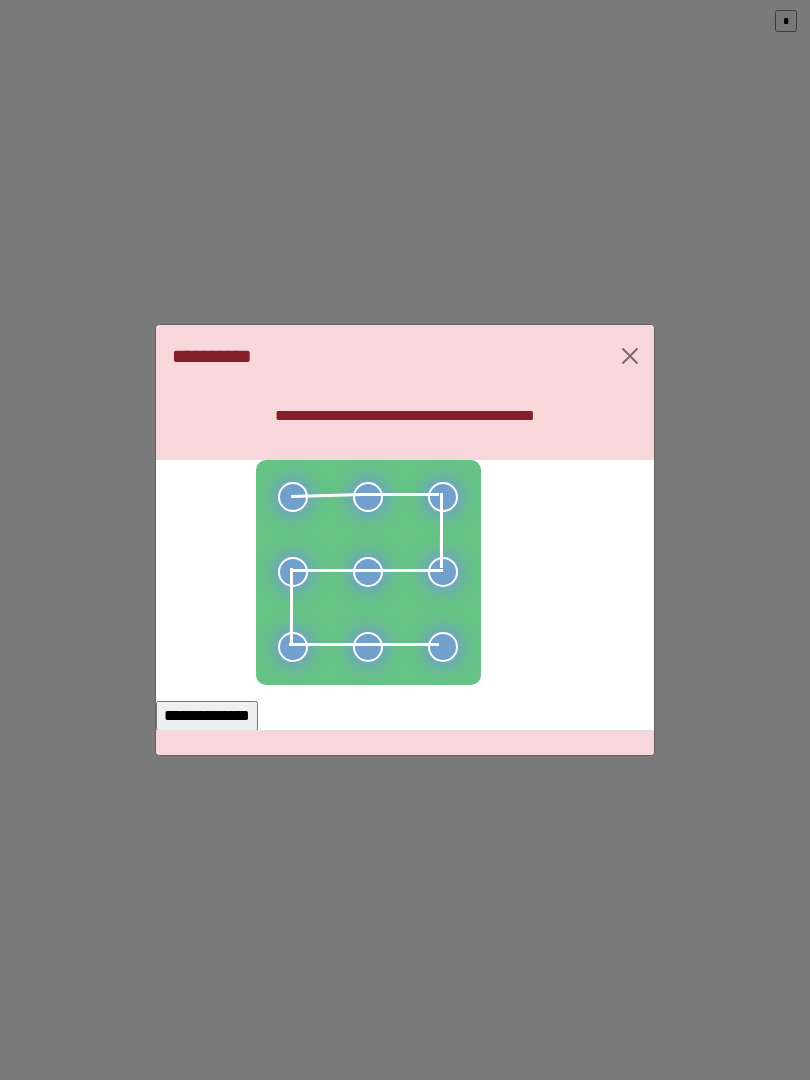 click on "**********" at bounding box center [207, 716] 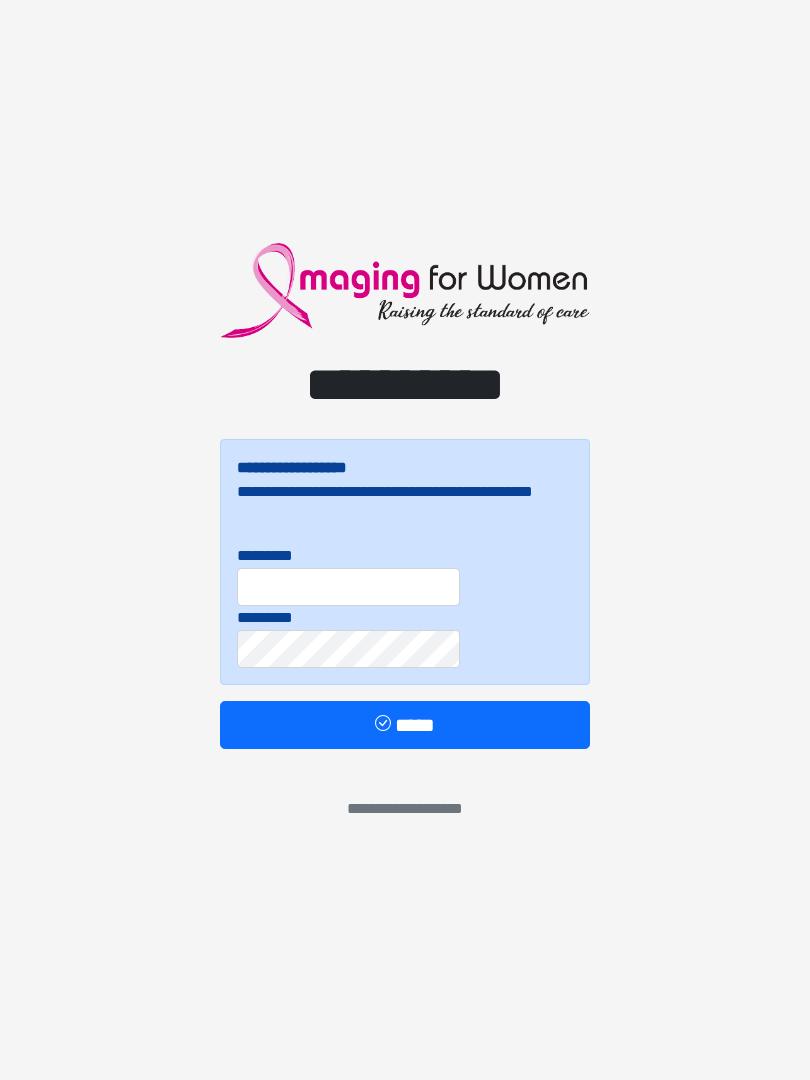scroll, scrollTop: 0, scrollLeft: 0, axis: both 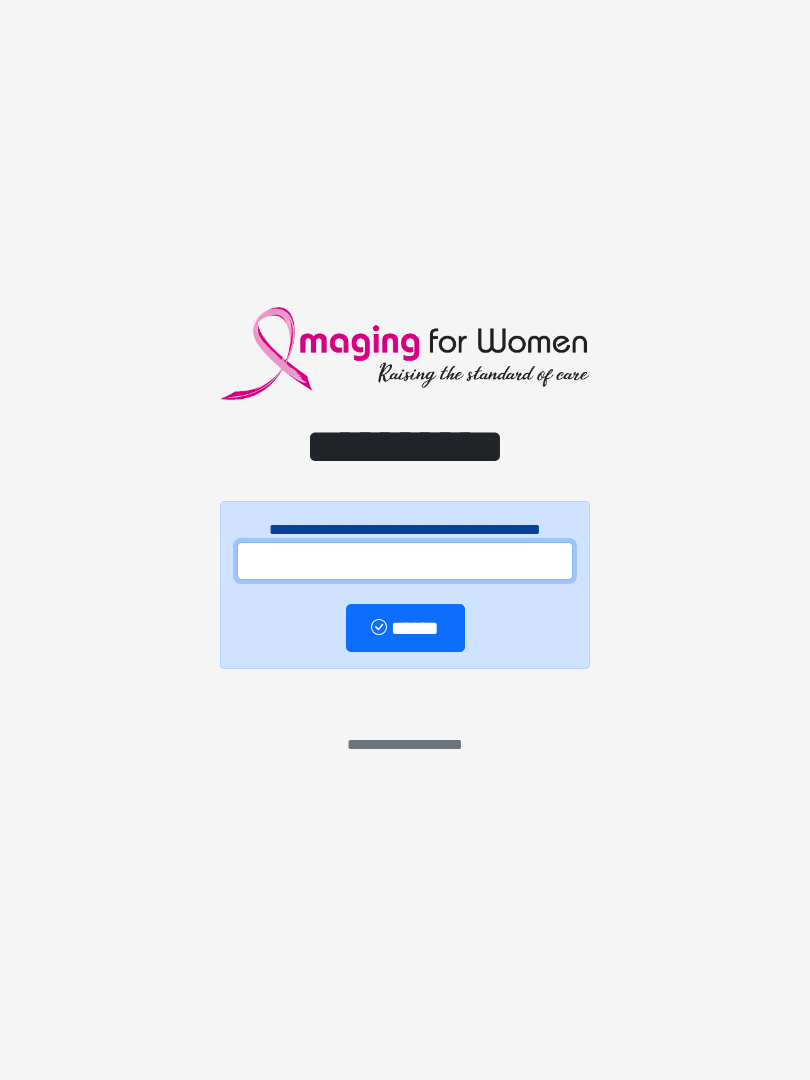 click at bounding box center (405, 561) 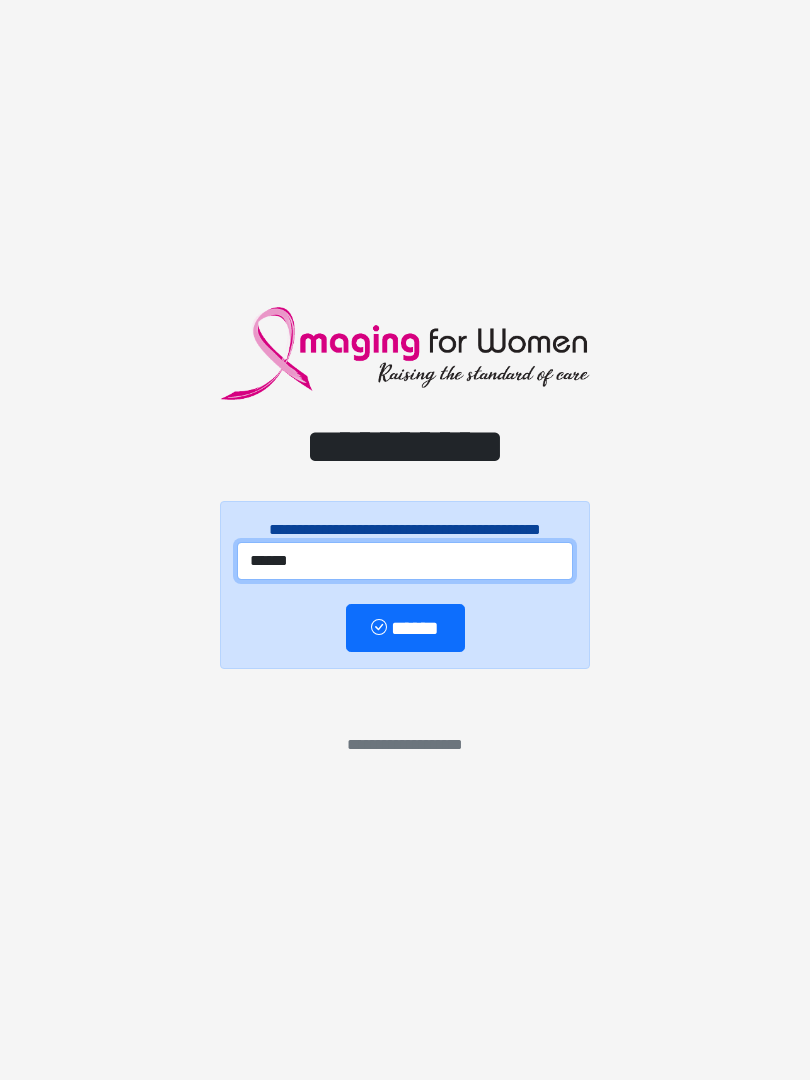 type on "******" 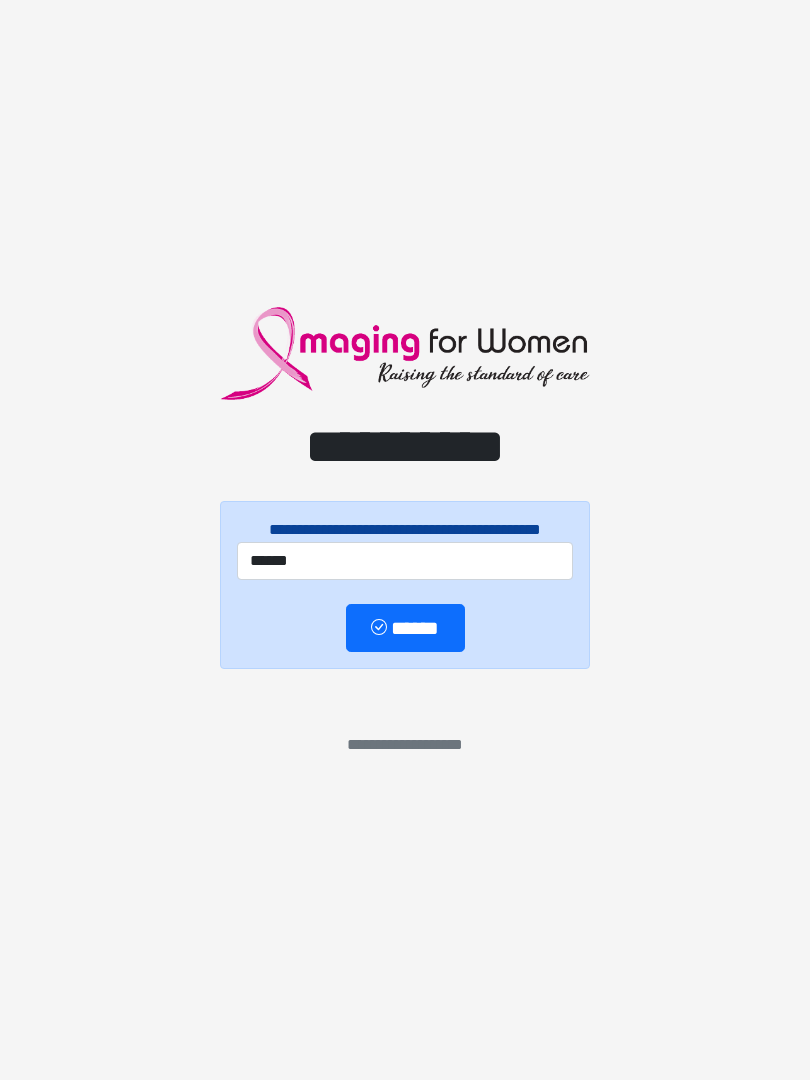 click on "******" at bounding box center (405, 628) 